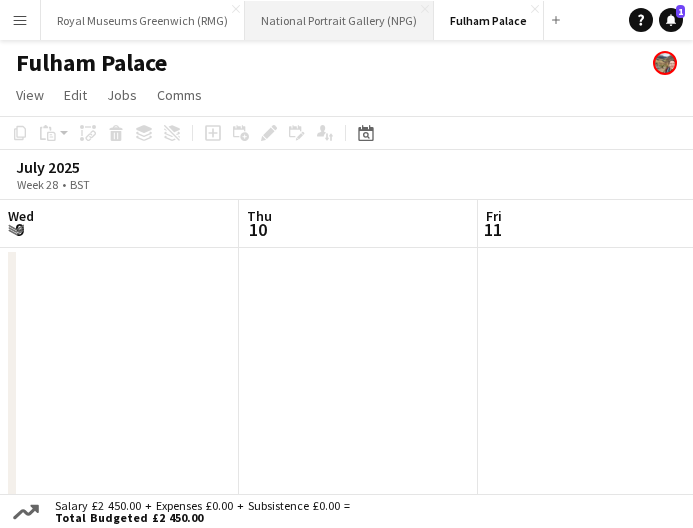 scroll, scrollTop: 22, scrollLeft: 0, axis: vertical 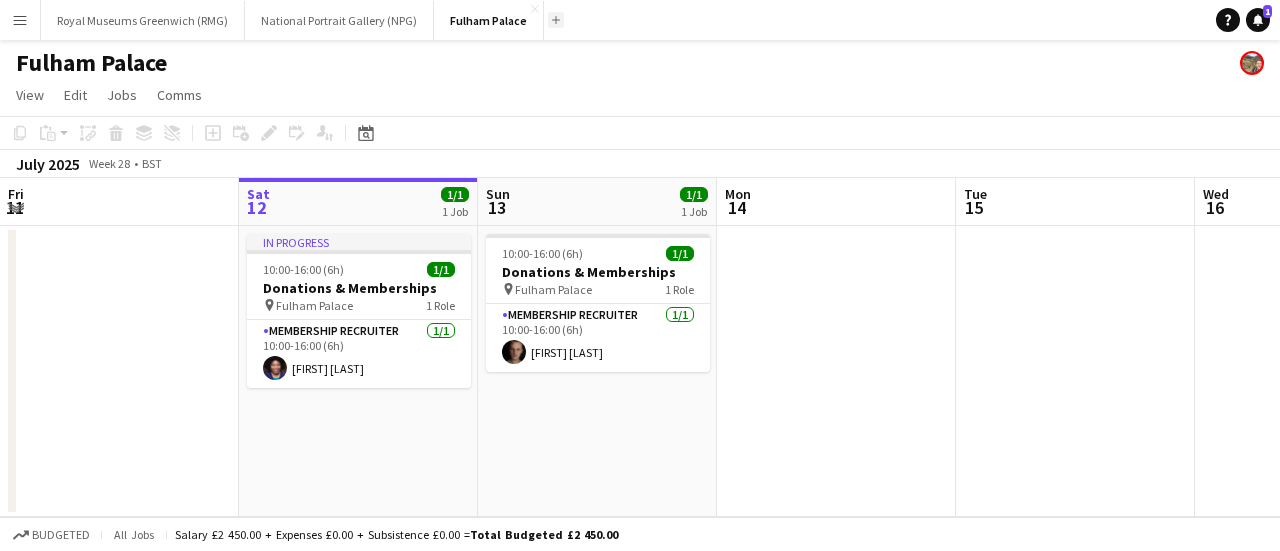 click on "Add" at bounding box center (556, 20) 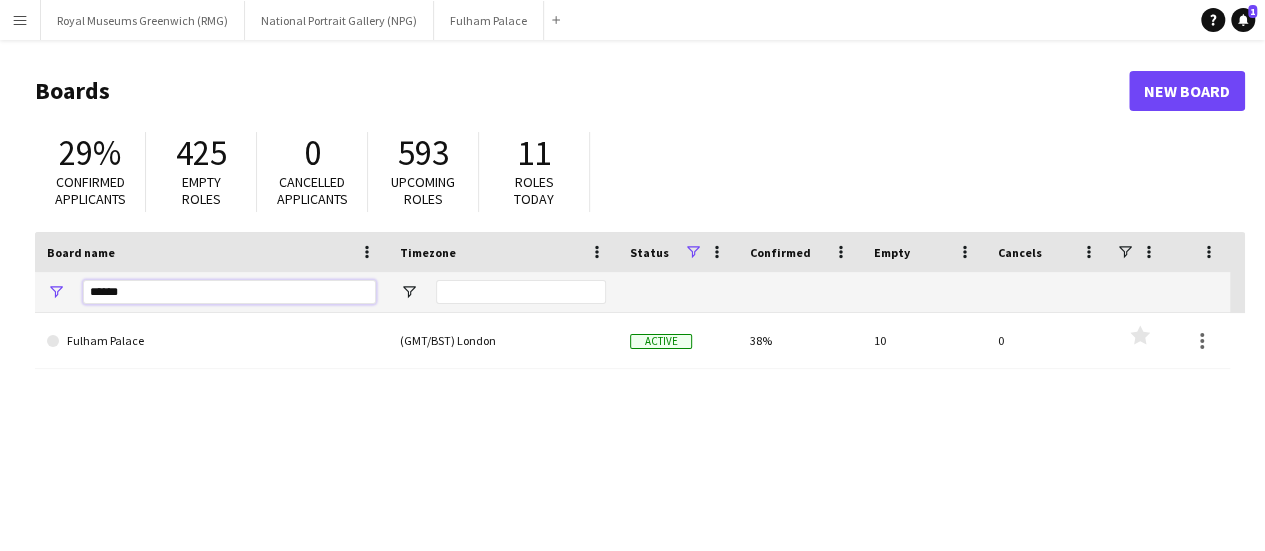 click on "******" at bounding box center (229, 292) 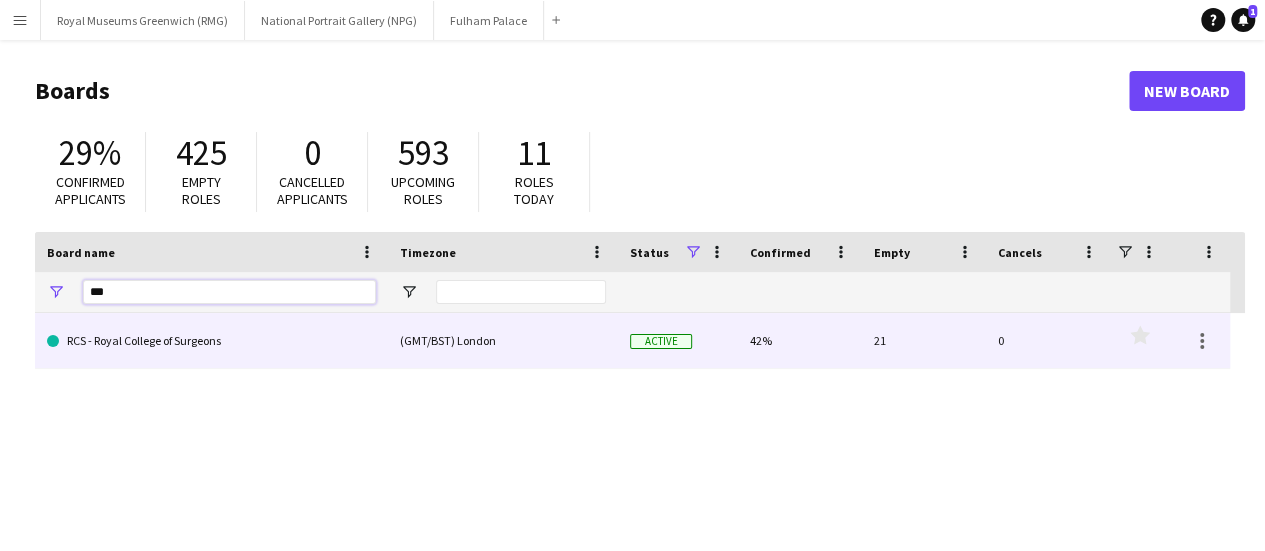 type on "***" 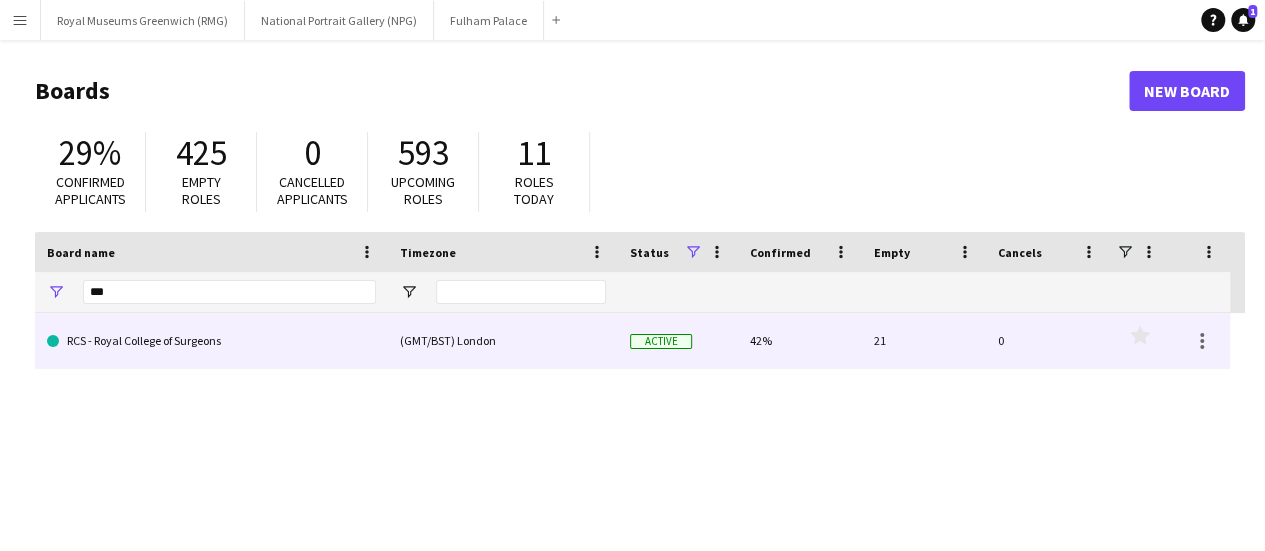 click on "RCS - Royal College of Surgeons" 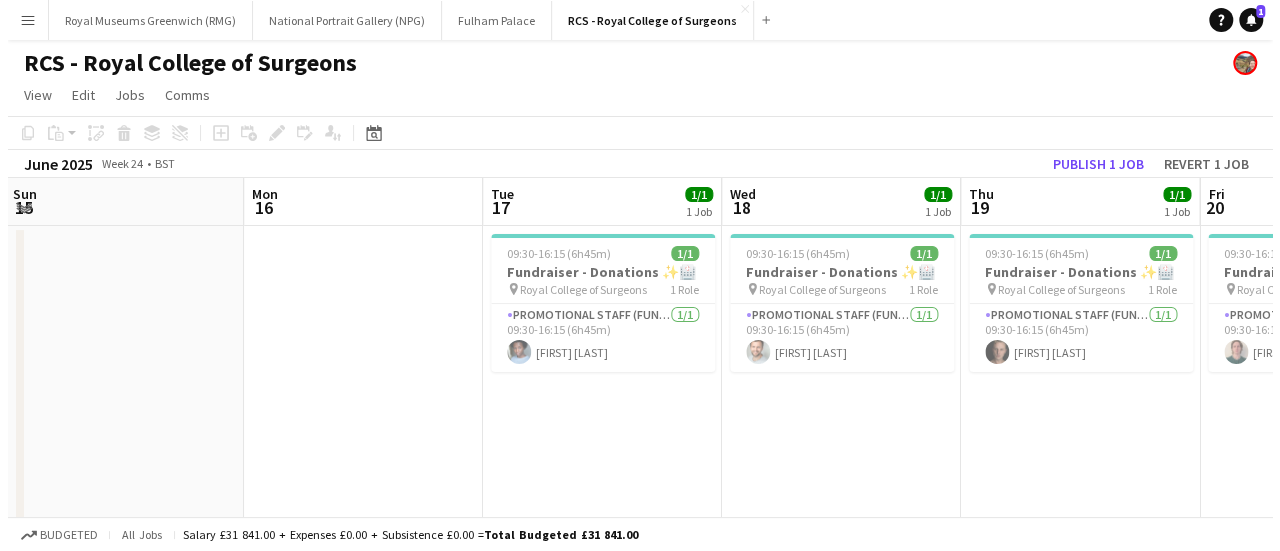 scroll, scrollTop: 0, scrollLeft: 794, axis: horizontal 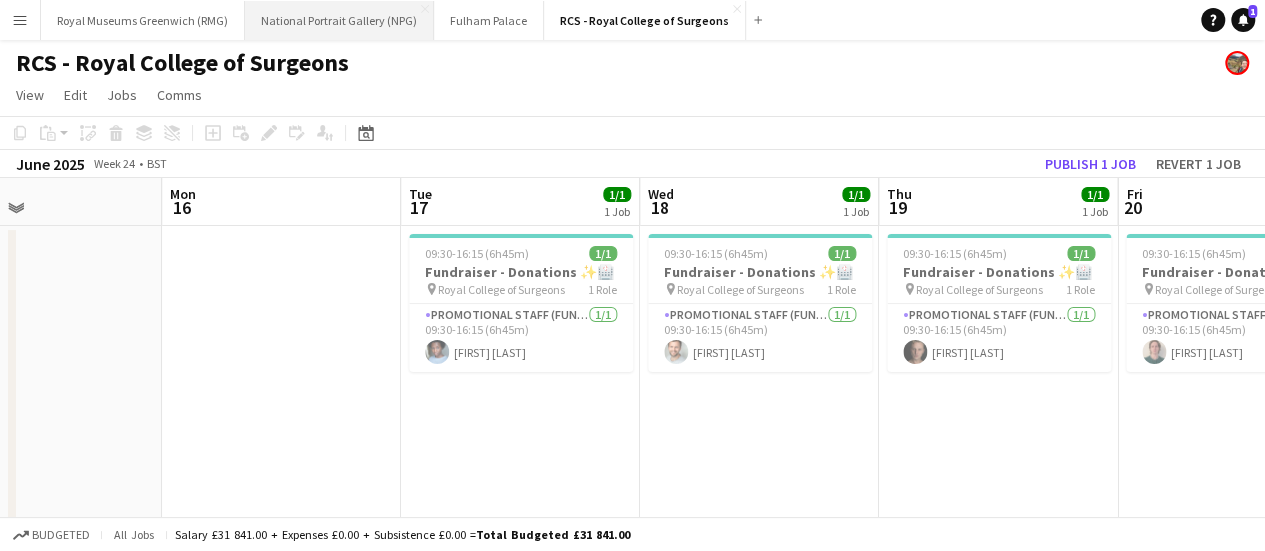 click on "National Portrait Gallery (NPG)
Close" at bounding box center [339, 20] 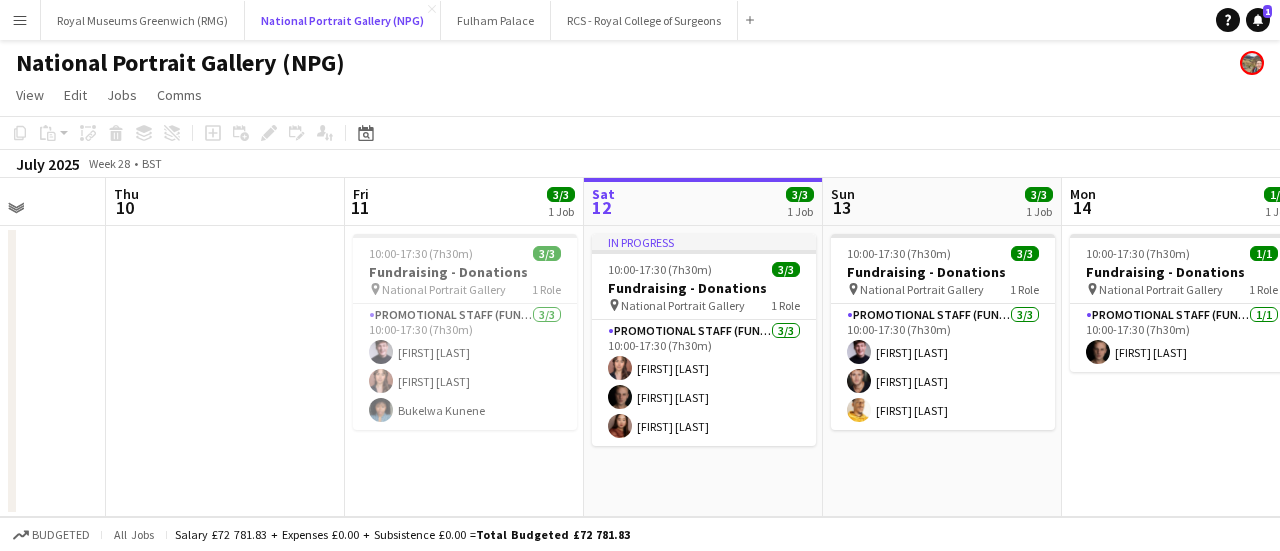 scroll, scrollTop: 0, scrollLeft: 573, axis: horizontal 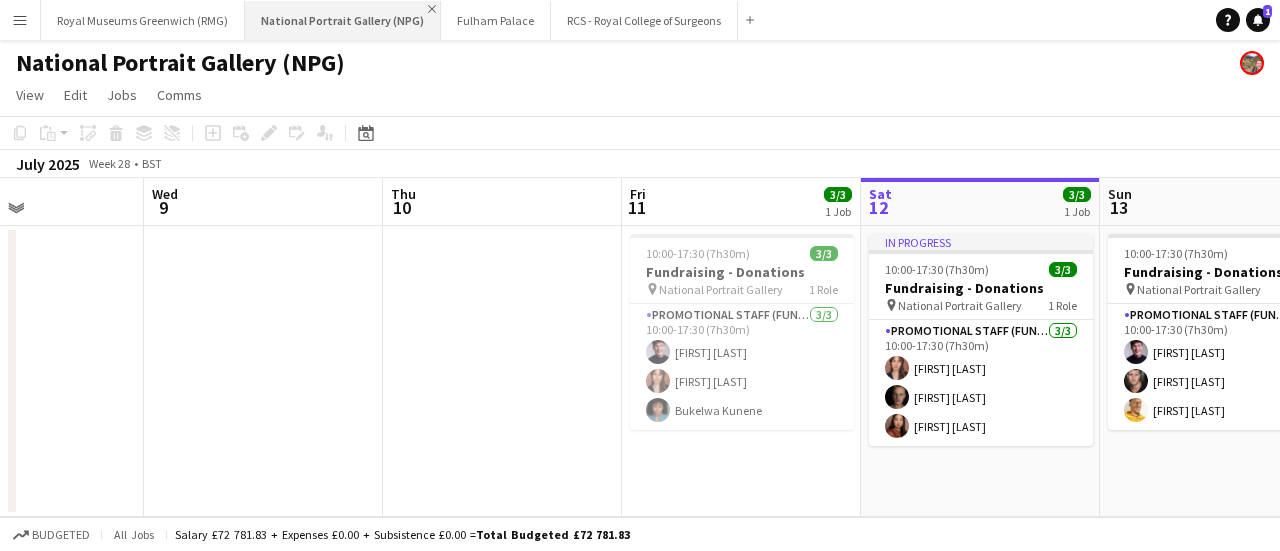 click on "Close" at bounding box center (432, 9) 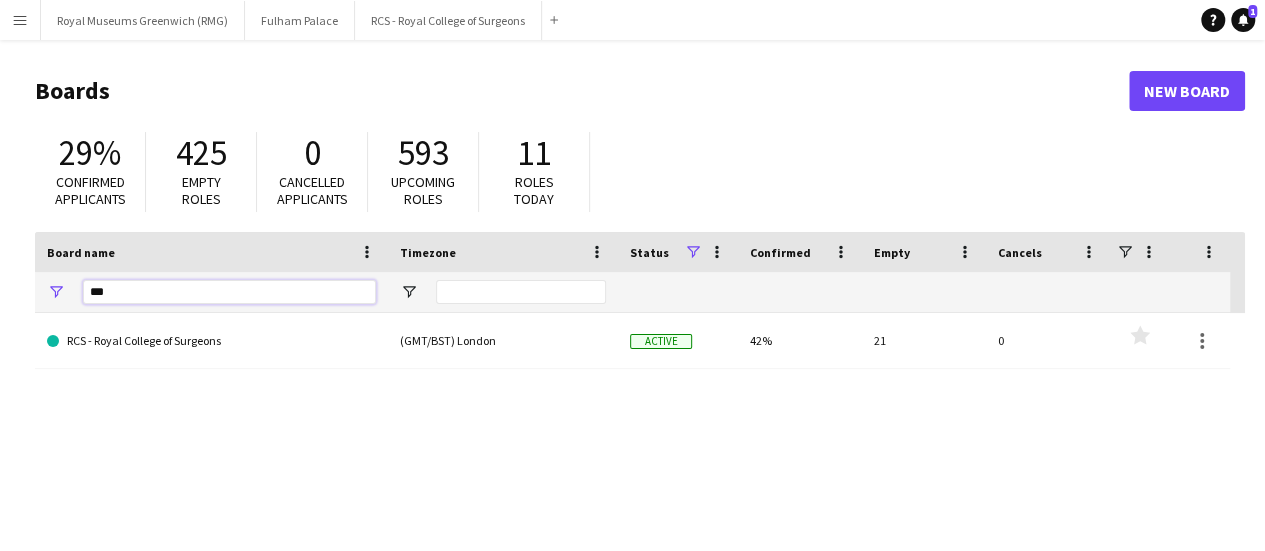click on "***" at bounding box center (229, 292) 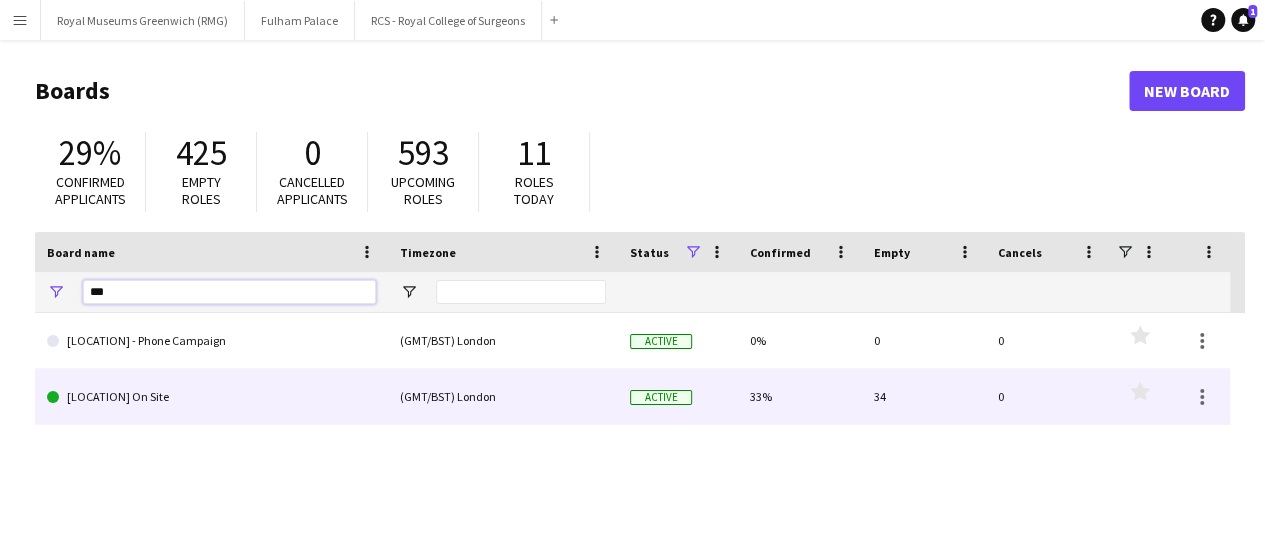 type on "***" 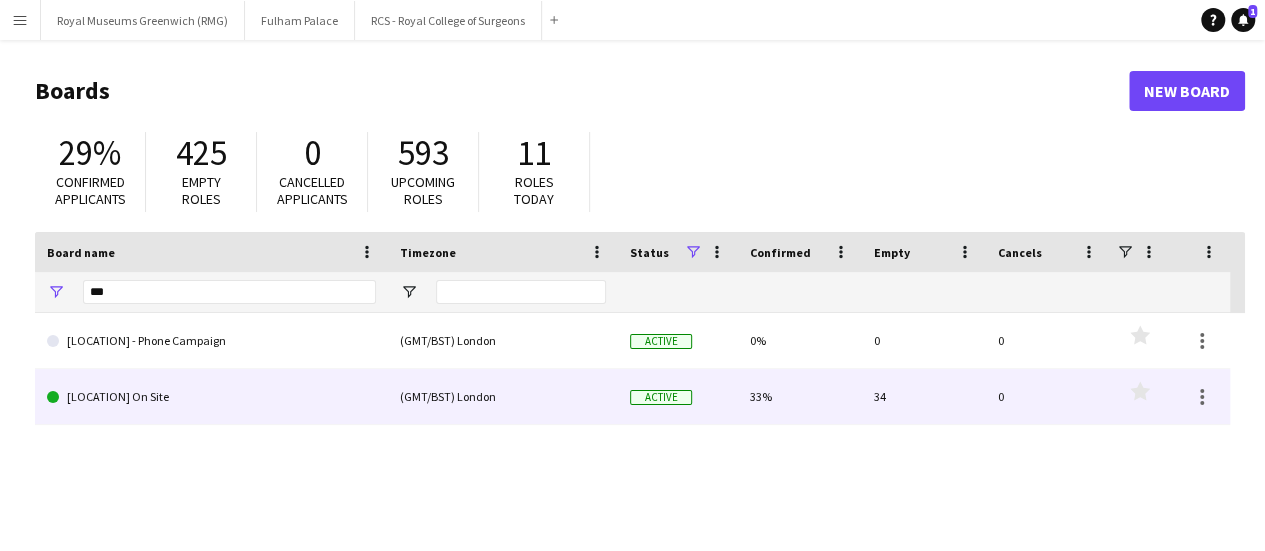 click on "[LOCATION] On Site" 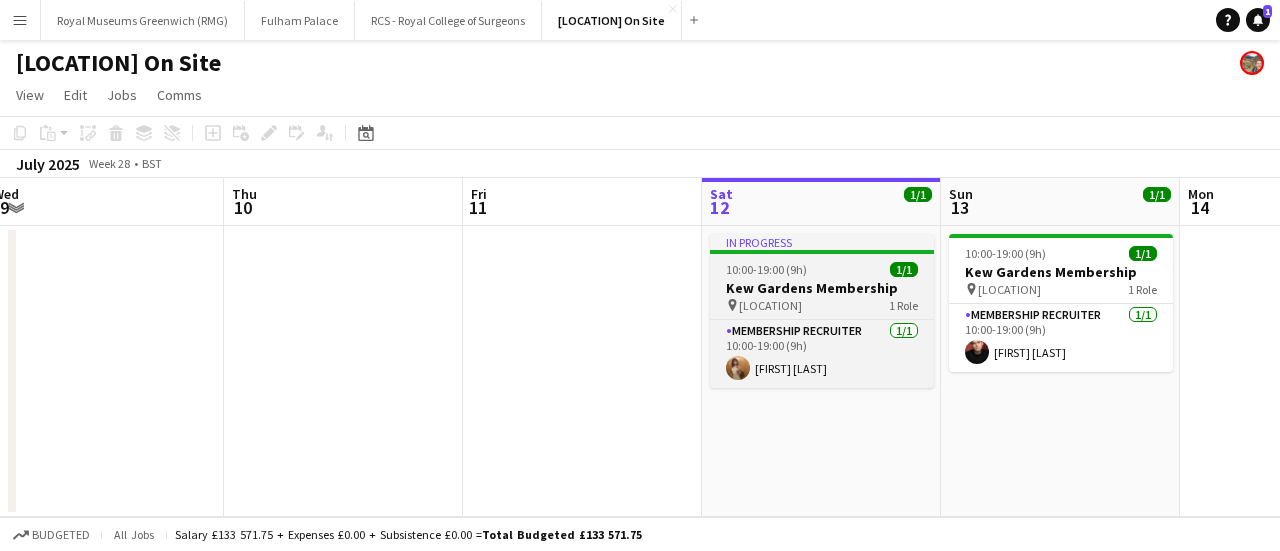 scroll, scrollTop: 0, scrollLeft: 515, axis: horizontal 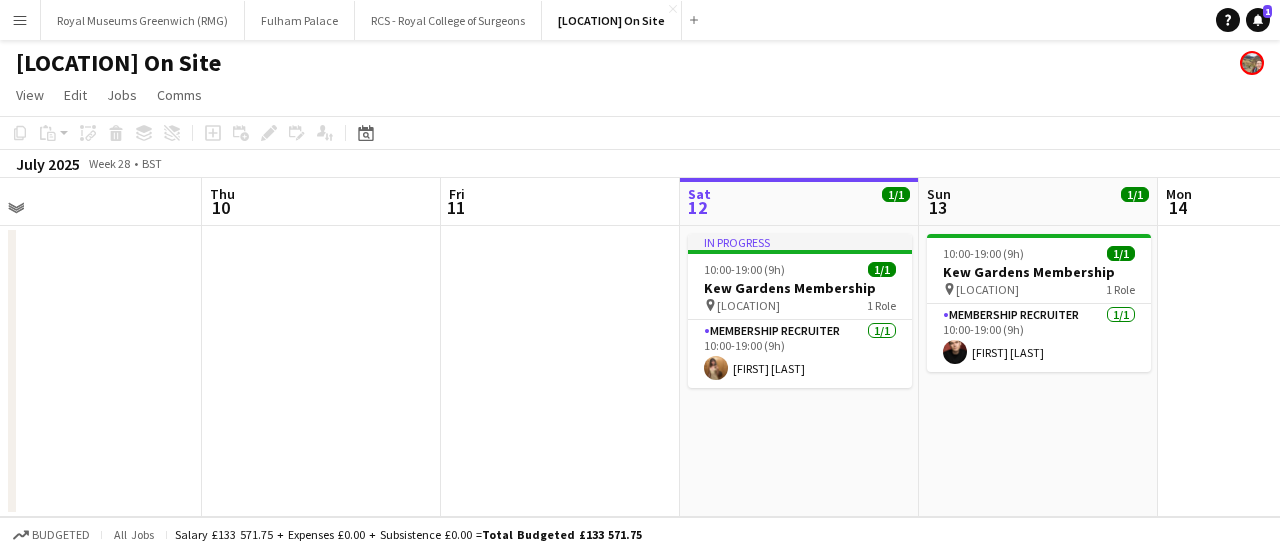 click on "View  Day view expanded Day view collapsed Month view Date picker Jump to today Expand Linked Jobs Collapse Linked Jobs  Edit  Copy Ctrl+C  Paste  Without Crew Ctrl+V With Crew Ctrl+Shift+V Paste as linked job  Group  Group Ungroup  Jobs  New Job Edit Job Delete Job New Linked Job Edit Linked Jobs Job fulfilment Promote Role Copy Role URL  Comms  Notify confirmed crew Create chat" 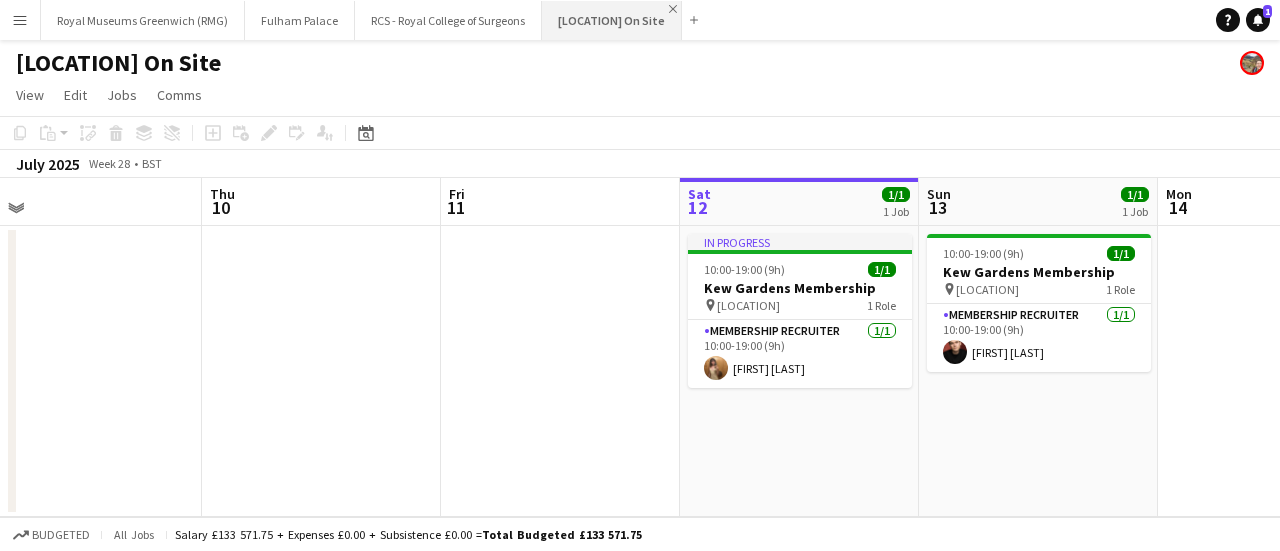 click on "Close" at bounding box center (673, 9) 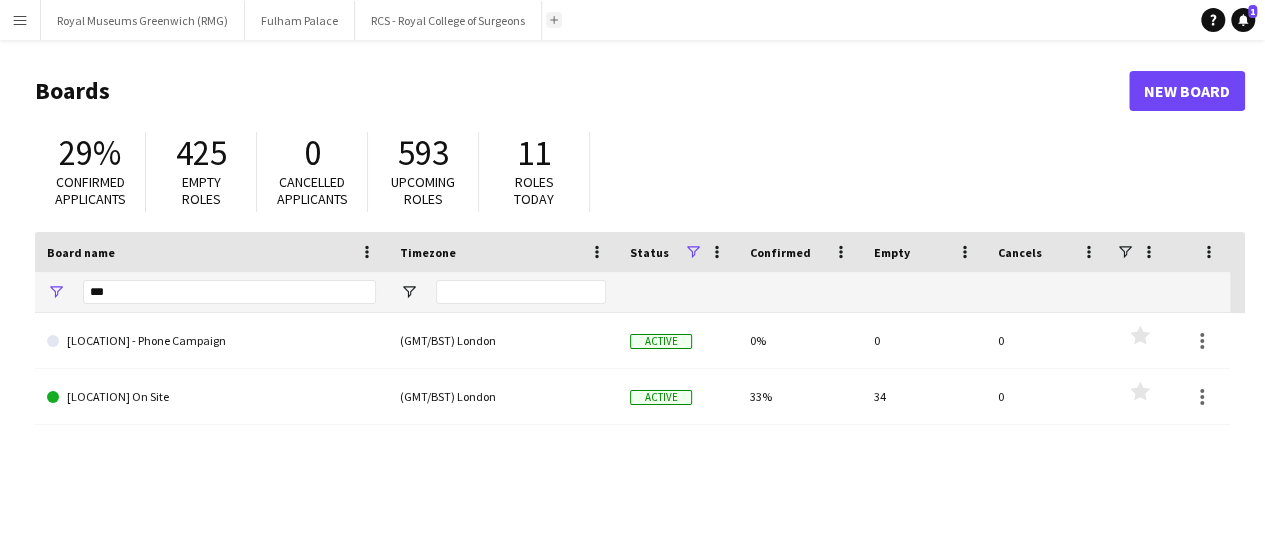 click on "Add" at bounding box center (554, 20) 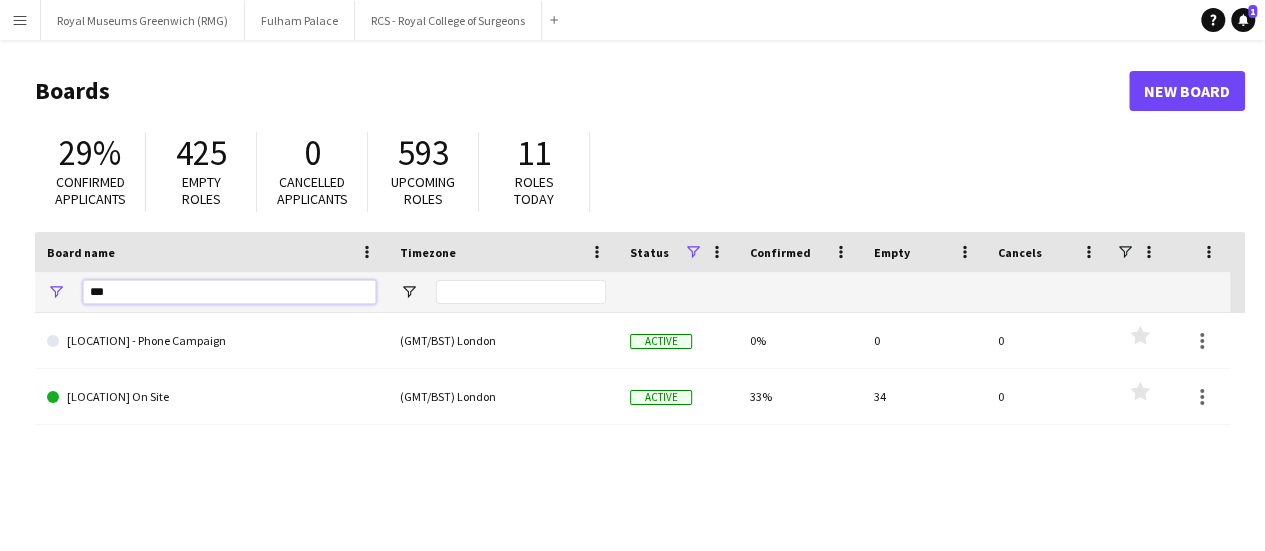 click on "***" at bounding box center [229, 292] 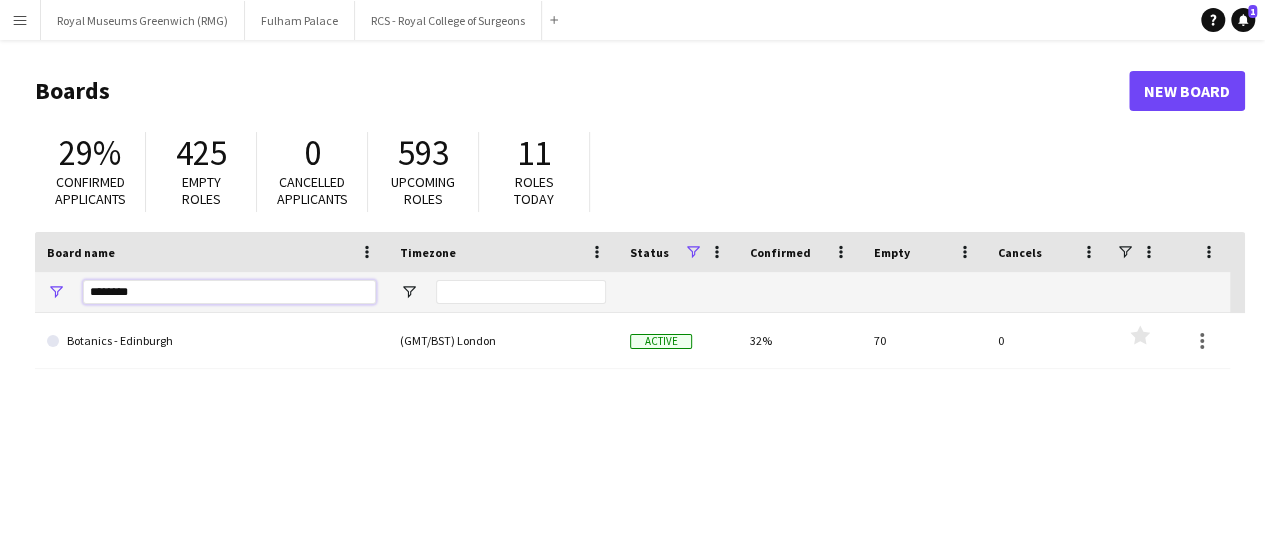 type on "********" 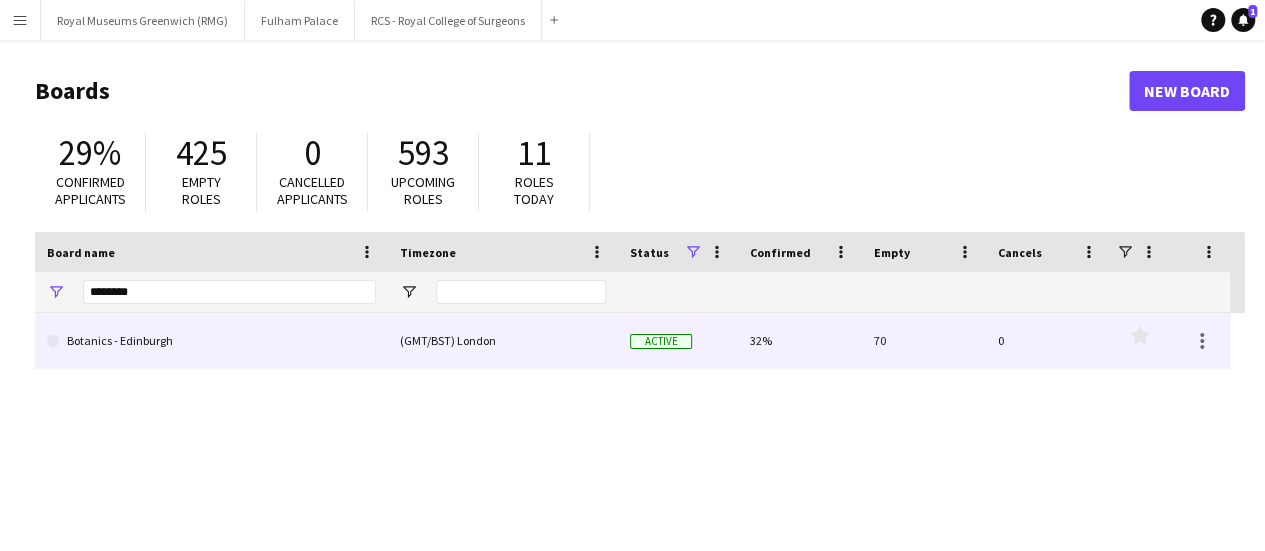 click on "Botanics - Edinburgh" 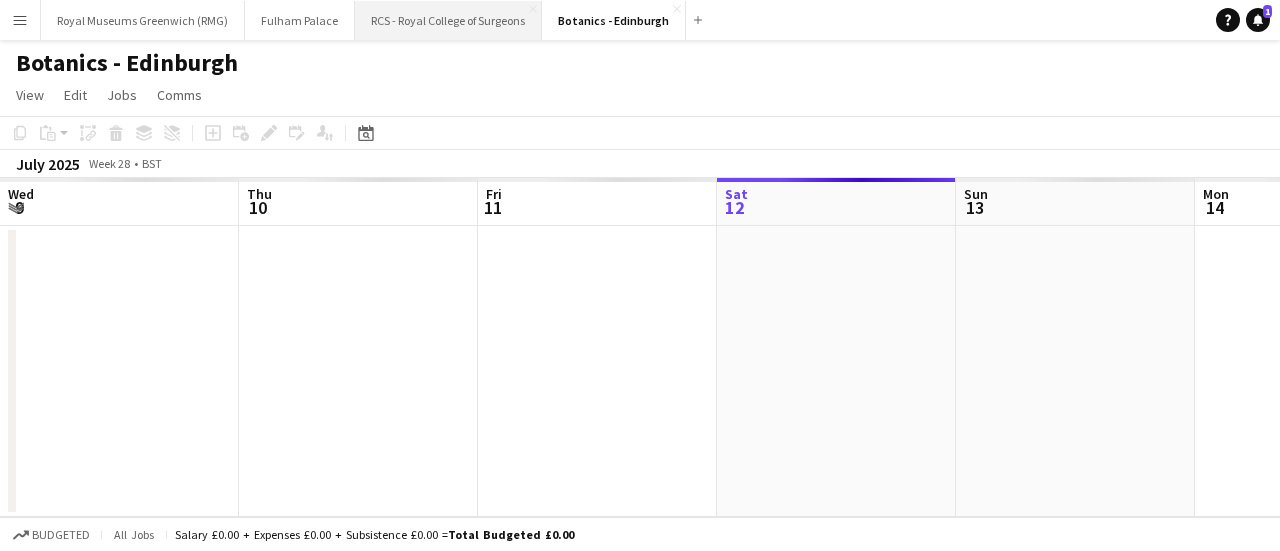 scroll, scrollTop: 0, scrollLeft: 478, axis: horizontal 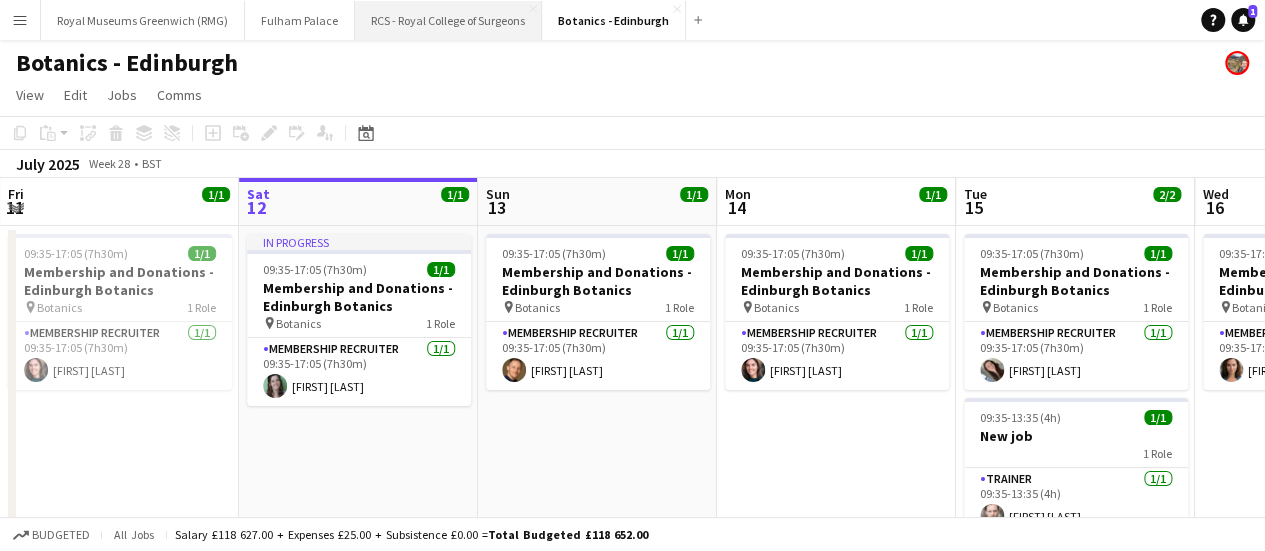 click on "RCS - Royal College of Surgeons
Close" at bounding box center [448, 20] 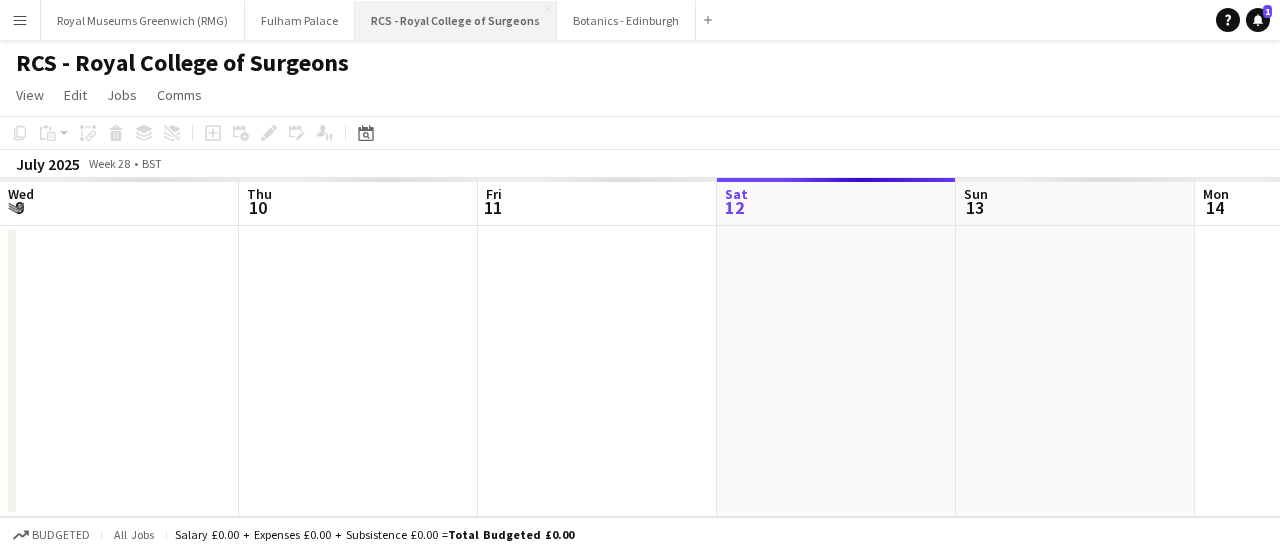 scroll, scrollTop: 0, scrollLeft: 478, axis: horizontal 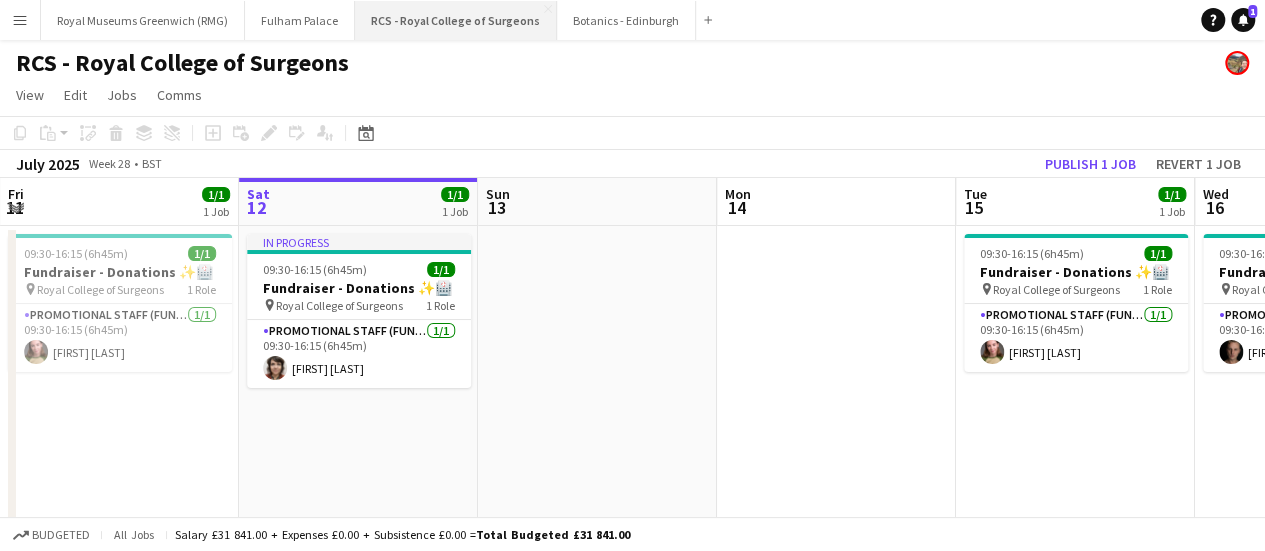 click on "RCS - Royal College of Surgeons
Close" at bounding box center [456, 20] 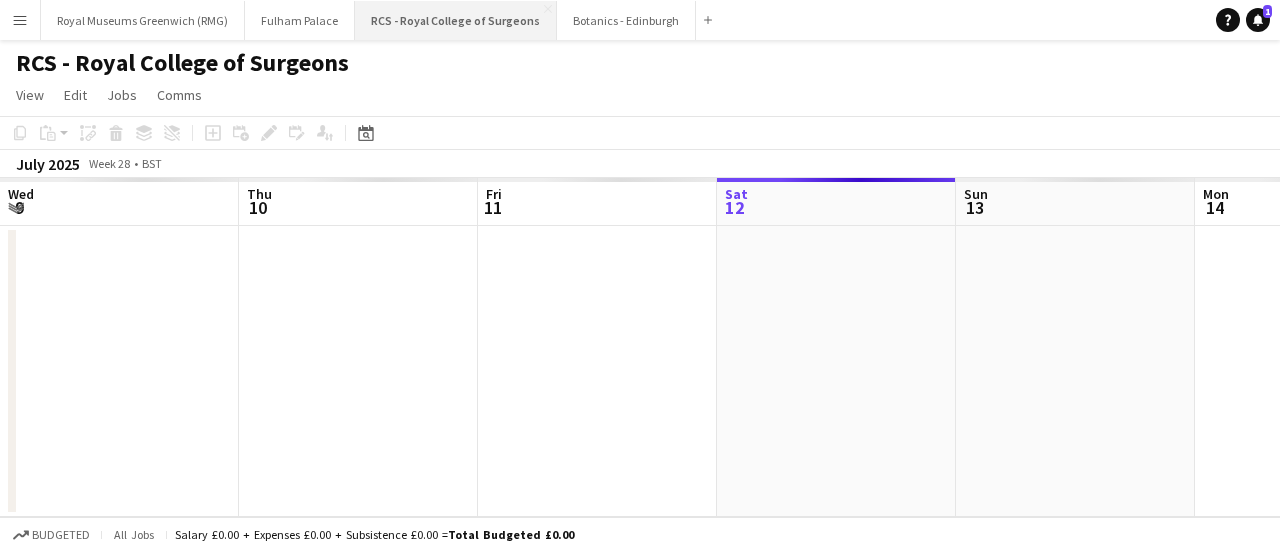 scroll, scrollTop: 0, scrollLeft: 478, axis: horizontal 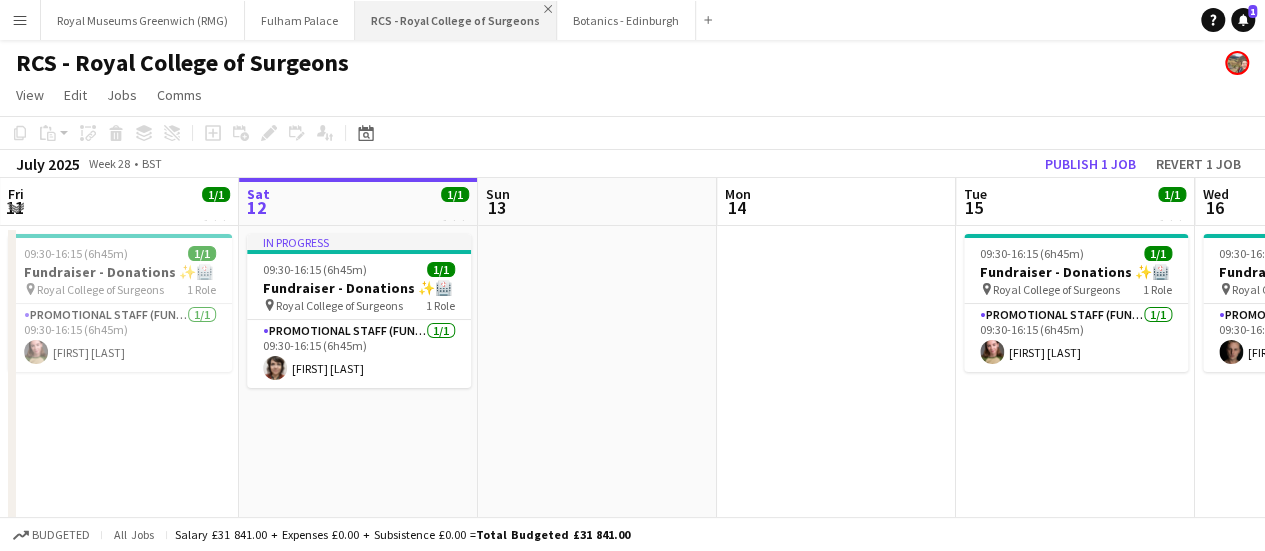 click on "Close" at bounding box center (548, 9) 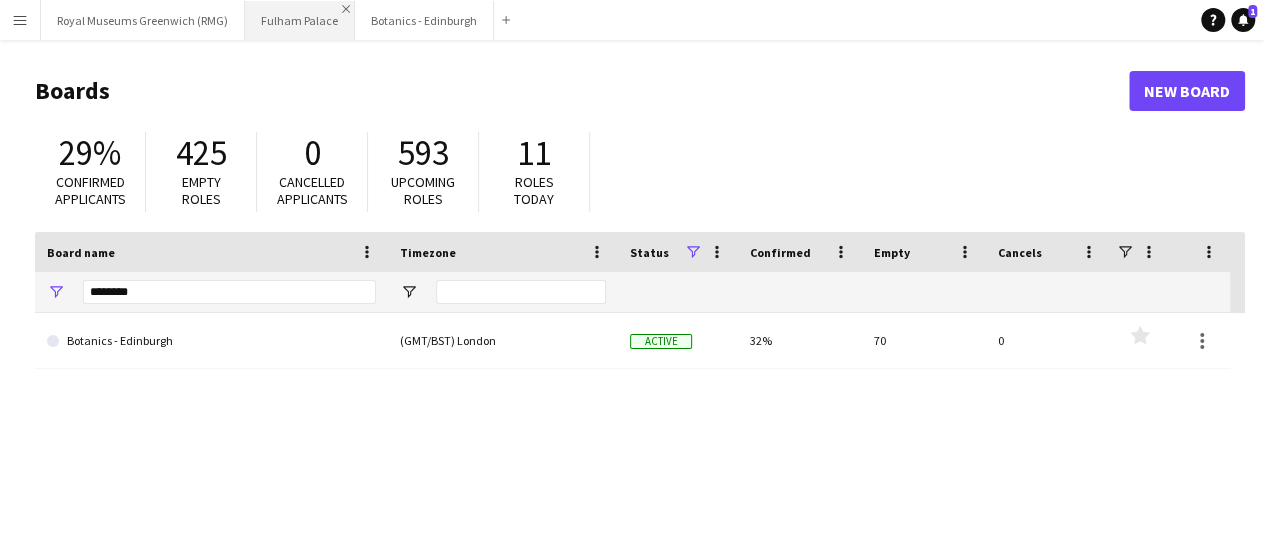 click on "Close" at bounding box center [346, 9] 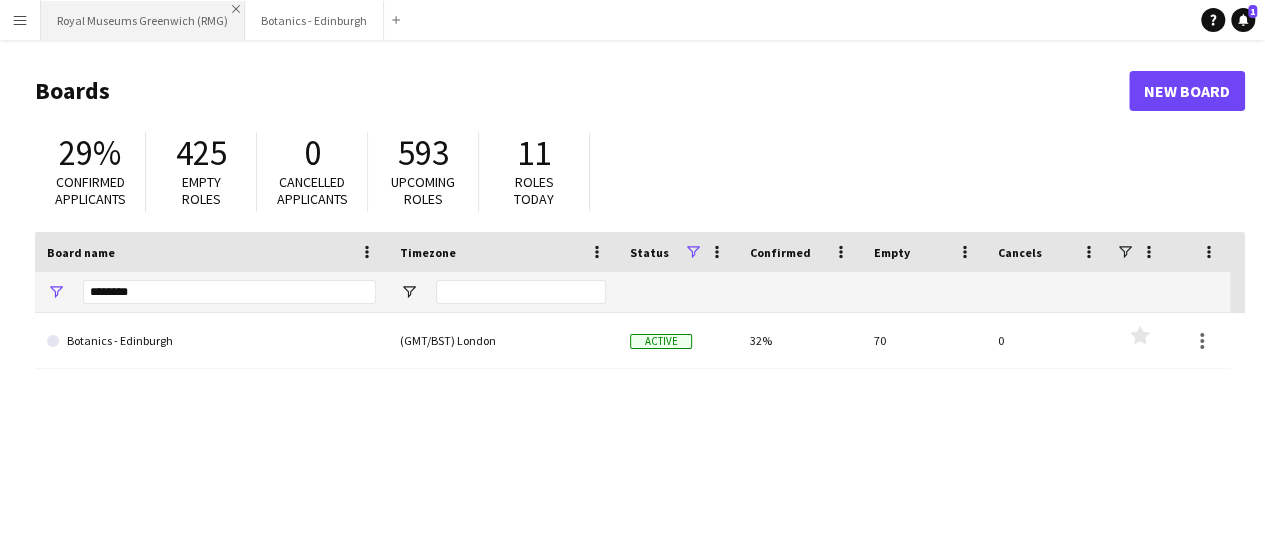 click on "Close" at bounding box center (236, 9) 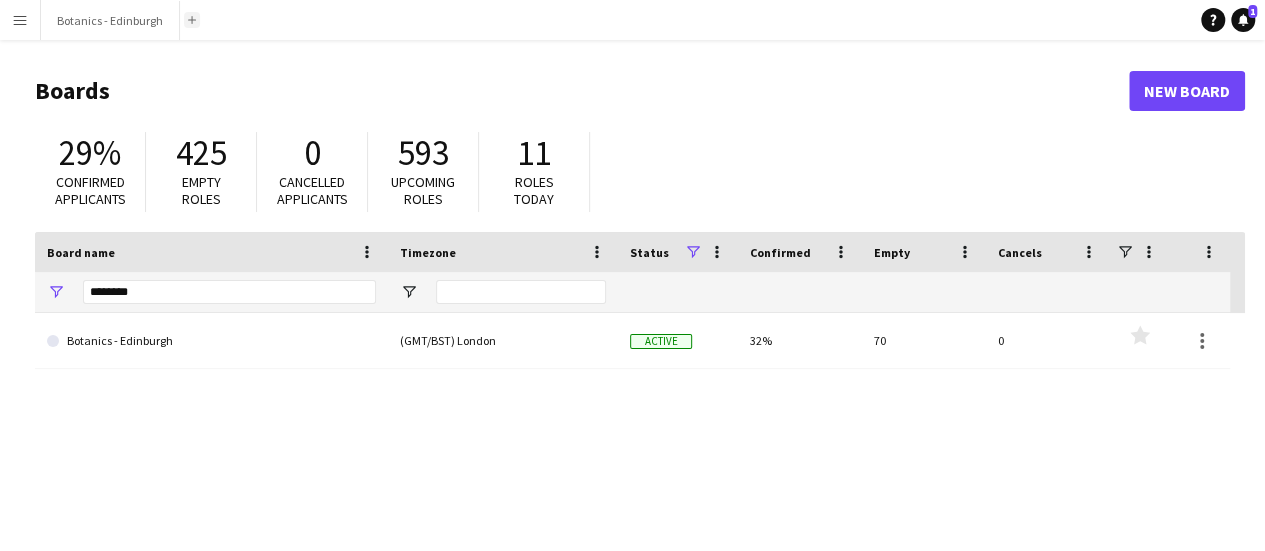 click on "Add" at bounding box center [192, 20] 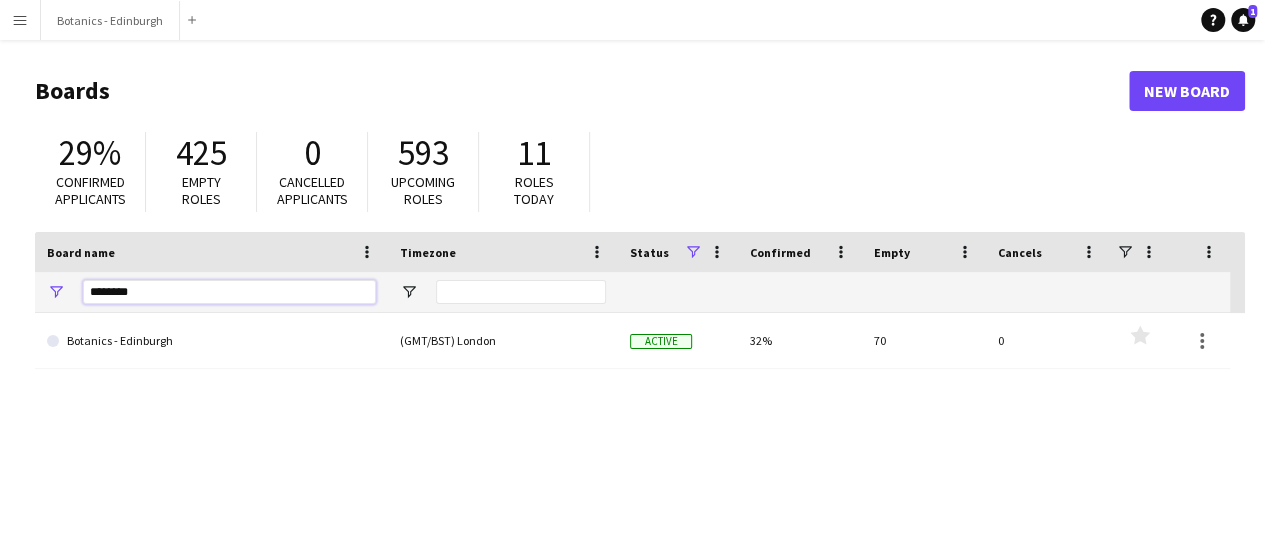 click on "********" at bounding box center [229, 292] 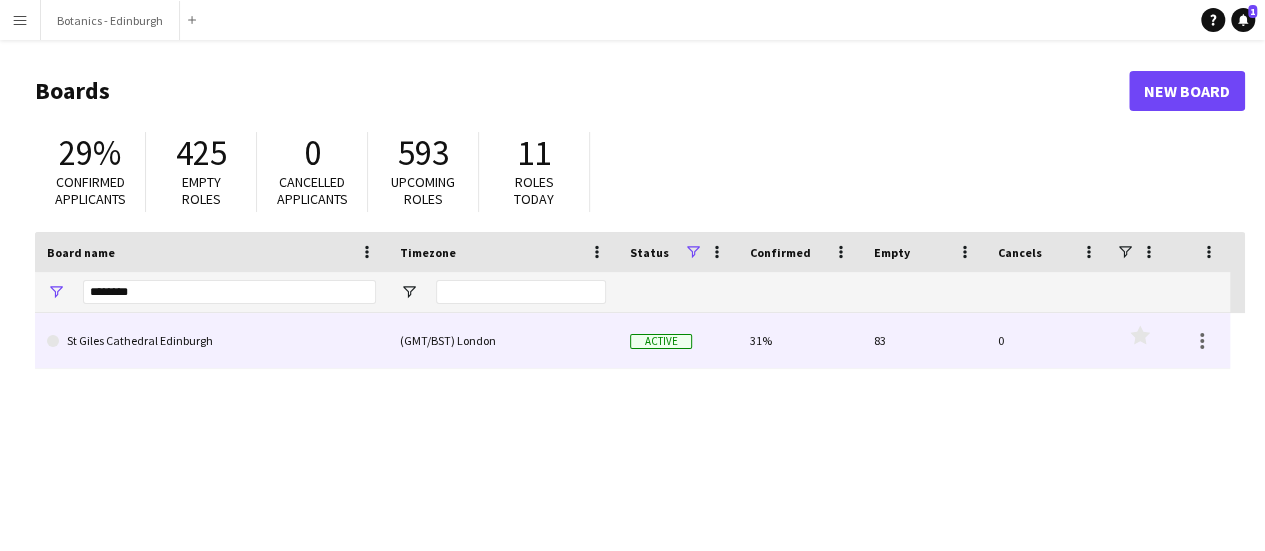 click on "St Giles Cathedral Edinburgh" 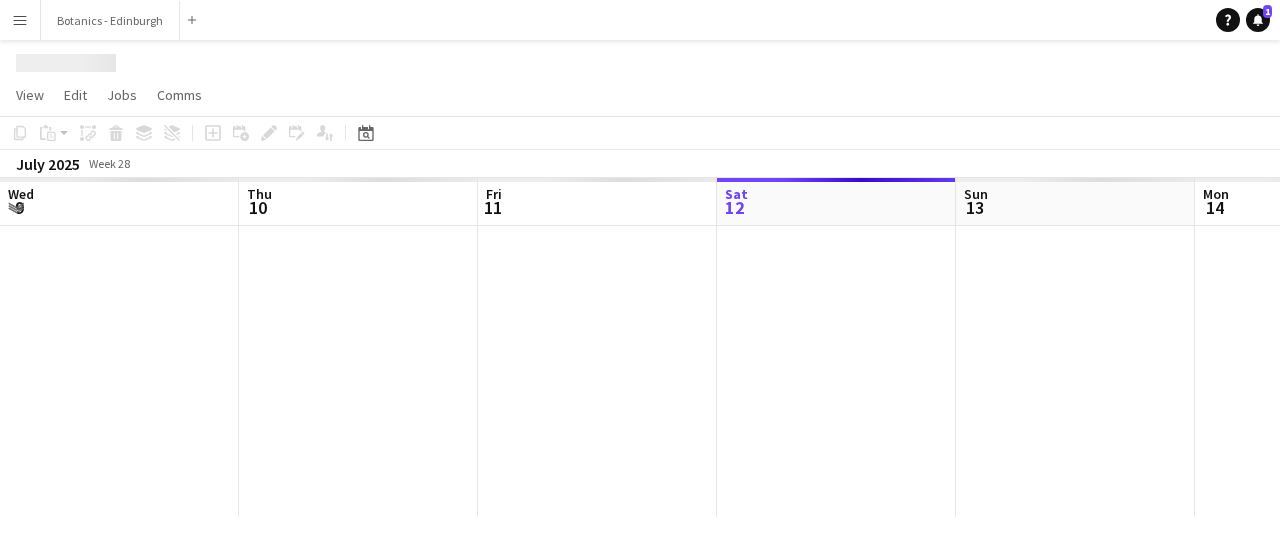 scroll, scrollTop: 0, scrollLeft: 478, axis: horizontal 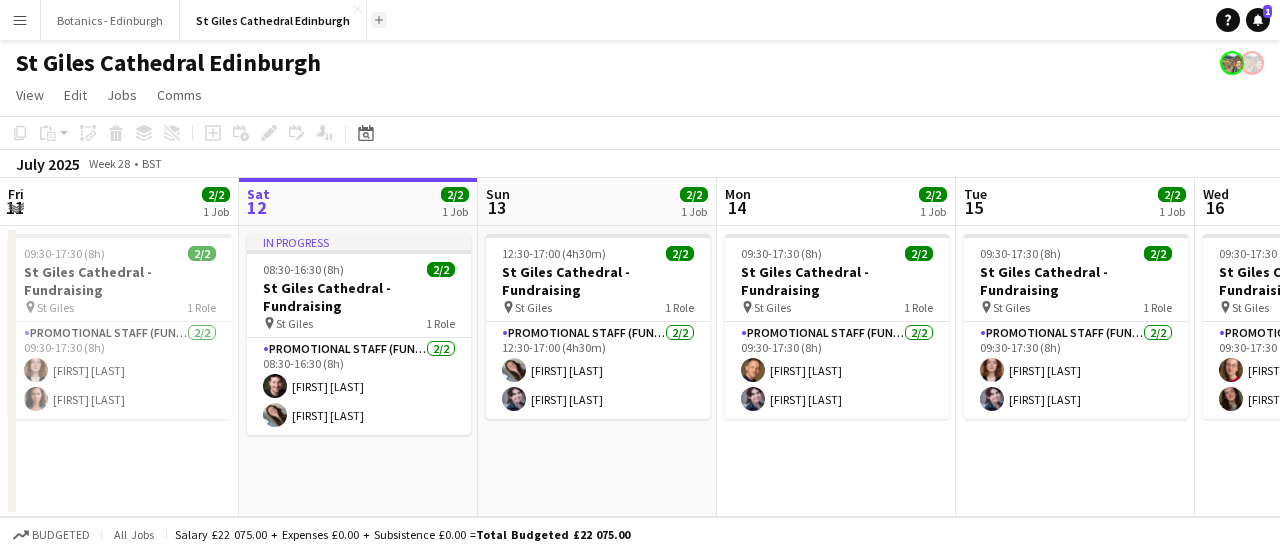 click on "Add" at bounding box center [379, 20] 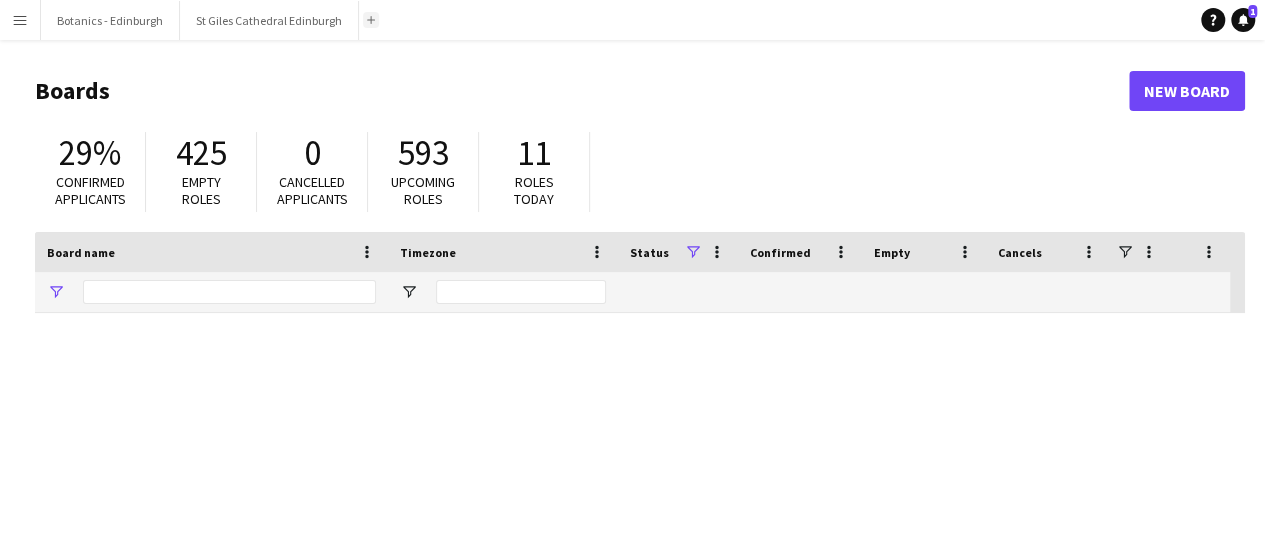 type on "********" 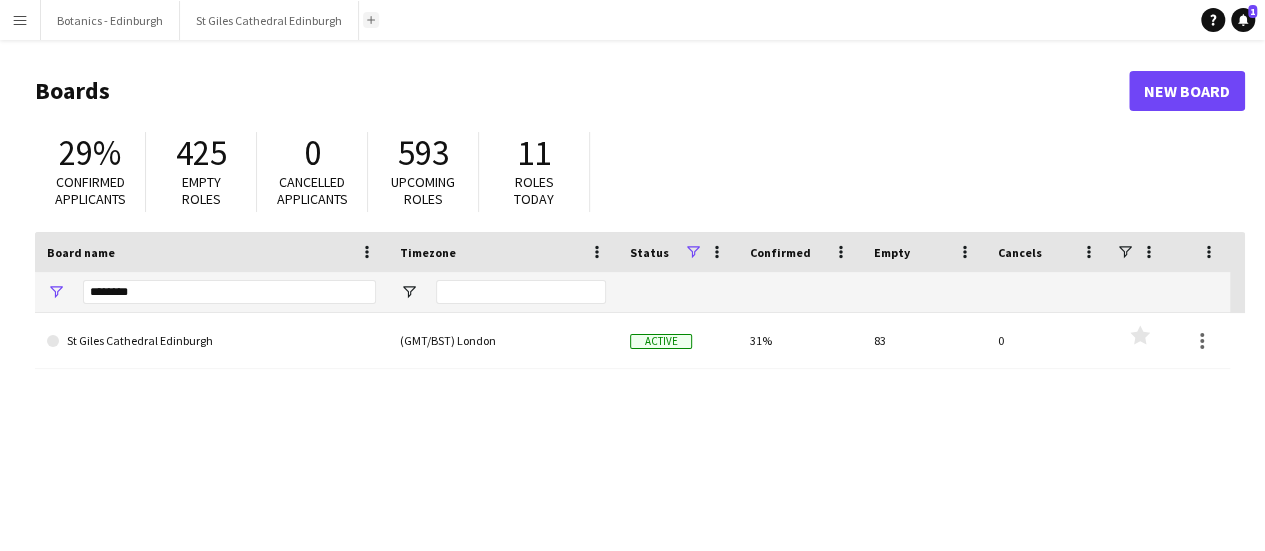 type 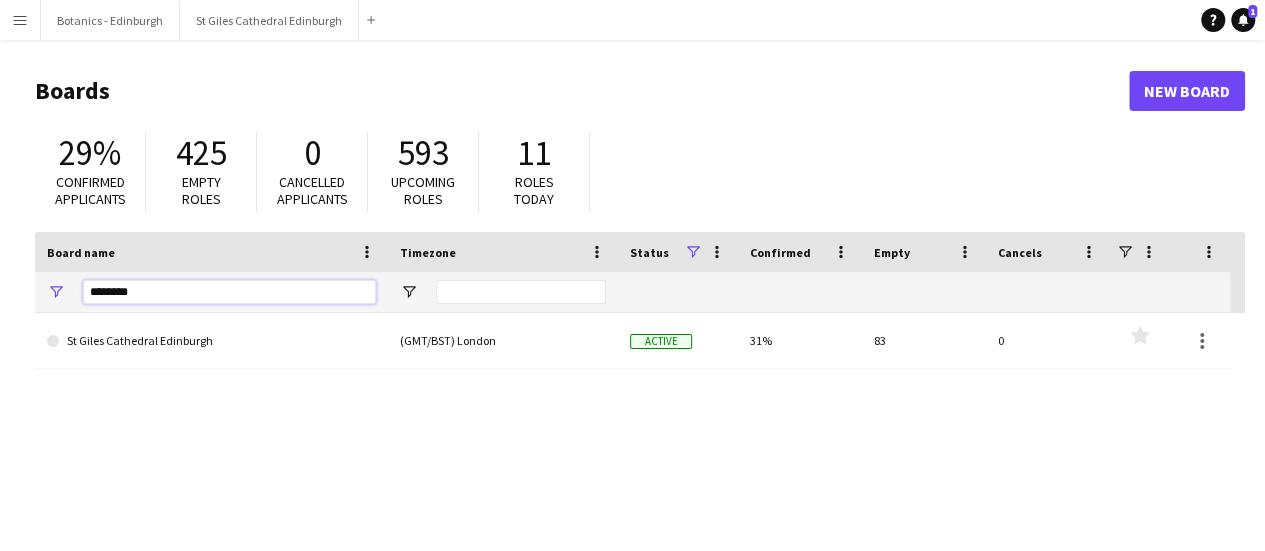 click on "********" at bounding box center (229, 292) 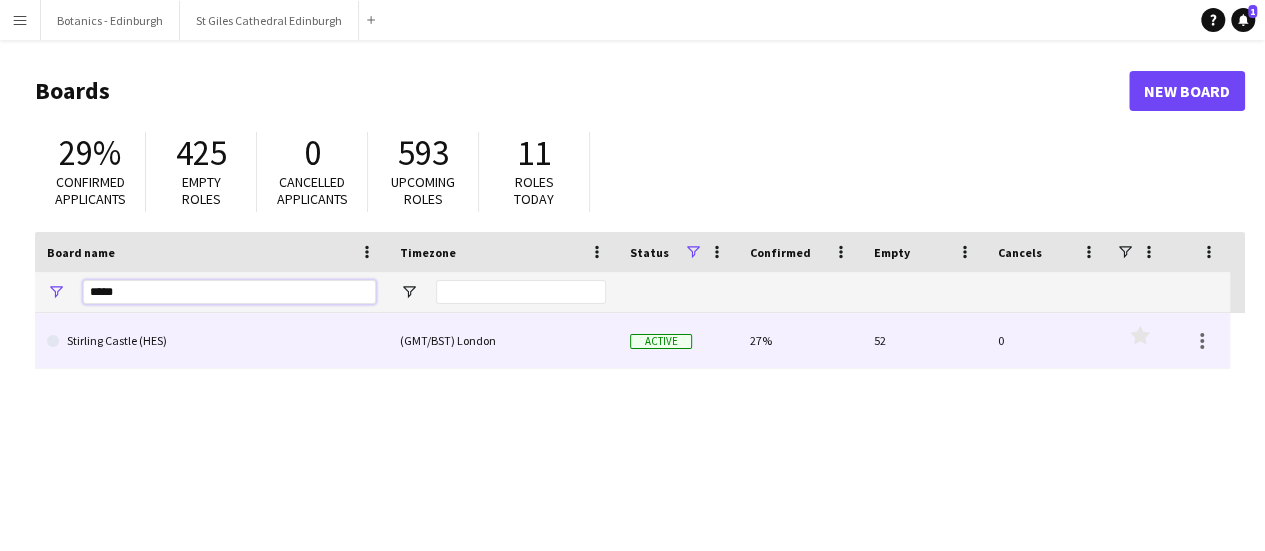 type on "*****" 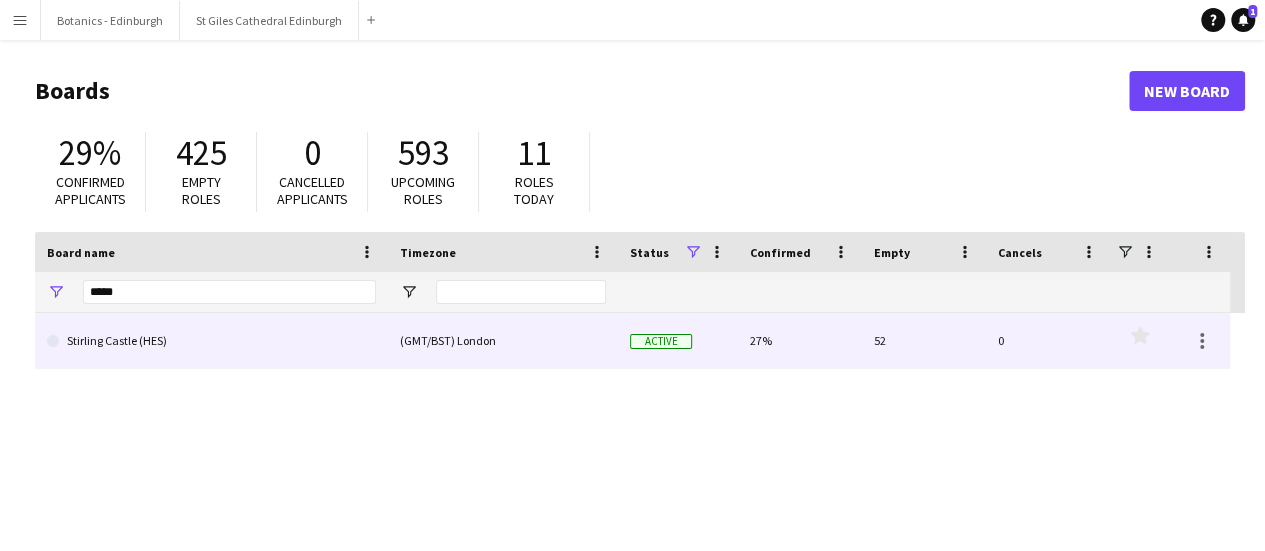 click on "Stirling Castle (HES)" 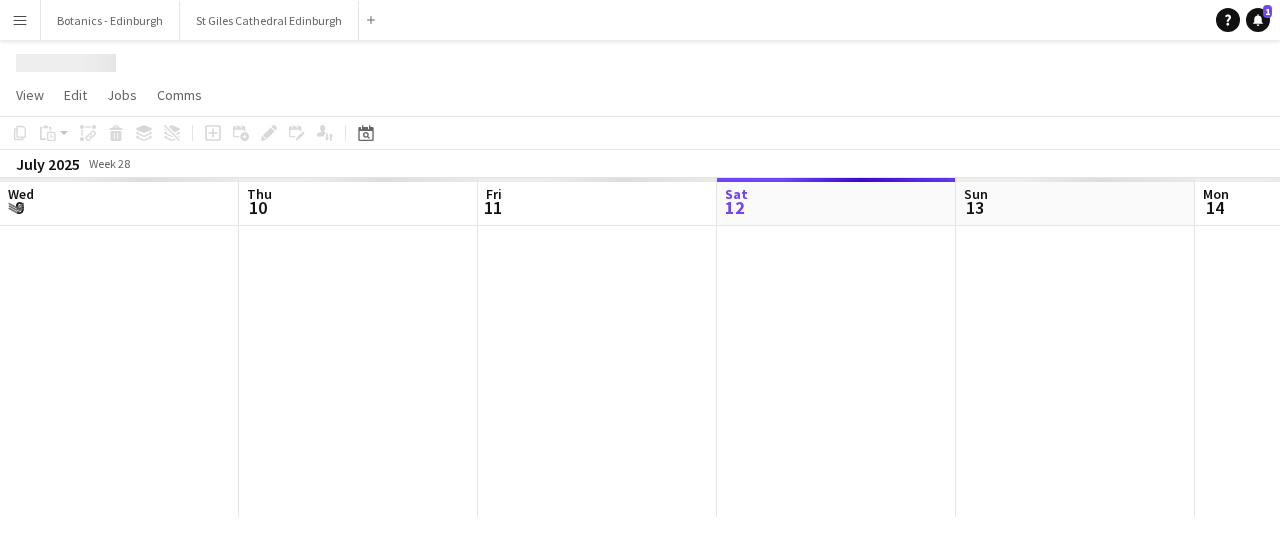 scroll, scrollTop: 0, scrollLeft: 478, axis: horizontal 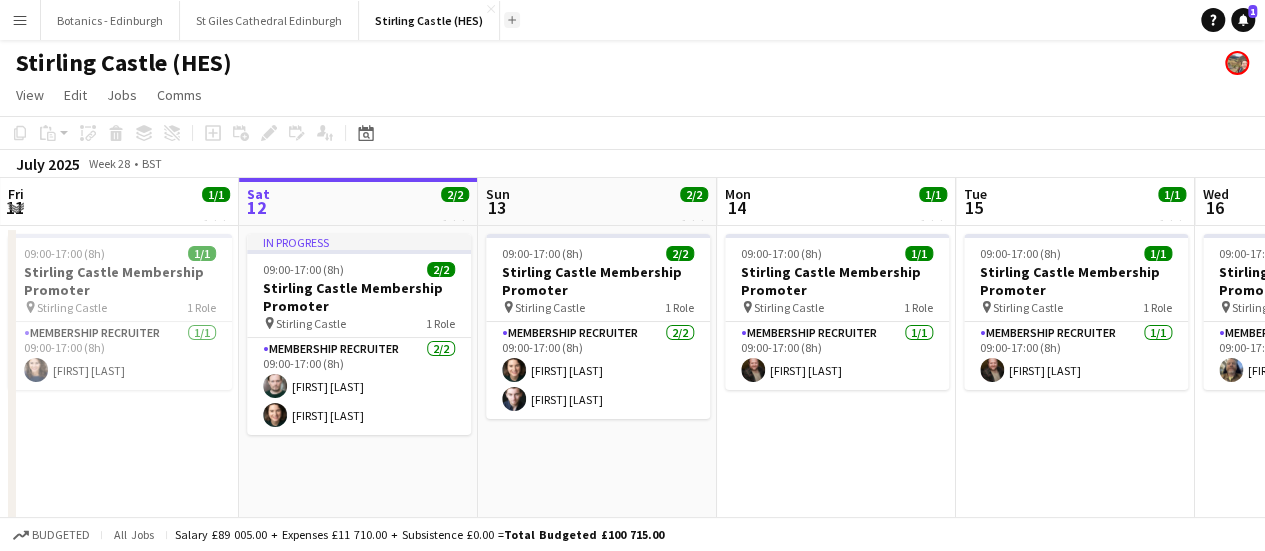 click on "Add" at bounding box center (512, 20) 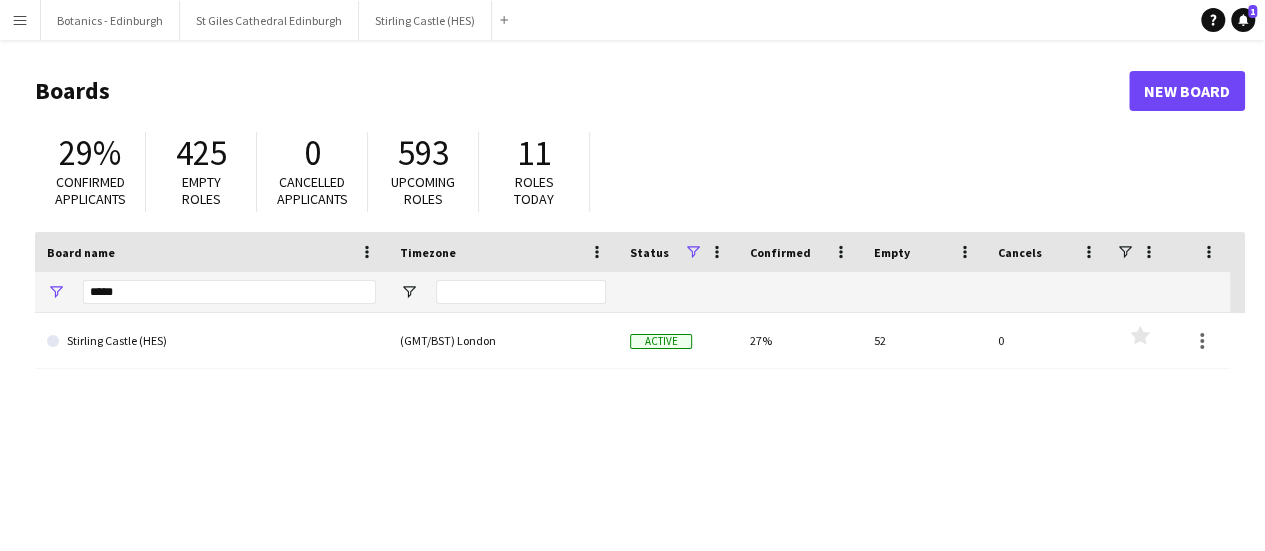click on "*****" 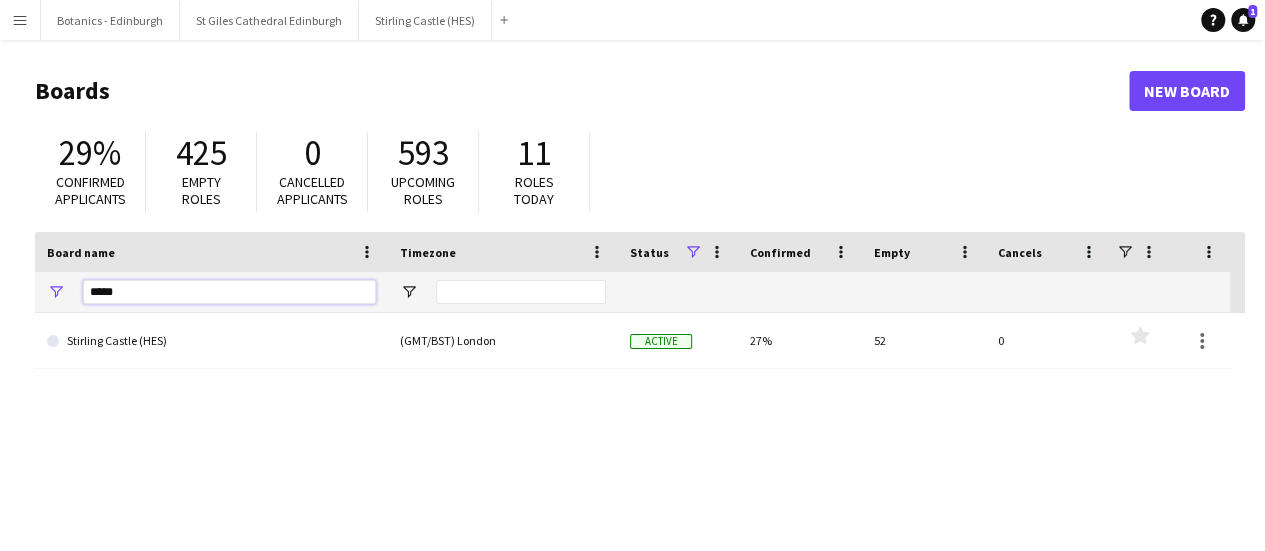click on "*****" at bounding box center (229, 292) 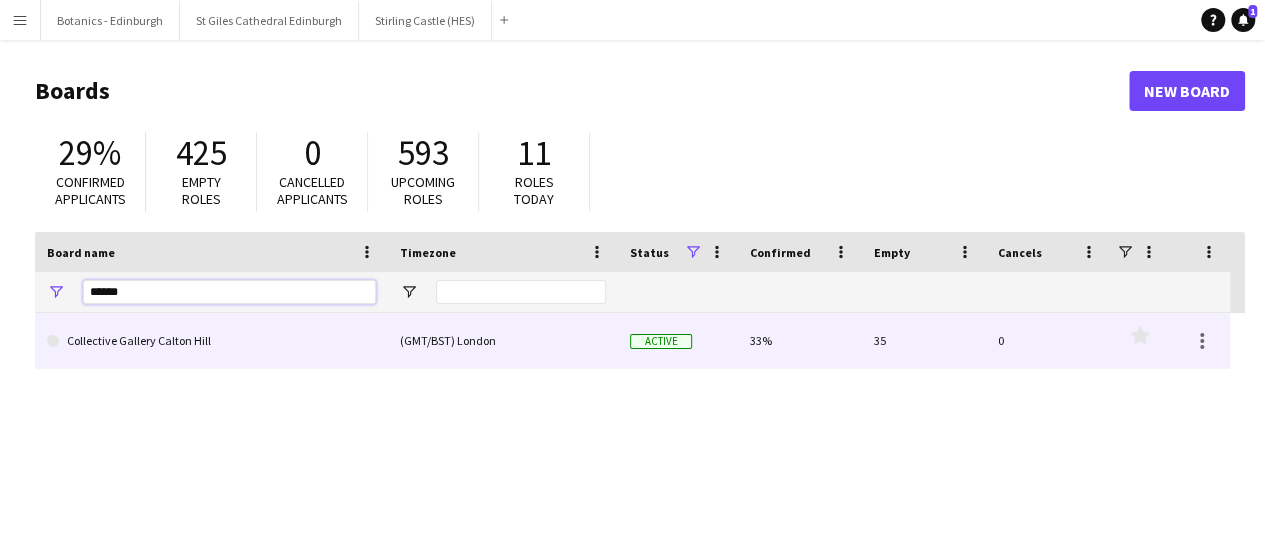 type on "******" 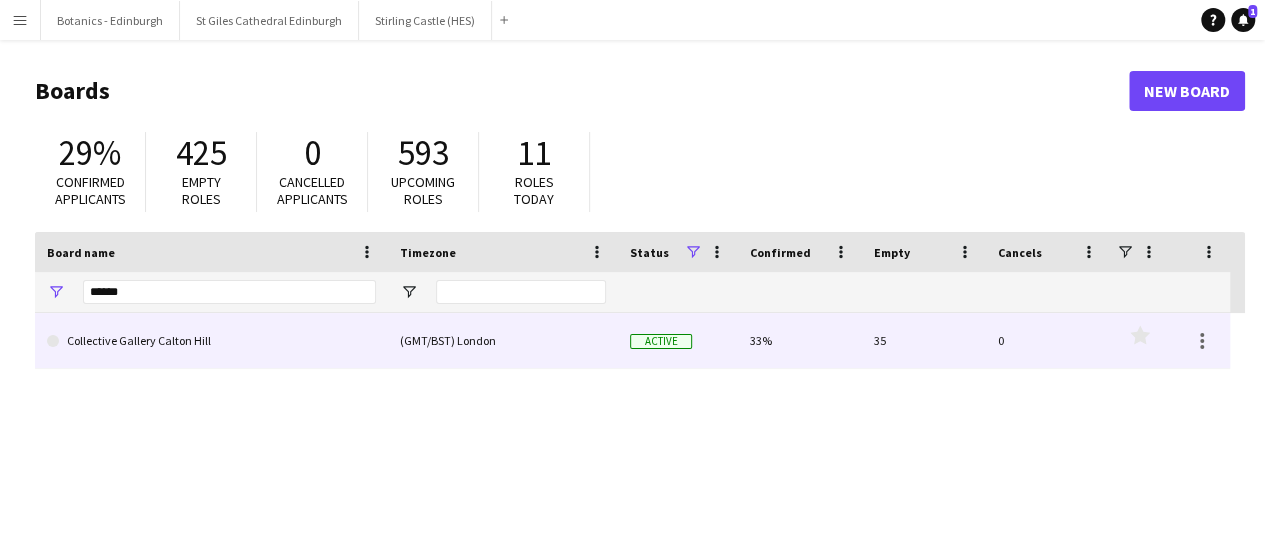 click on "Collective Gallery Calton Hill" 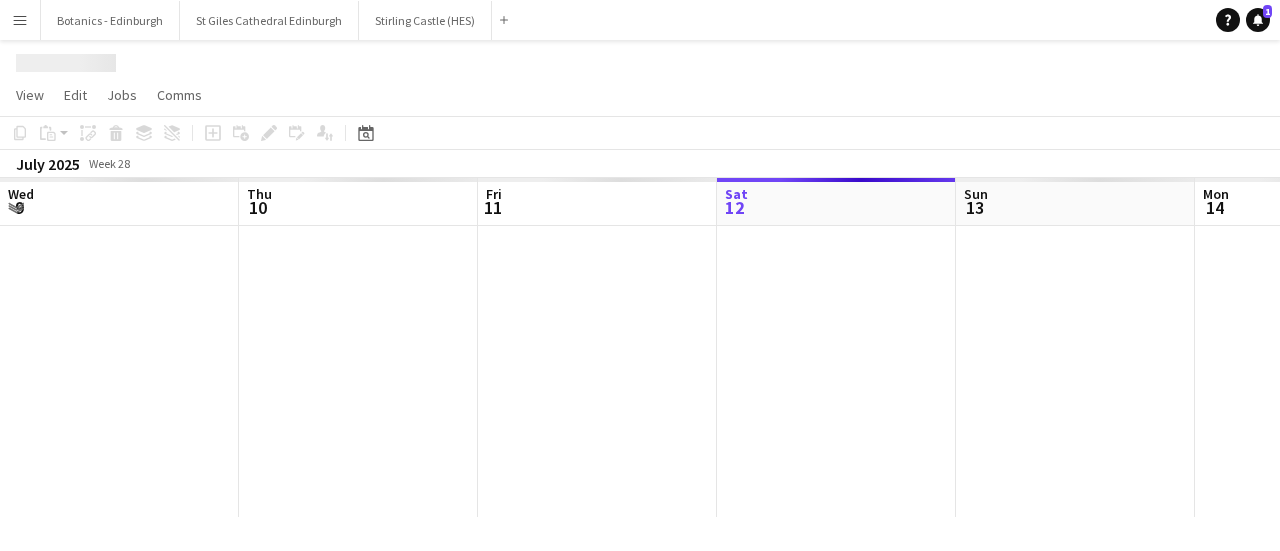 scroll, scrollTop: 0, scrollLeft: 478, axis: horizontal 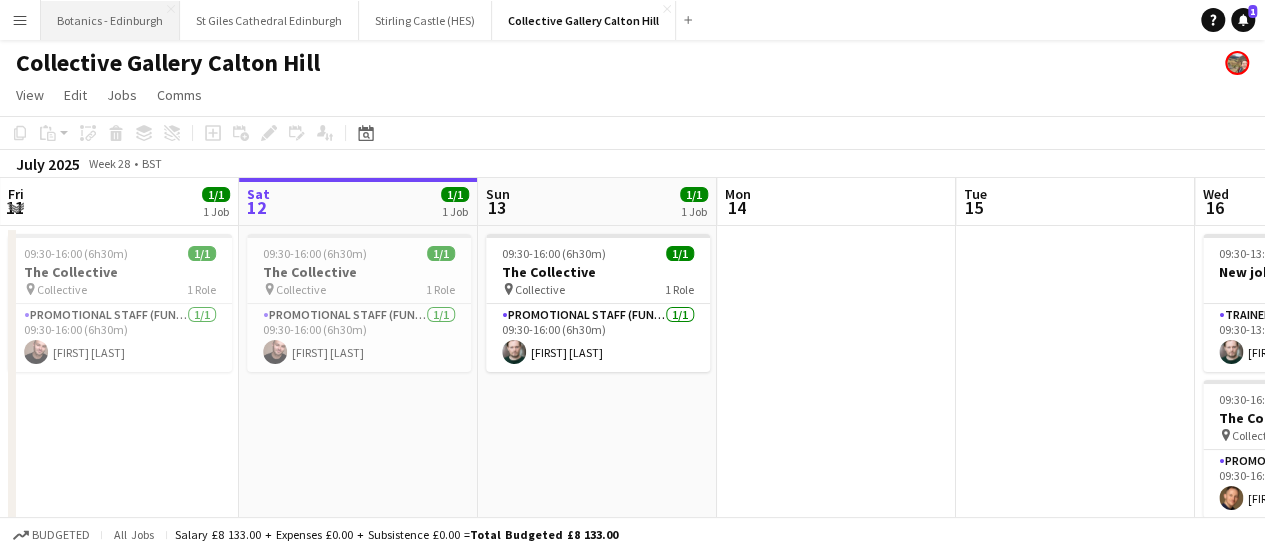 click on "Botanics - Edinburgh
Close" at bounding box center [110, 20] 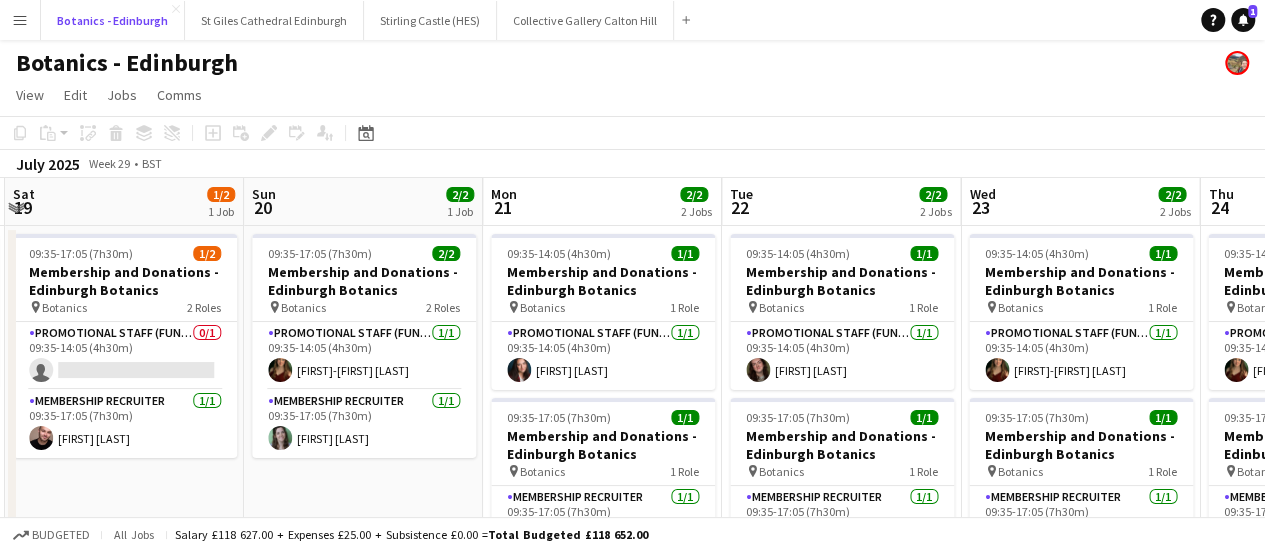 scroll, scrollTop: 0, scrollLeft: 828, axis: horizontal 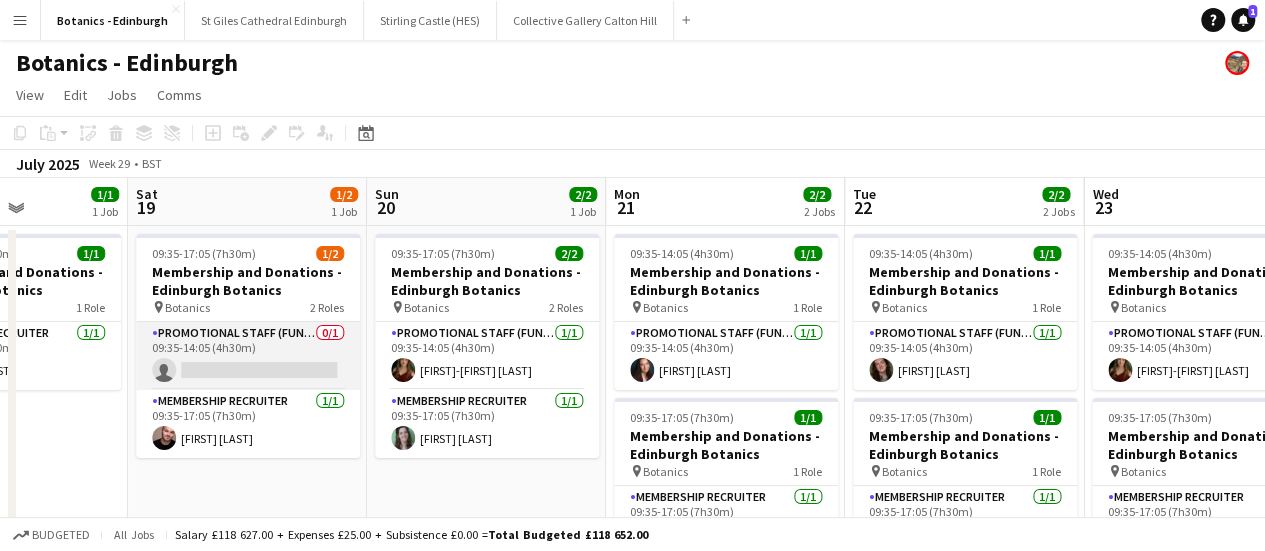 click on "Promotional Staff (Fundraiser)   0/1   09:35-14:05 (4h30m)
single-neutral-actions" at bounding box center (248, 356) 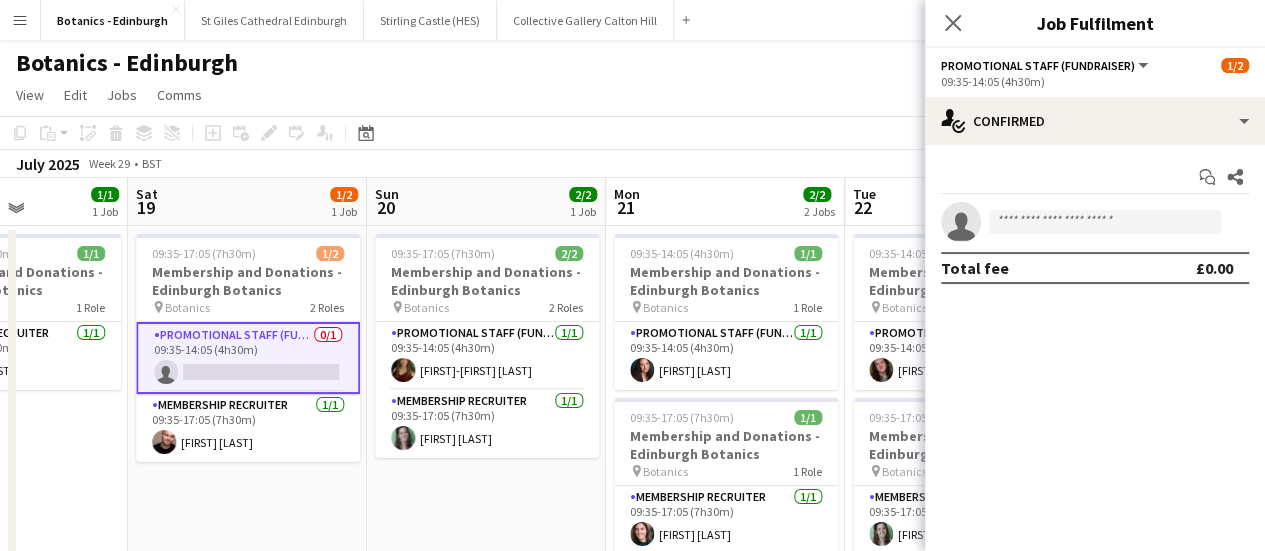 drag, startPoint x: 1046, startPoint y: 209, endPoint x: 1025, endPoint y: 231, distance: 30.413813 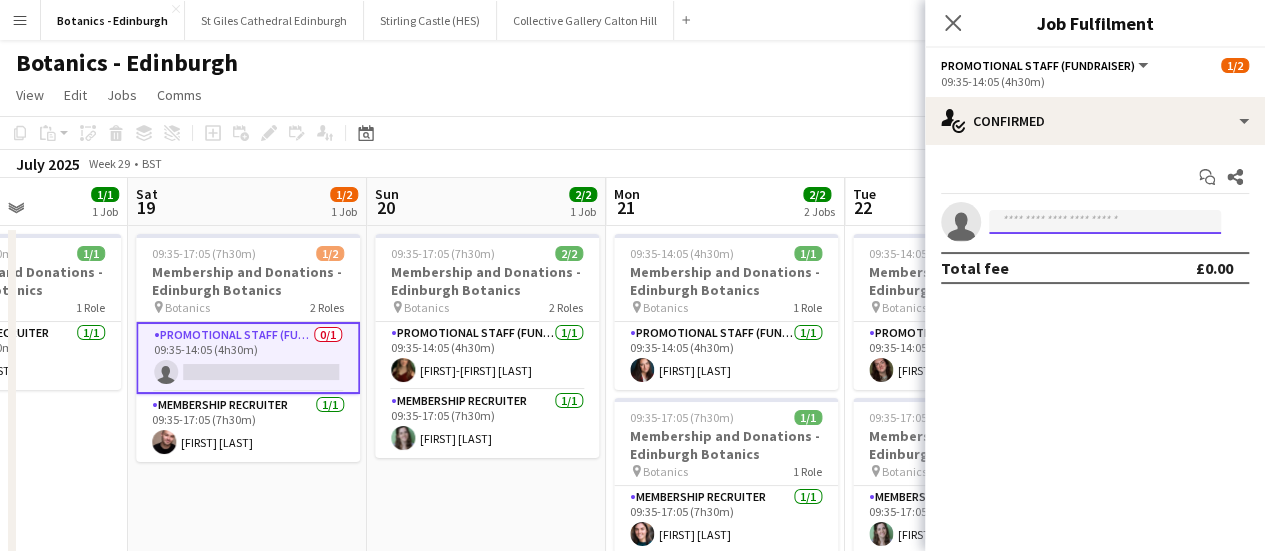 click at bounding box center [1105, 222] 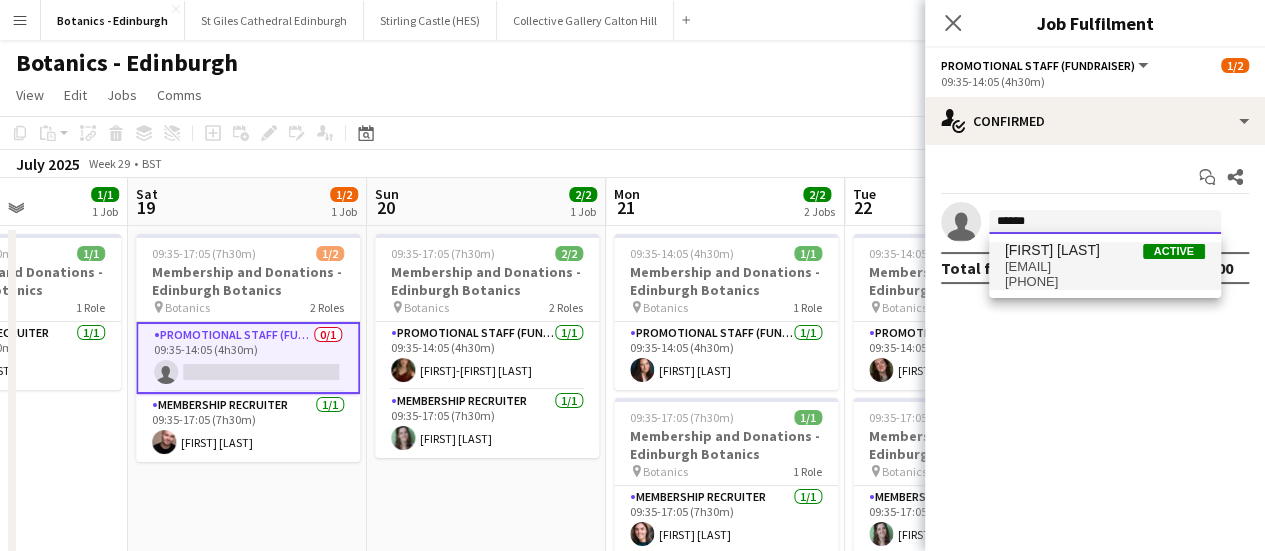 type on "******" 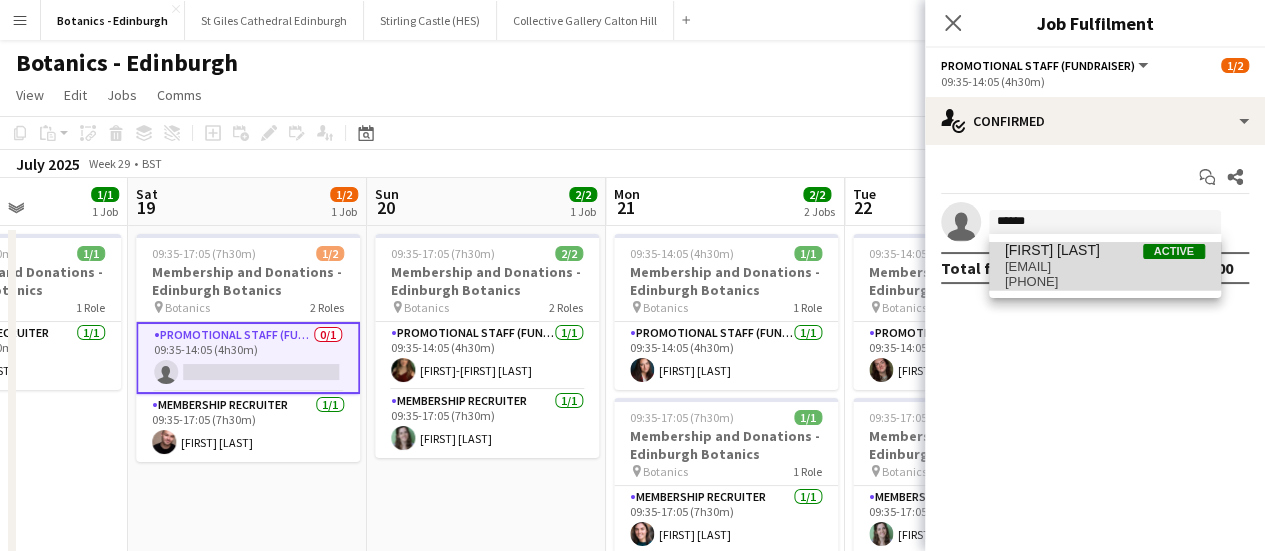 click on "[EMAIL]" at bounding box center (1105, 267) 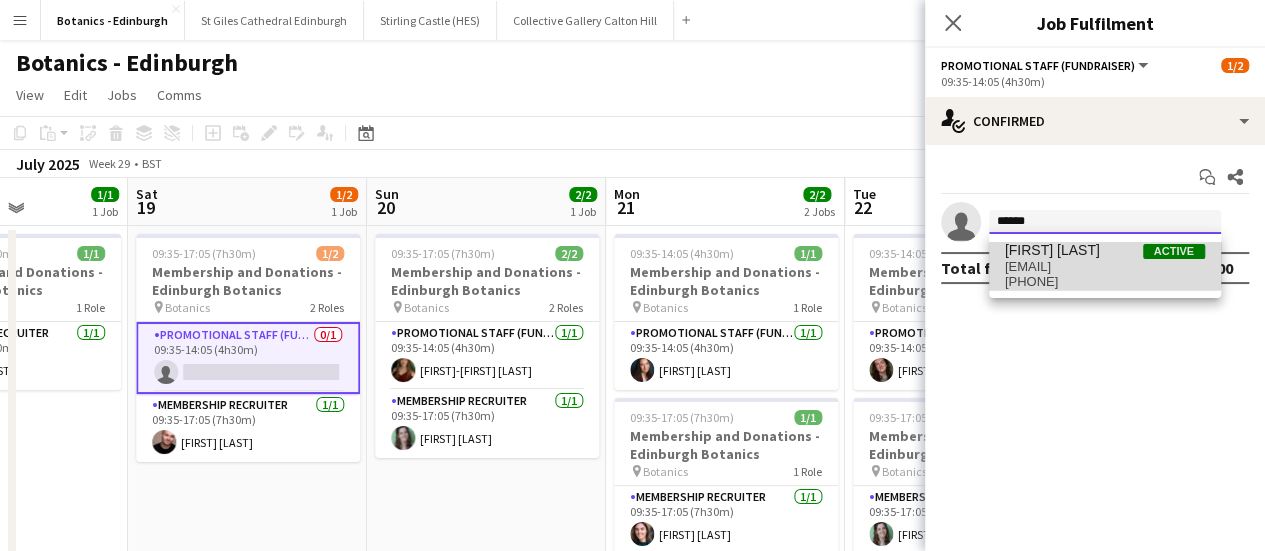 type 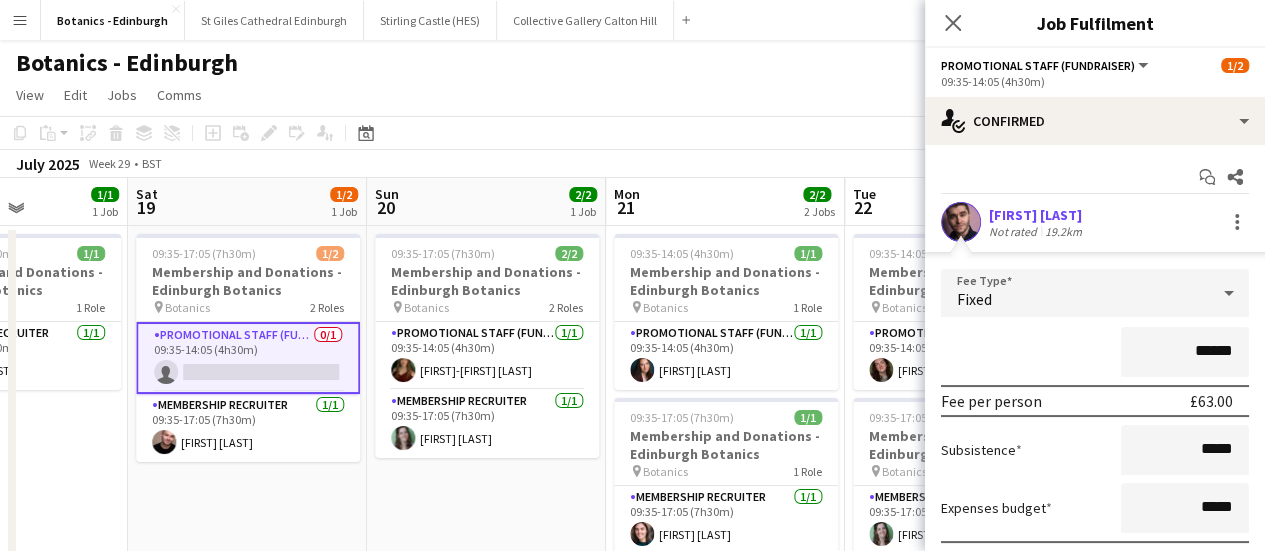 scroll, scrollTop: 144, scrollLeft: 0, axis: vertical 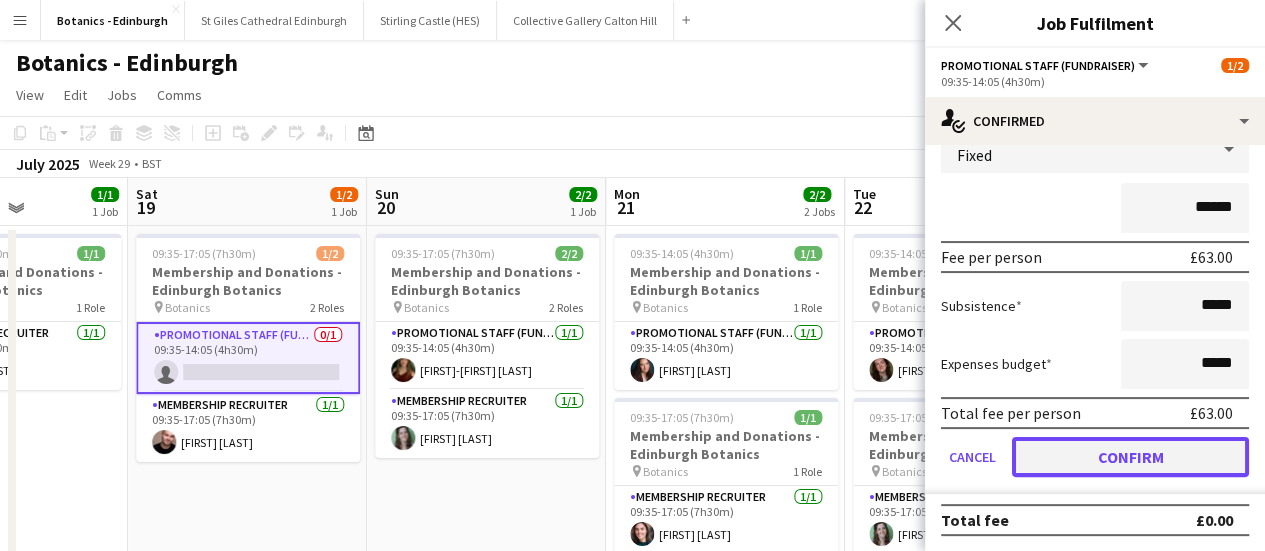 click on "Confirm" at bounding box center (1130, 457) 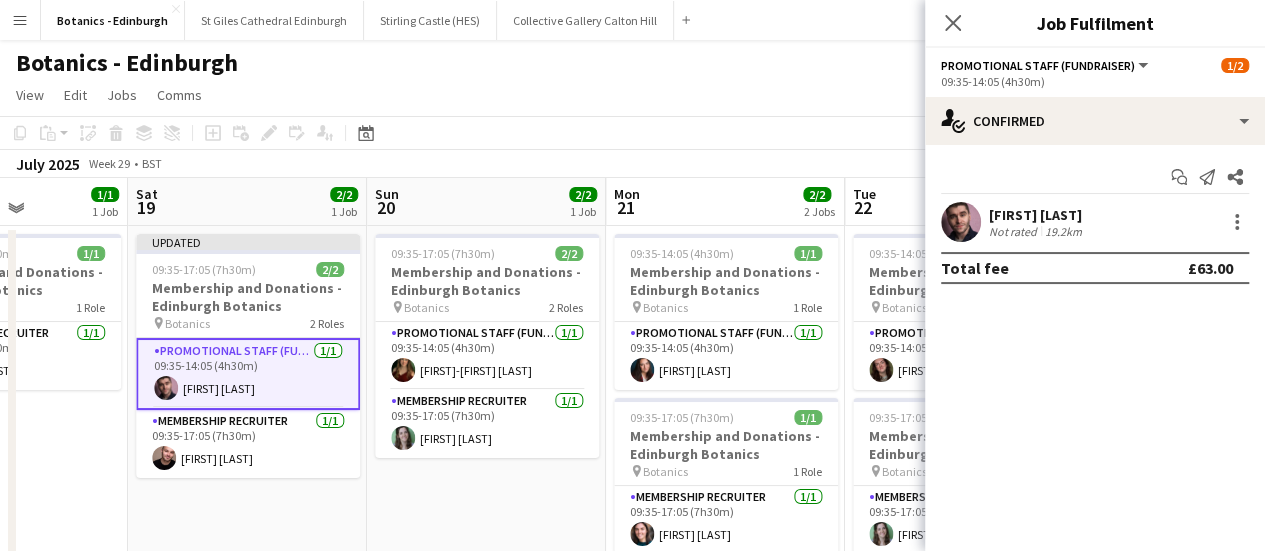 scroll, scrollTop: 0, scrollLeft: 0, axis: both 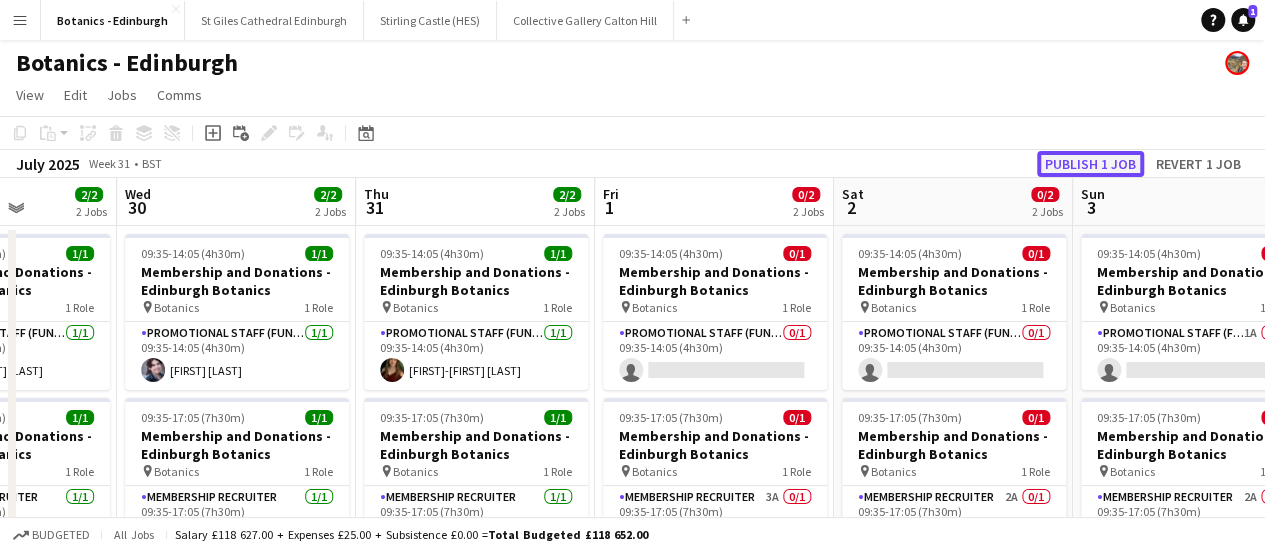 click on "Publish 1 job" 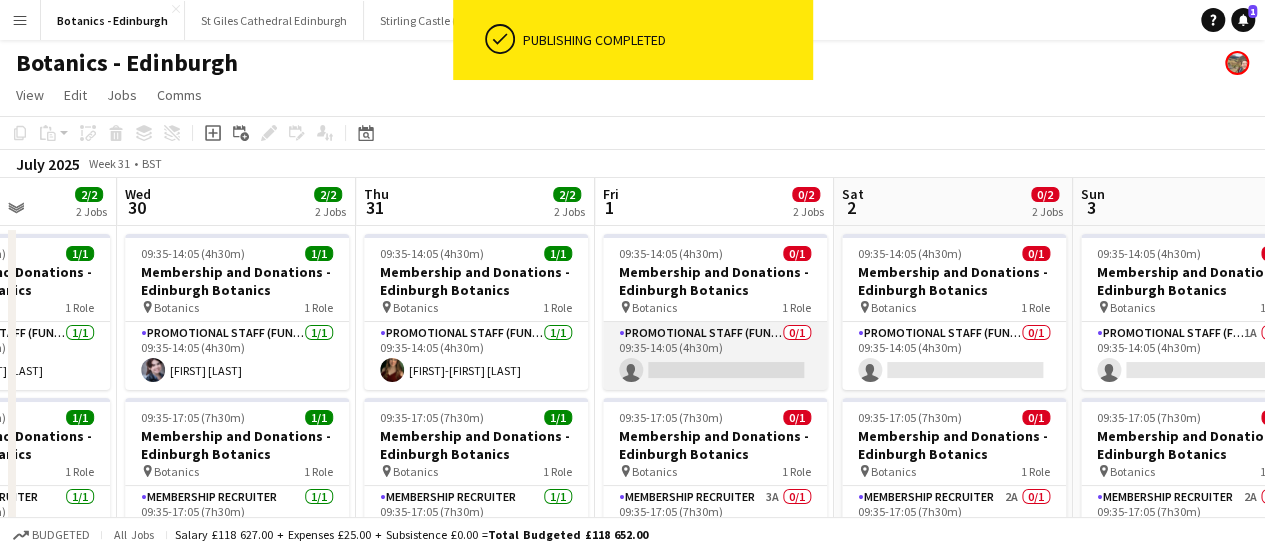 click on "Promotional Staff (Fundraiser)   0/1   09:35-14:05 (4h30m)
single-neutral-actions" at bounding box center (715, 356) 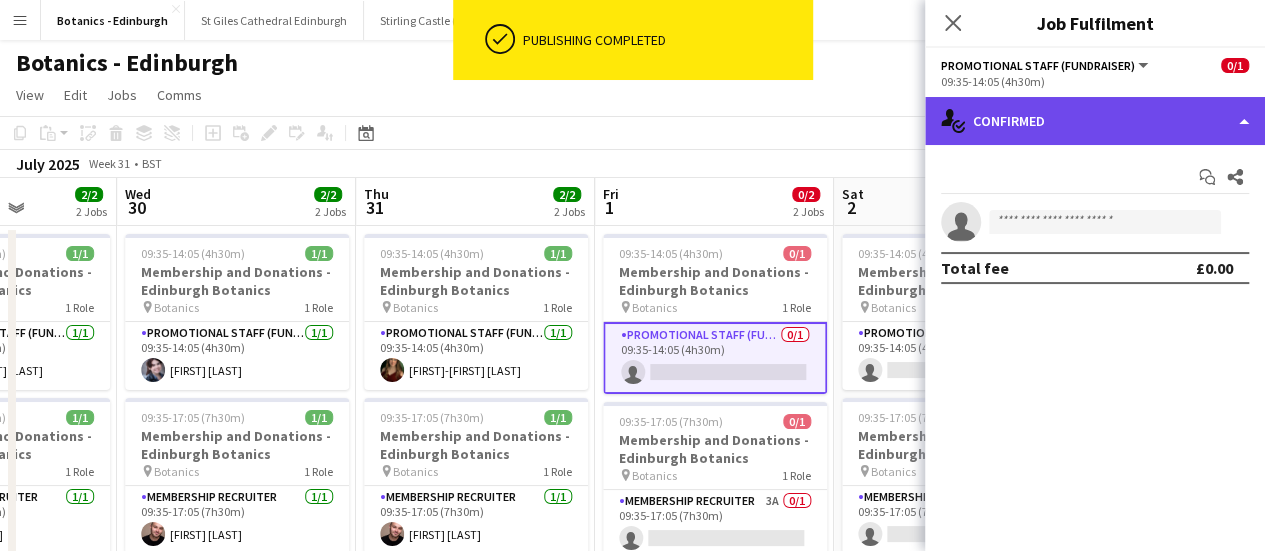 click on "single-neutral-actions-check-2
Confirmed" 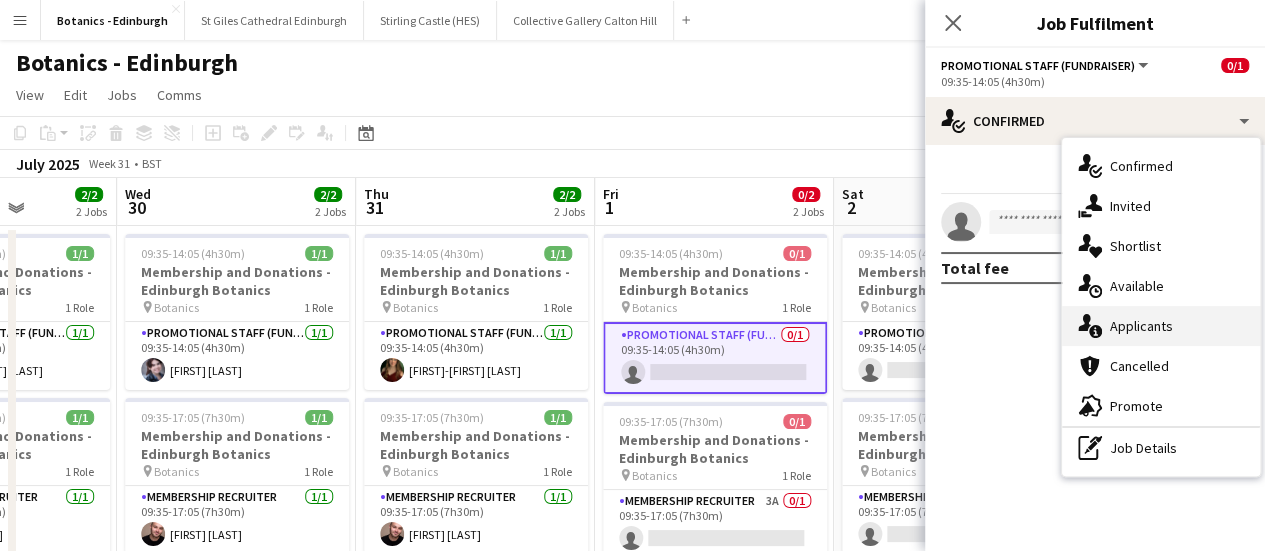 click 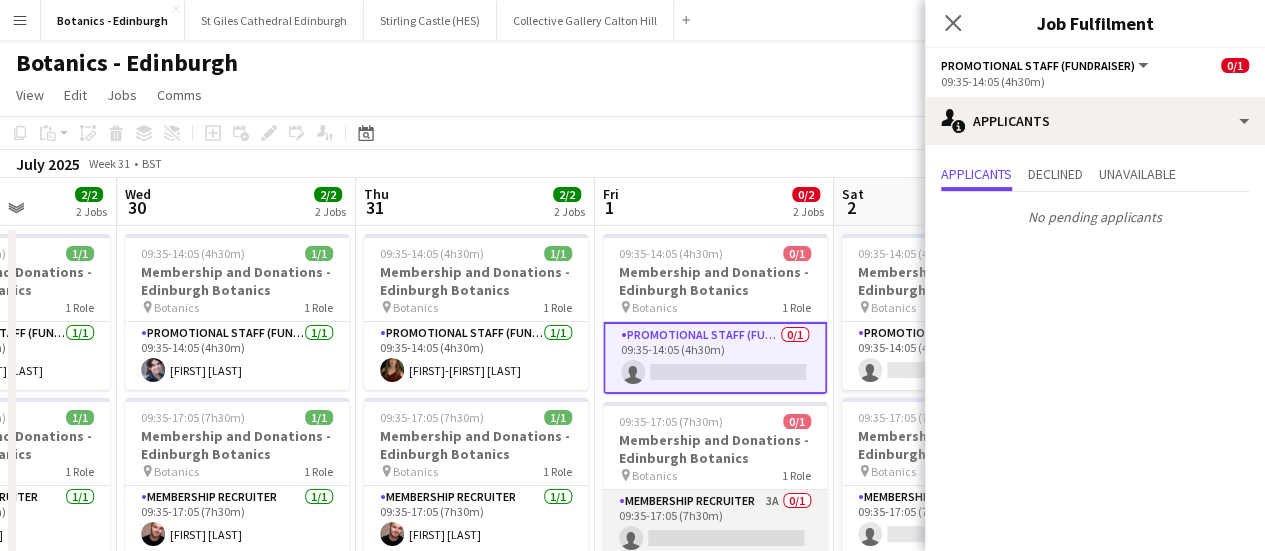 click on "Membership Recruiter   3A   0/1   09:35-17:05 (7h30m)
single-neutral-actions" at bounding box center [715, 524] 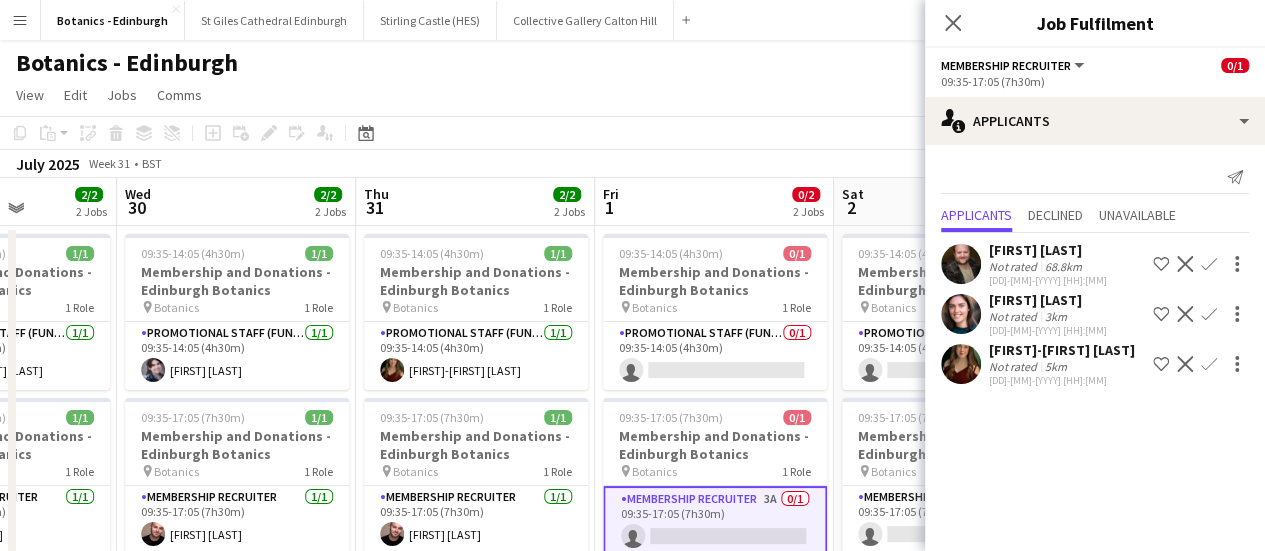 scroll, scrollTop: 0, scrollLeft: 530, axis: horizontal 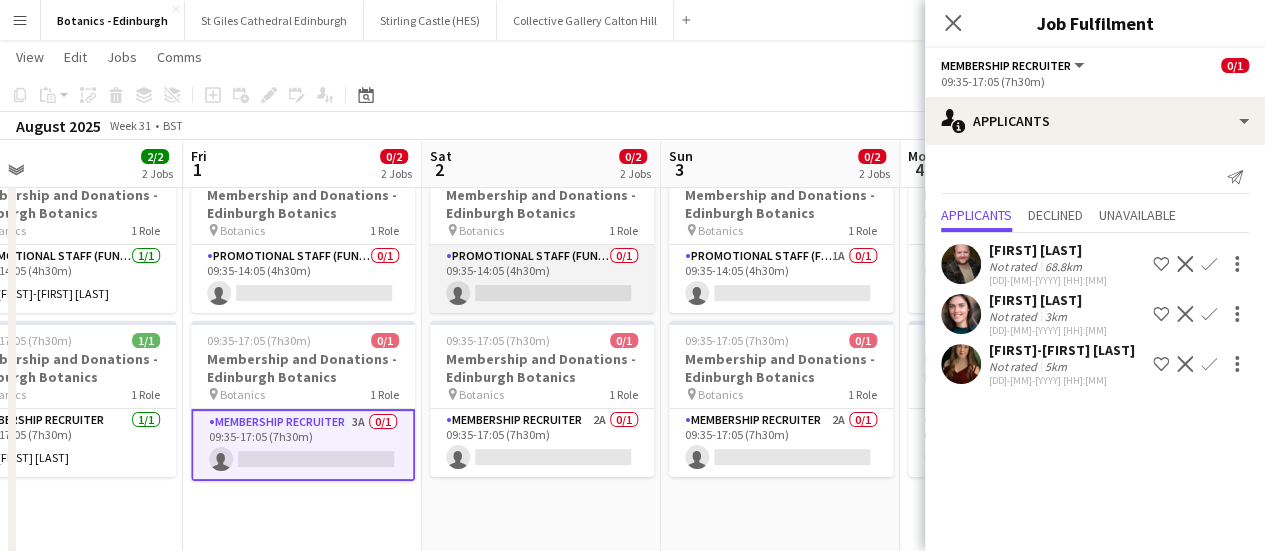 click on "Promotional Staff (Fundraiser)   0/1   09:35-14:05 (4h30m)
single-neutral-actions" at bounding box center [542, 279] 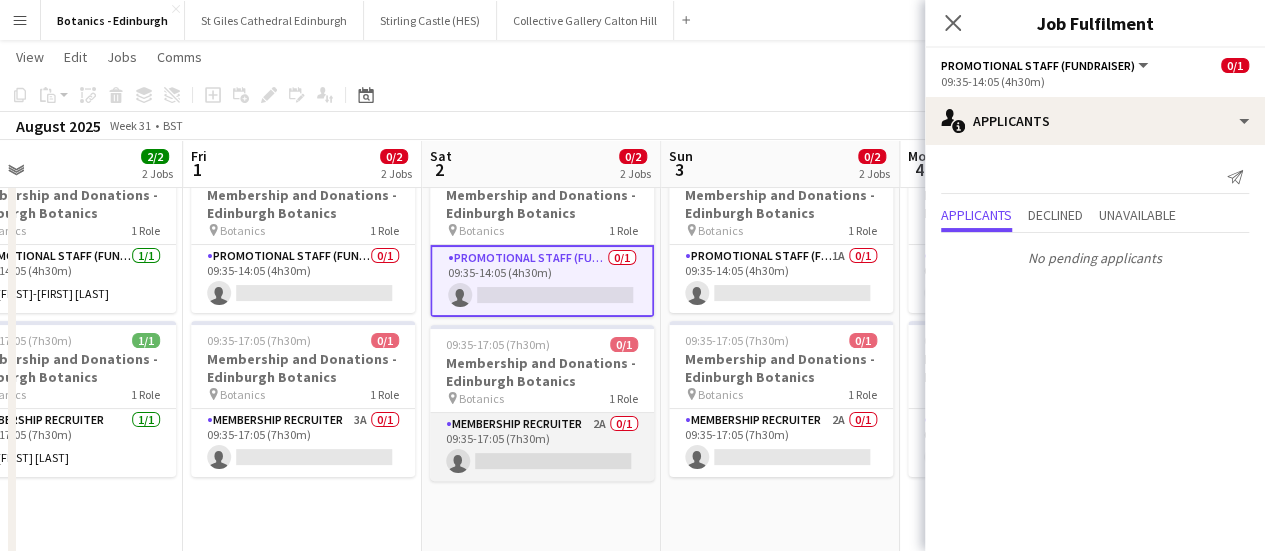 click on "Membership Recruiter   2A   0/1   09:35-17:05 (7h30m)
single-neutral-actions" at bounding box center (542, 447) 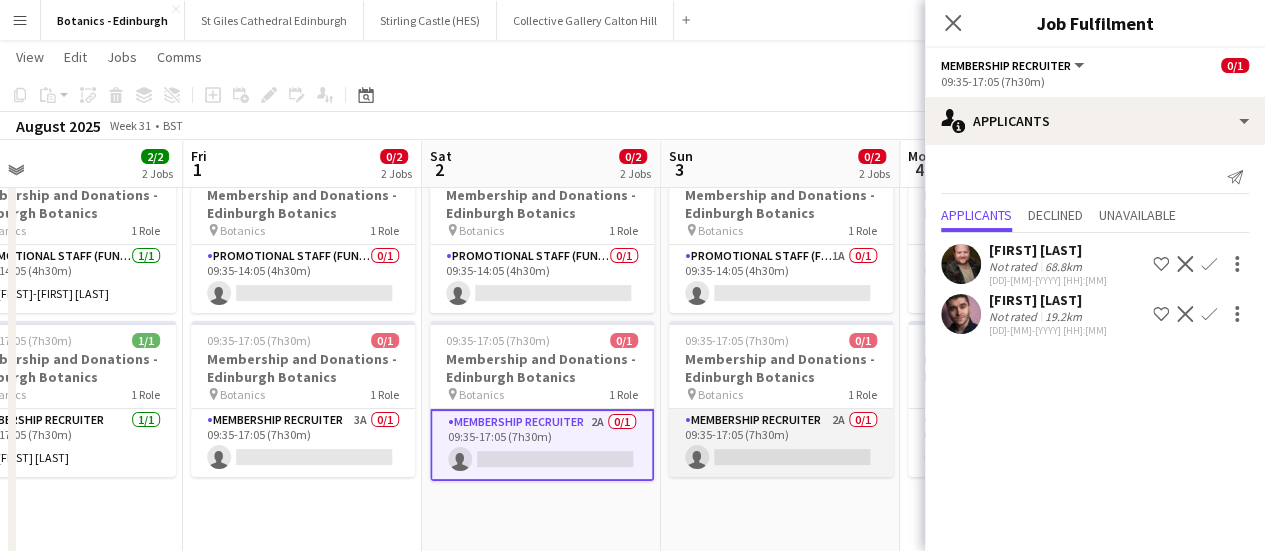 click on "Membership Recruiter   2A   0/1   09:35-17:05 (7h30m)
single-neutral-actions" at bounding box center [781, 443] 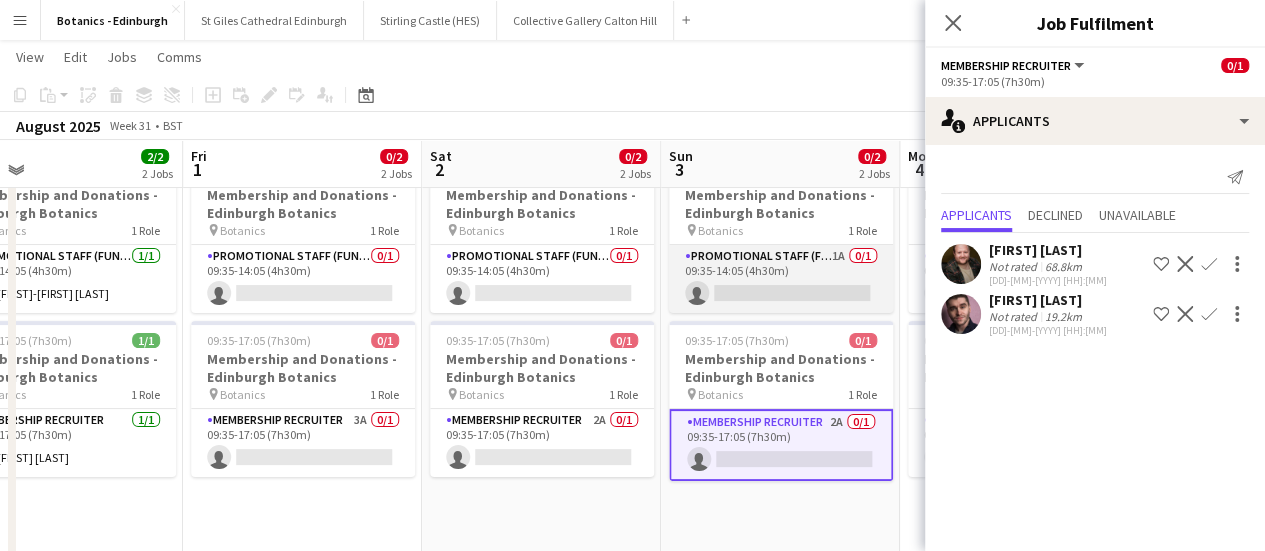 click on "Promotional Staff (Fundraiser)   1A   0/1   09:35-14:05 (4h30m)
single-neutral-actions" at bounding box center [781, 279] 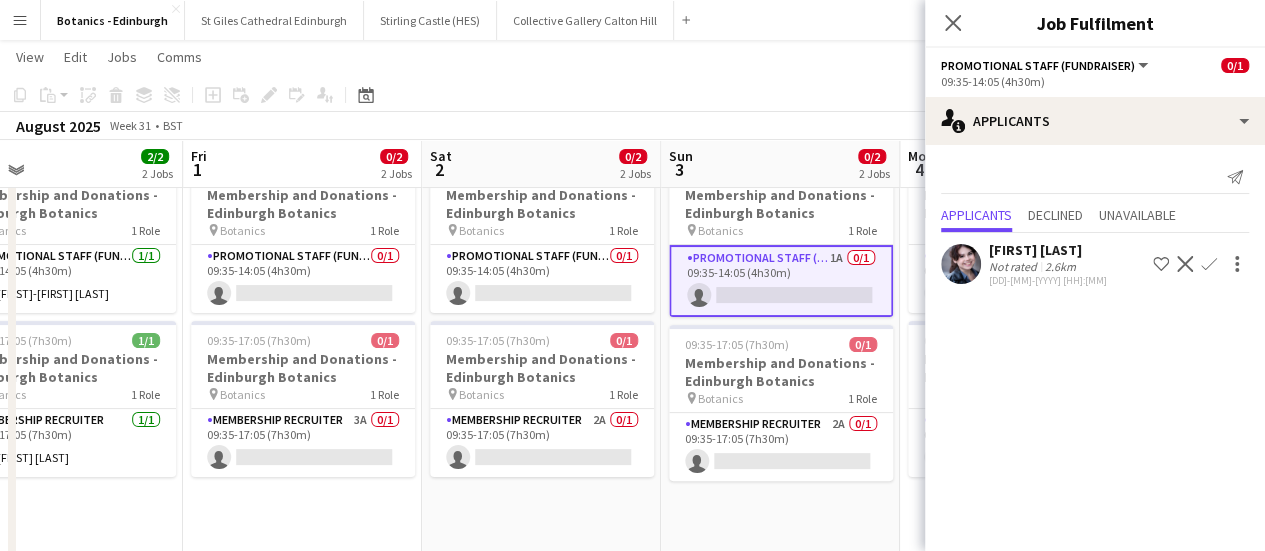 scroll, scrollTop: 0, scrollLeft: 510, axis: horizontal 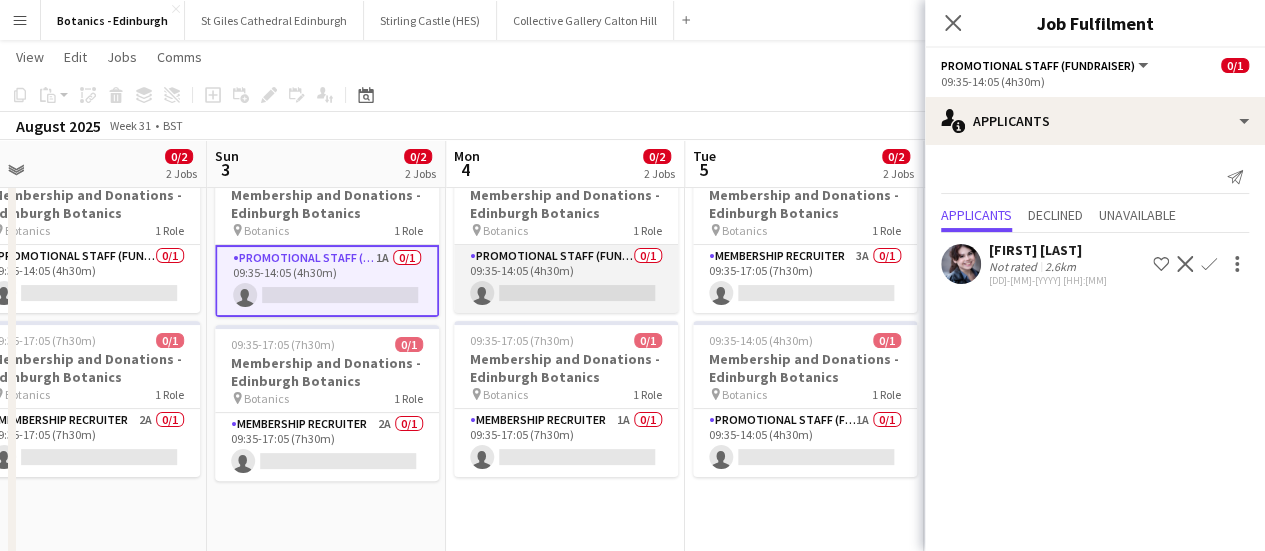 click on "Promotional Staff (Fundraiser)   0/1   09:35-14:05 (4h30m)
single-neutral-actions" at bounding box center (566, 279) 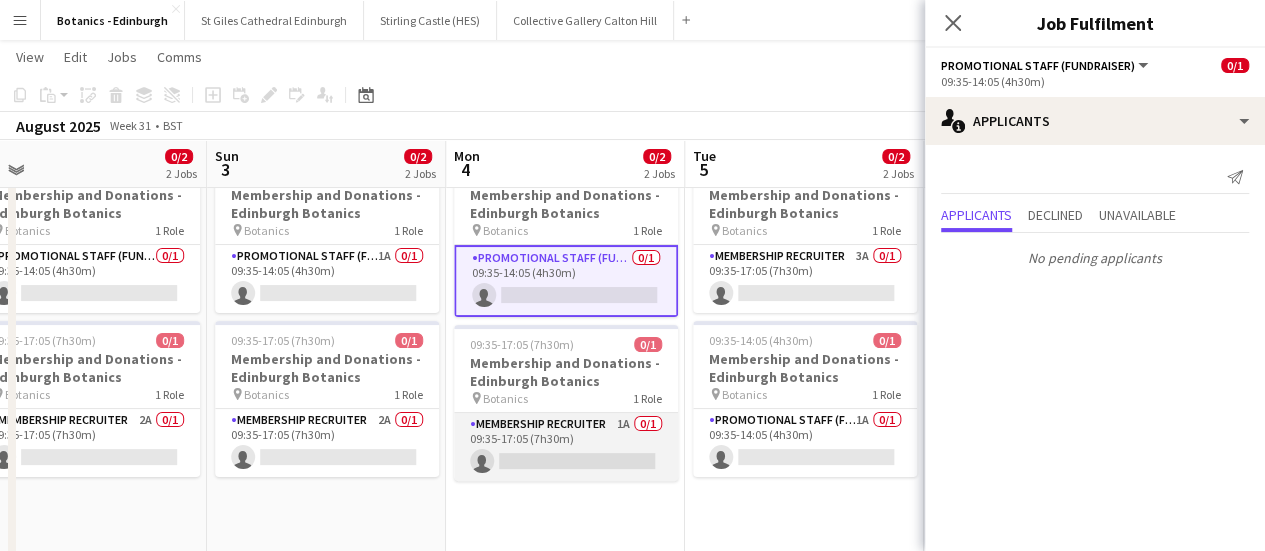 click on "Membership Recruiter   1A   0/1   09:35-17:05 (7h30m)
single-neutral-actions" at bounding box center (566, 447) 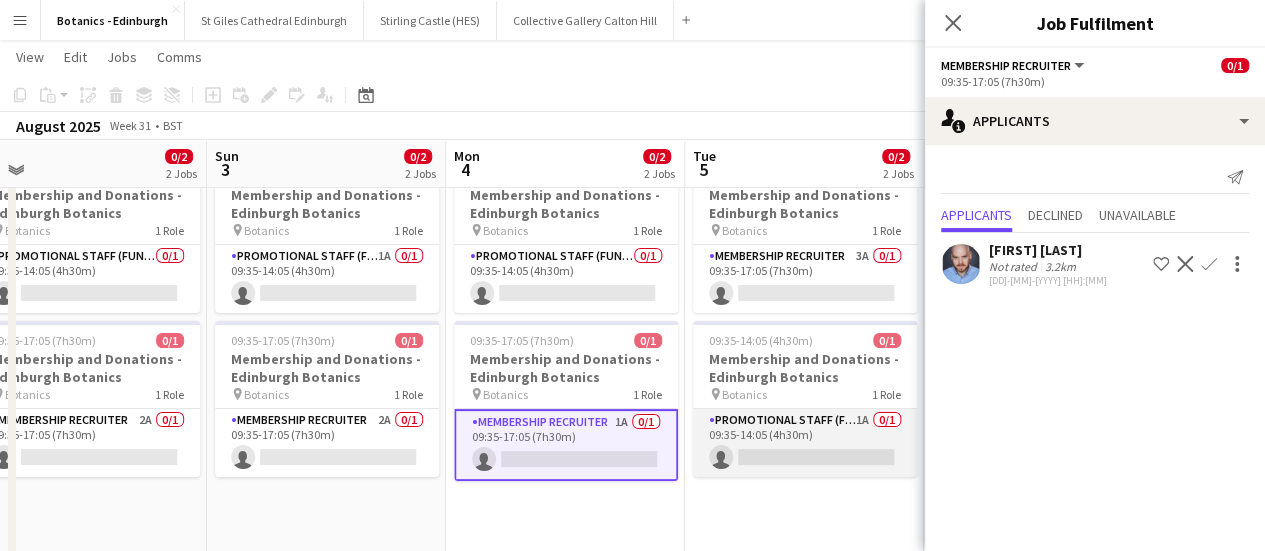 click on "Promotional Staff (Fundraiser)   1A   0/1   09:35-14:05 (4h30m)
single-neutral-actions" at bounding box center [805, 443] 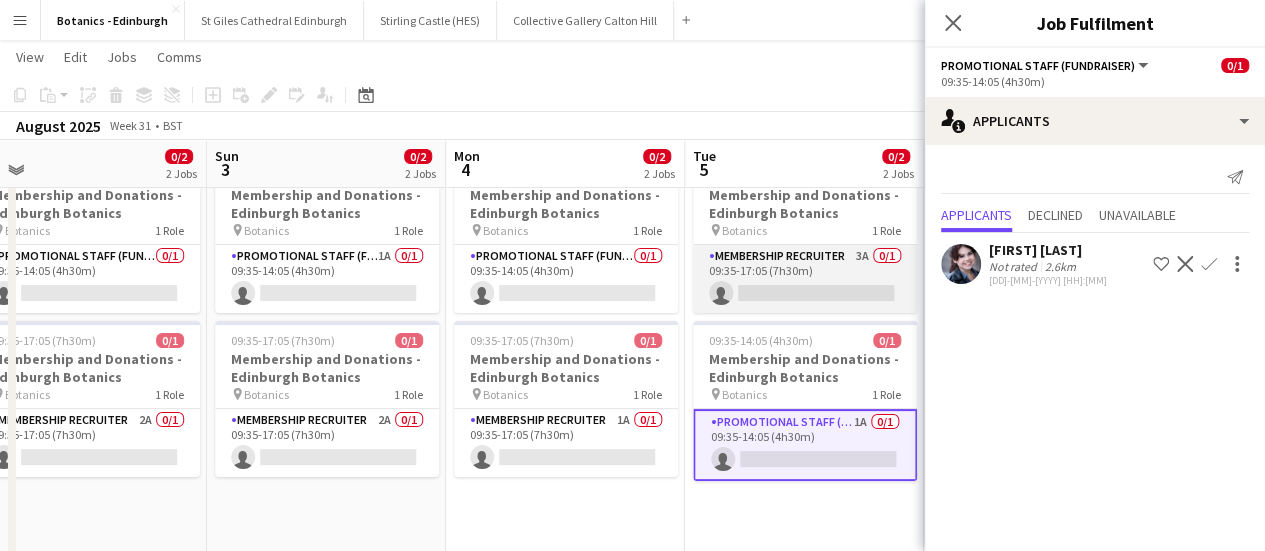 click on "Membership Recruiter   3A   0/1   09:35-17:05 (7h30m)
single-neutral-actions" at bounding box center (805, 279) 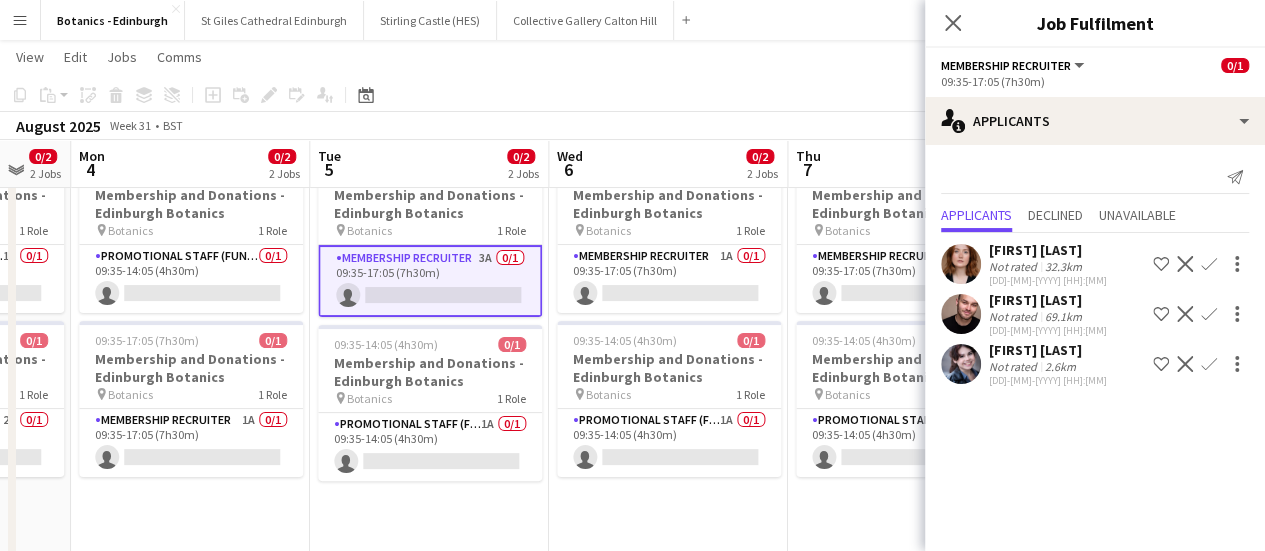 scroll, scrollTop: 0, scrollLeft: 900, axis: horizontal 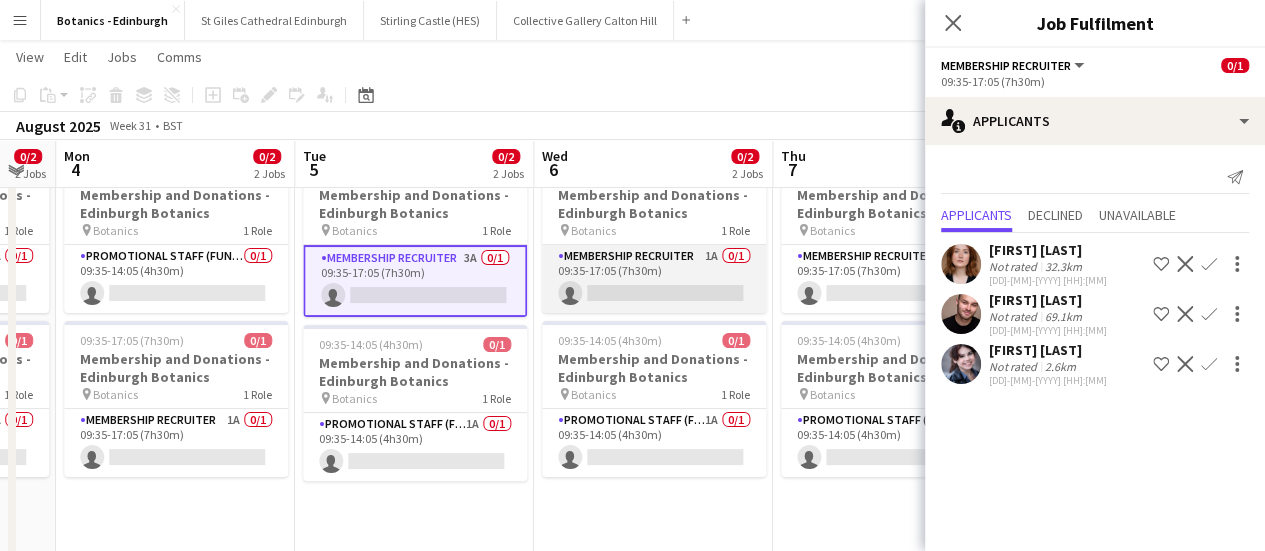 click on "Membership Recruiter   1A   0/1   09:35-17:05 (7h30m)
single-neutral-actions" at bounding box center [654, 279] 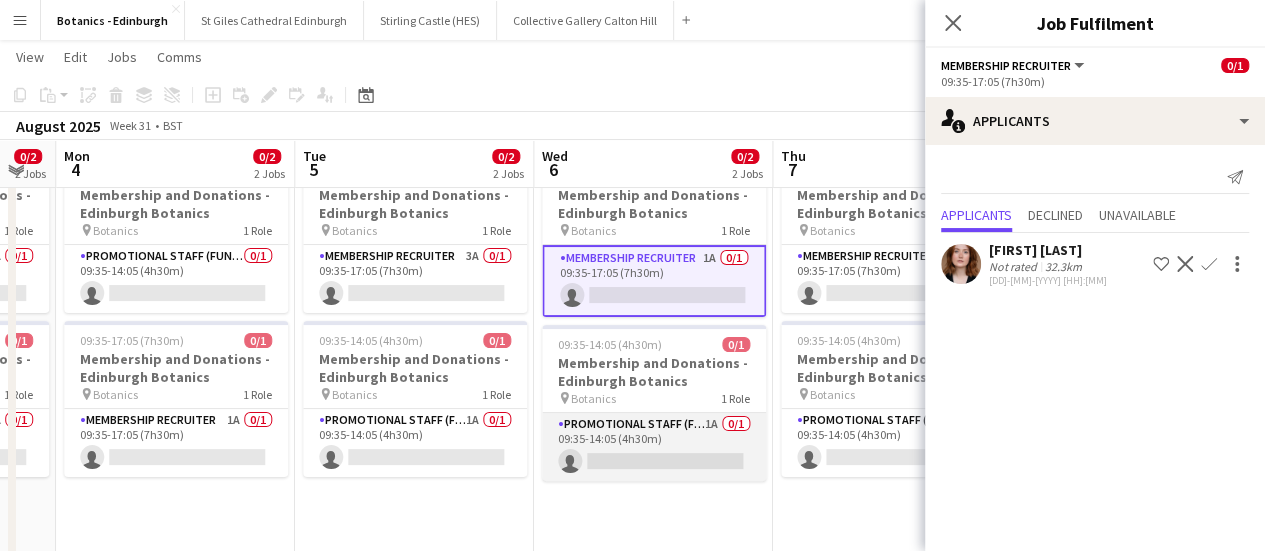 click on "Promotional Staff (Fundraiser)   1A   0/1   09:35-14:05 (4h30m)
single-neutral-actions" at bounding box center [654, 447] 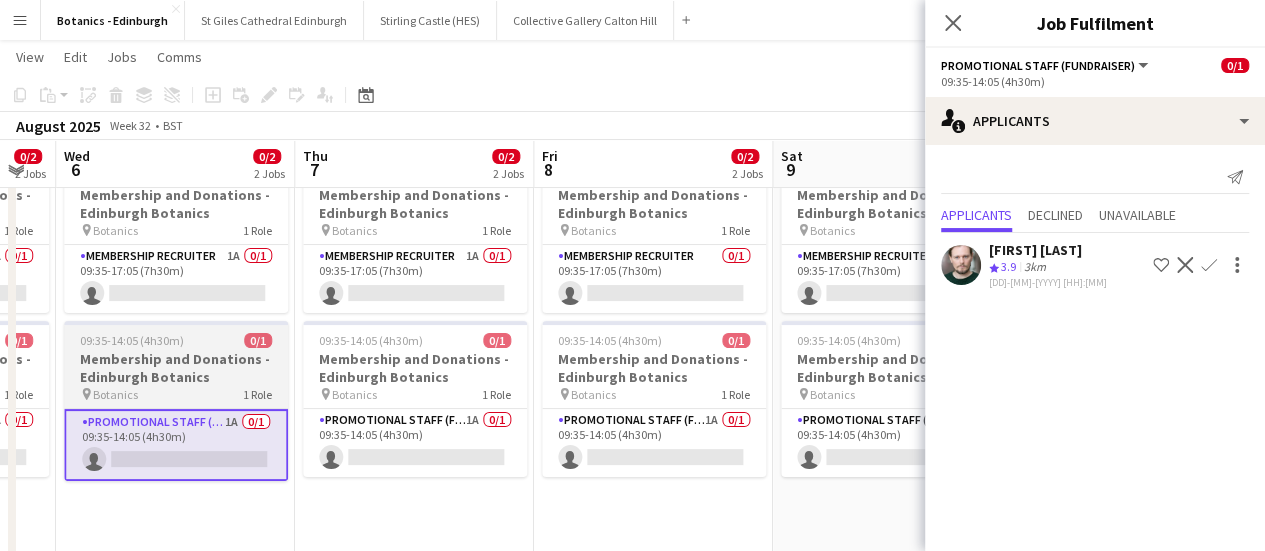 scroll, scrollTop: 0, scrollLeft: 682, axis: horizontal 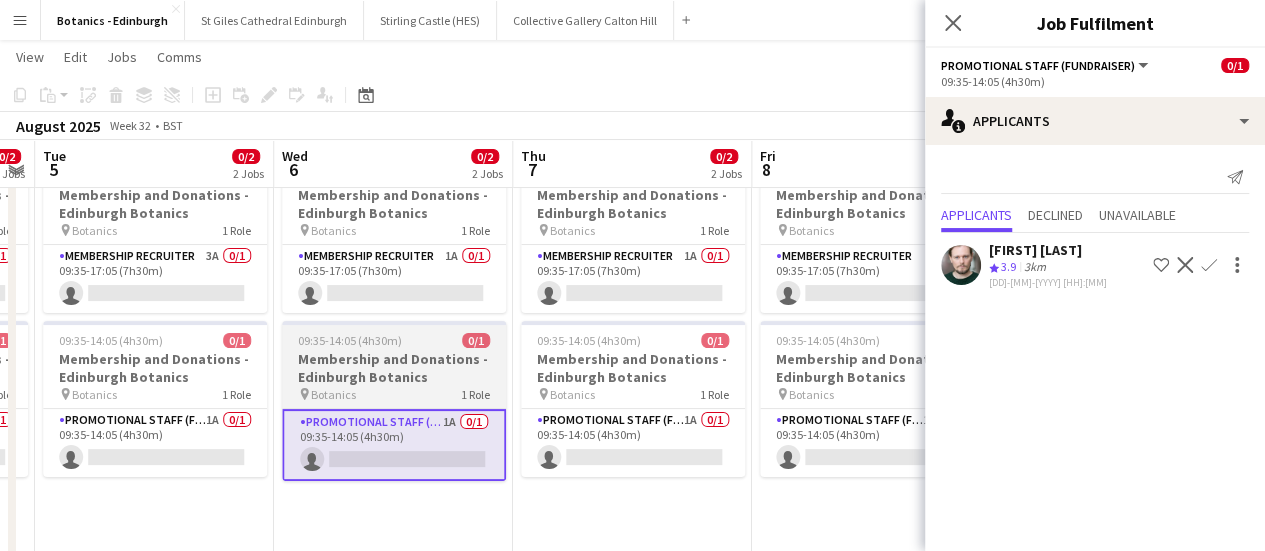 click on "Promotional Staff (Fundraiser)   1A   0/1   09:35-14:05 (4h30m)
single-neutral-actions" at bounding box center [633, 443] 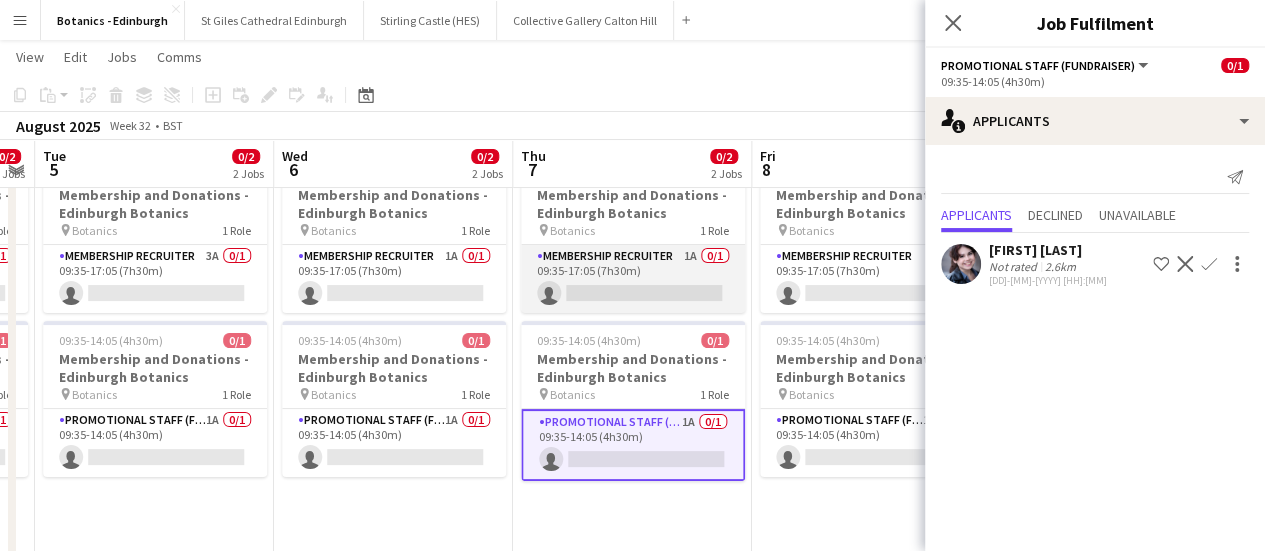 click on "Membership Recruiter   1A   0/1   09:35-17:05 (7h30m)
single-neutral-actions" at bounding box center [633, 279] 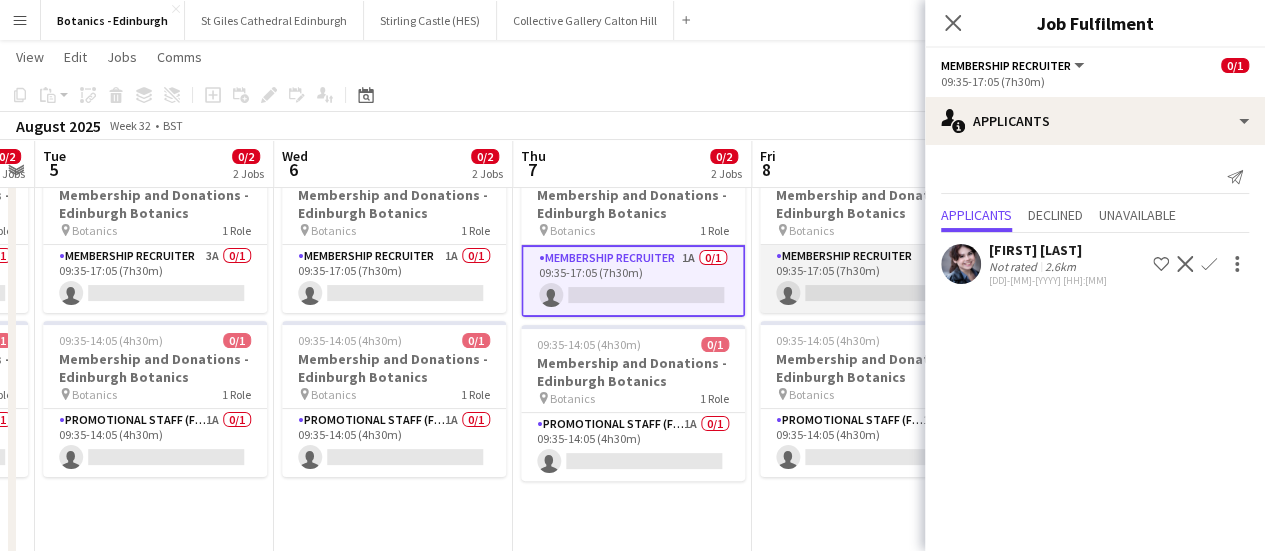 click on "Membership Recruiter   0/1   09:35-17:05 (7h30m)
single-neutral-actions" at bounding box center (872, 279) 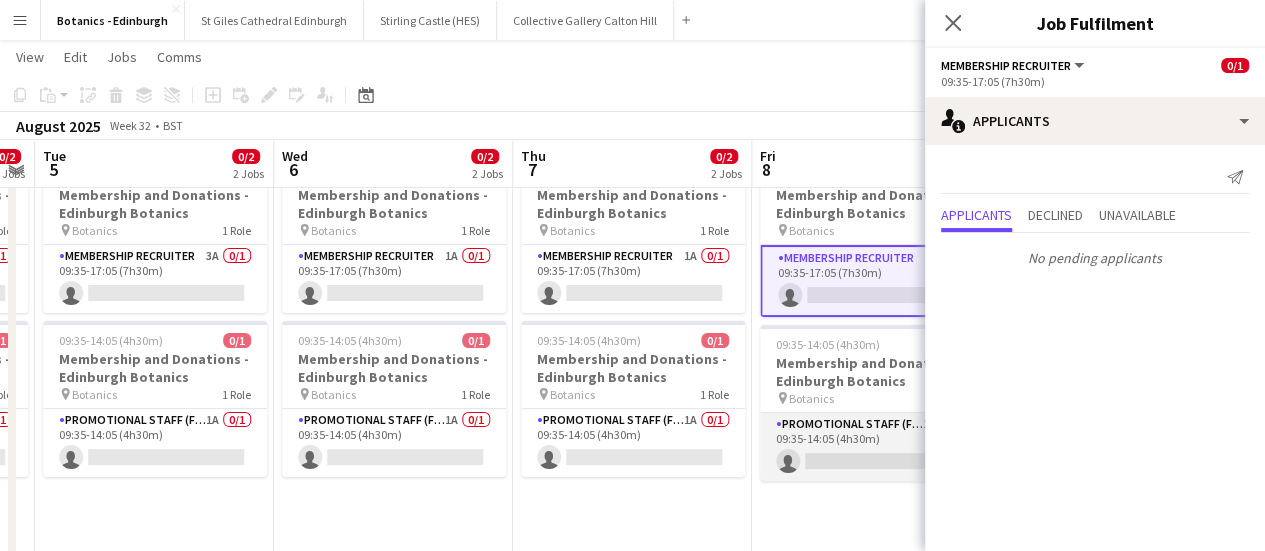 click on "Promotional Staff (Fundraiser)   1A   0/1   09:35-14:05 (4h30m)
single-neutral-actions" at bounding box center [872, 447] 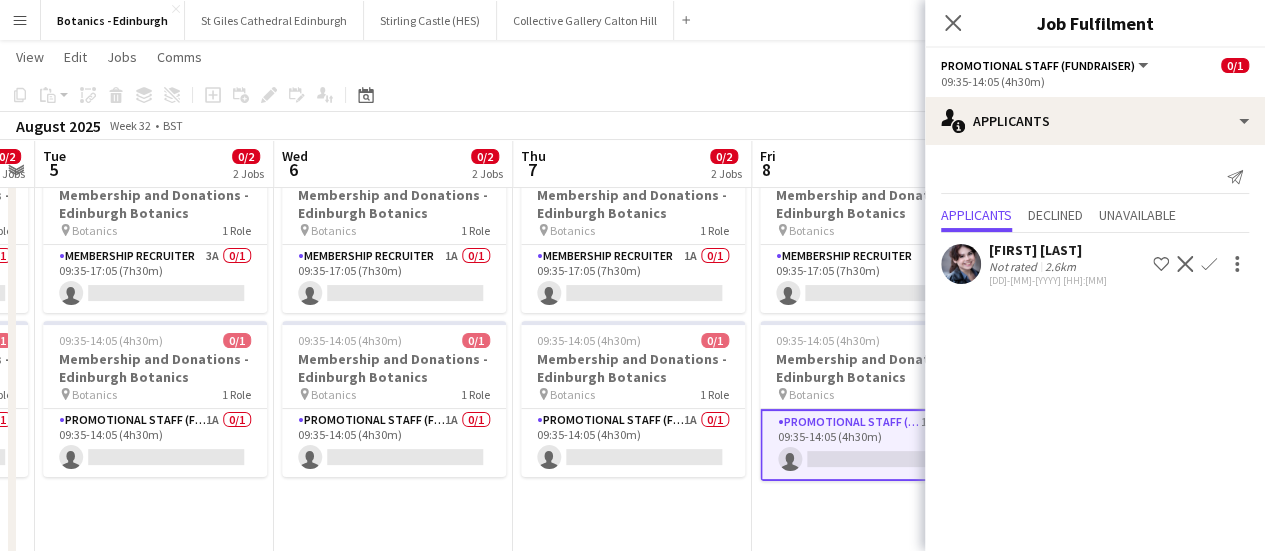 scroll, scrollTop: 0, scrollLeft: 648, axis: horizontal 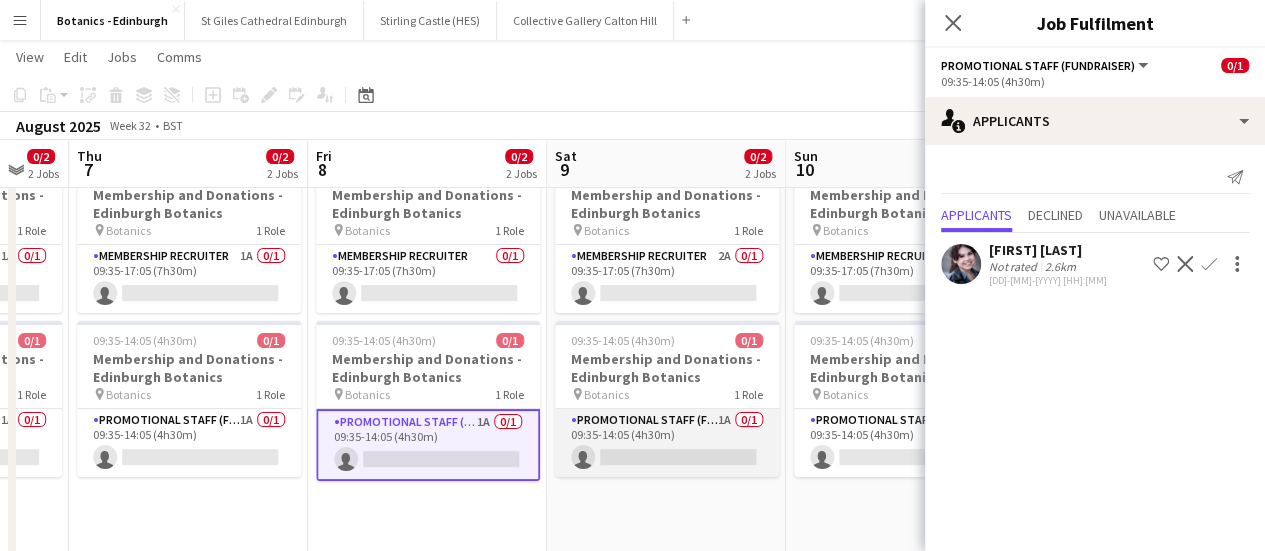 click on "Promotional Staff (Fundraiser)   1A   0/1   09:35-14:05 (4h30m)
single-neutral-actions" at bounding box center (667, 443) 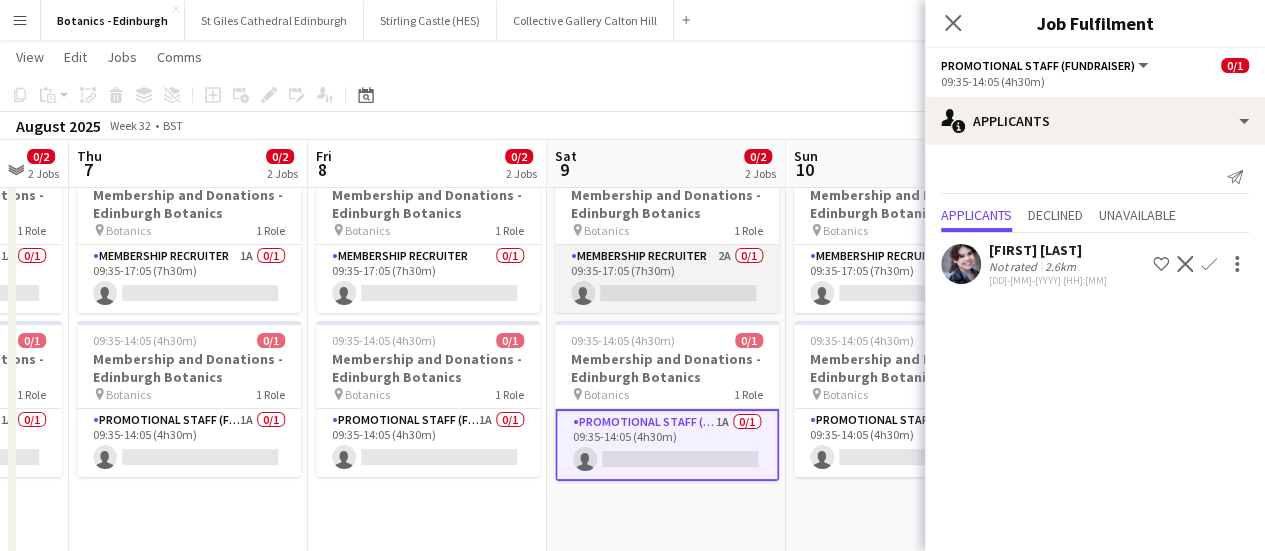 click on "Membership Recruiter   2A   0/1   09:35-17:05 (7h30m)
single-neutral-actions" at bounding box center (667, 279) 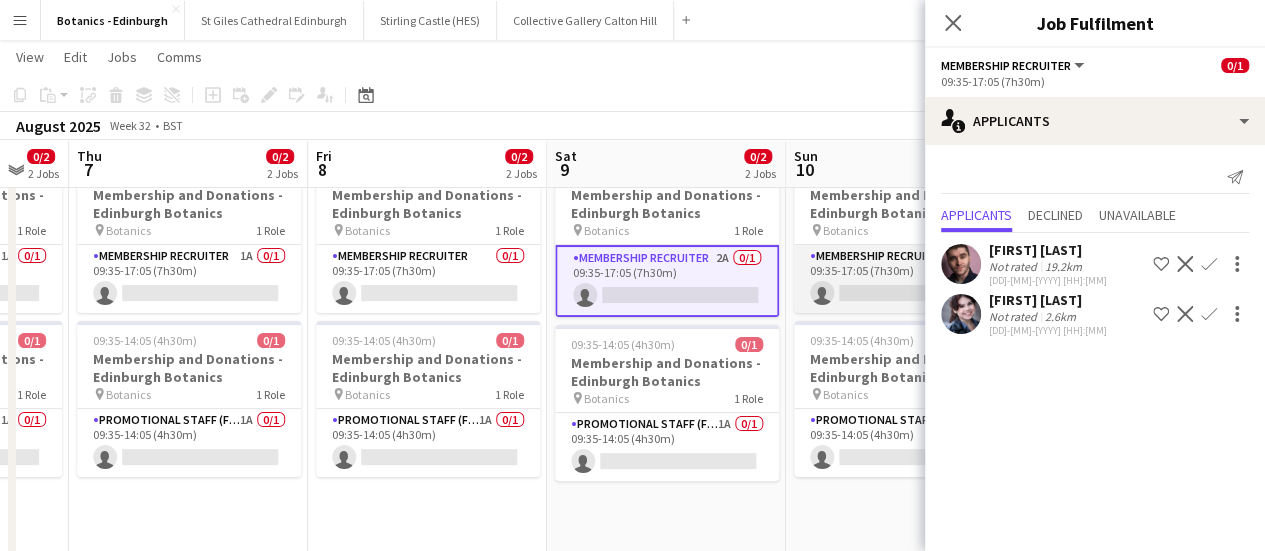 click on "Membership Recruiter   2A   0/1   09:35-17:05 (7h30m)
single-neutral-actions" at bounding box center (906, 279) 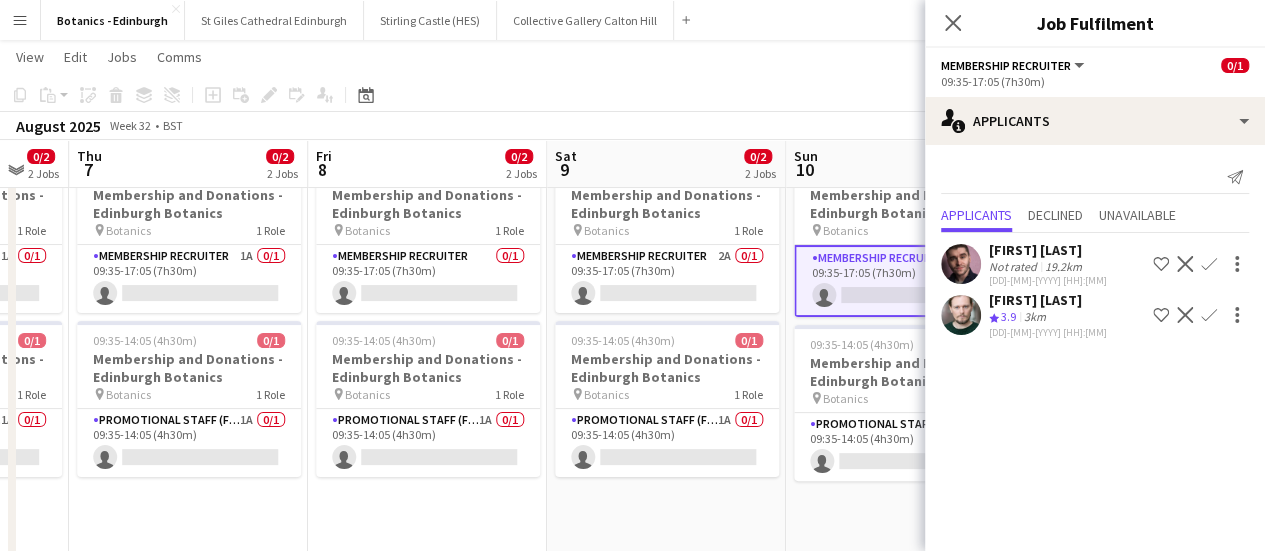 scroll, scrollTop: 0, scrollLeft: 526, axis: horizontal 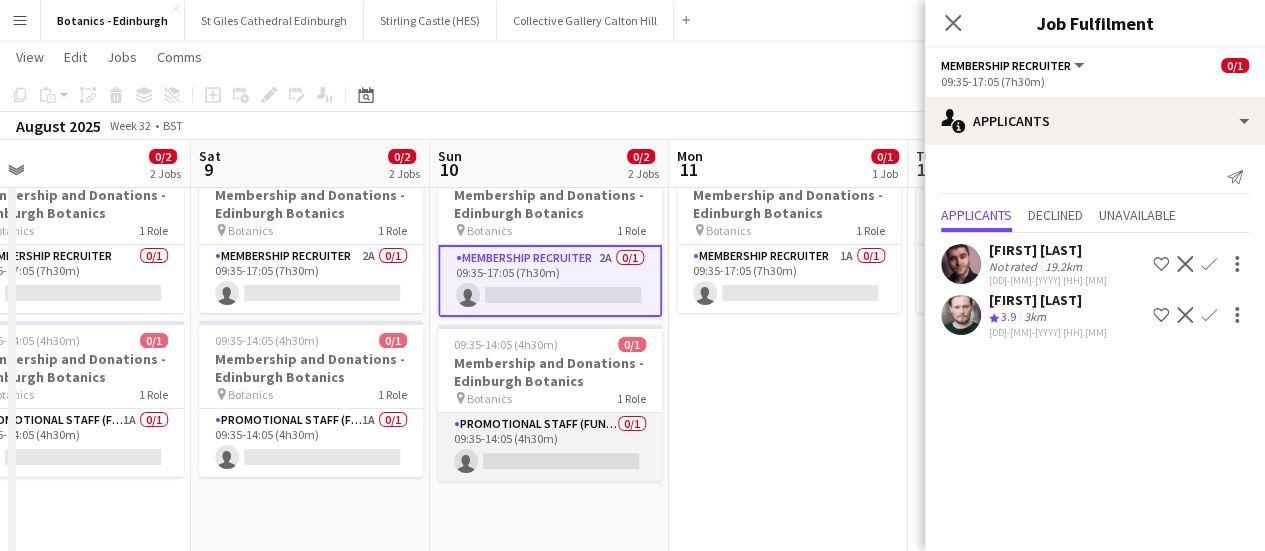 click on "Promotional Staff (Fundraiser)   0/1   09:35-14:05 (4h30m)
single-neutral-actions" at bounding box center (550, 447) 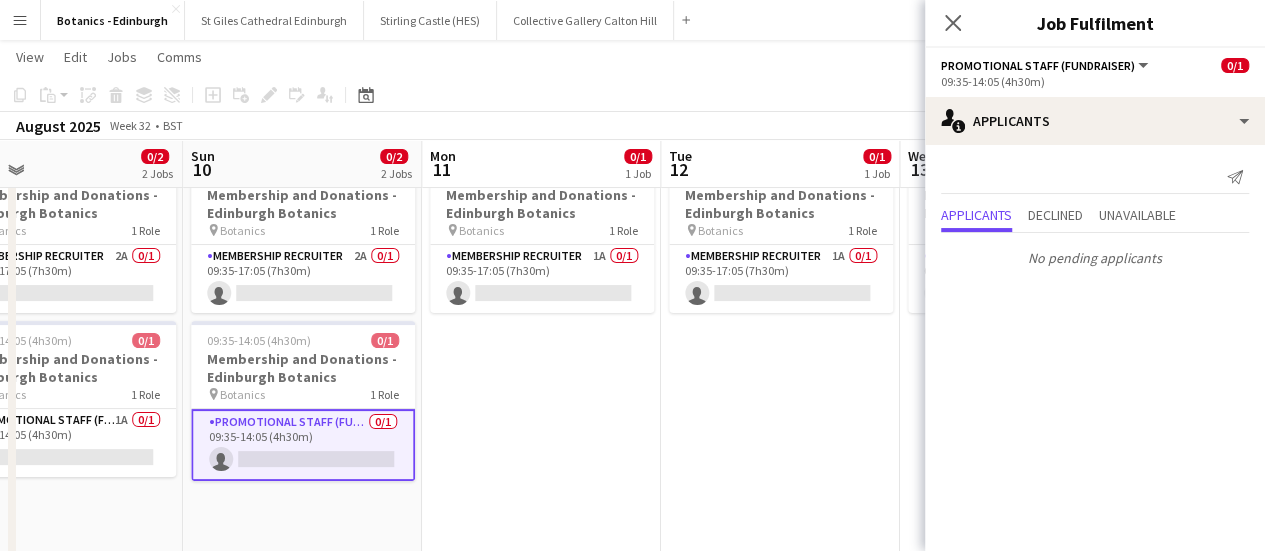 scroll, scrollTop: 0, scrollLeft: 784, axis: horizontal 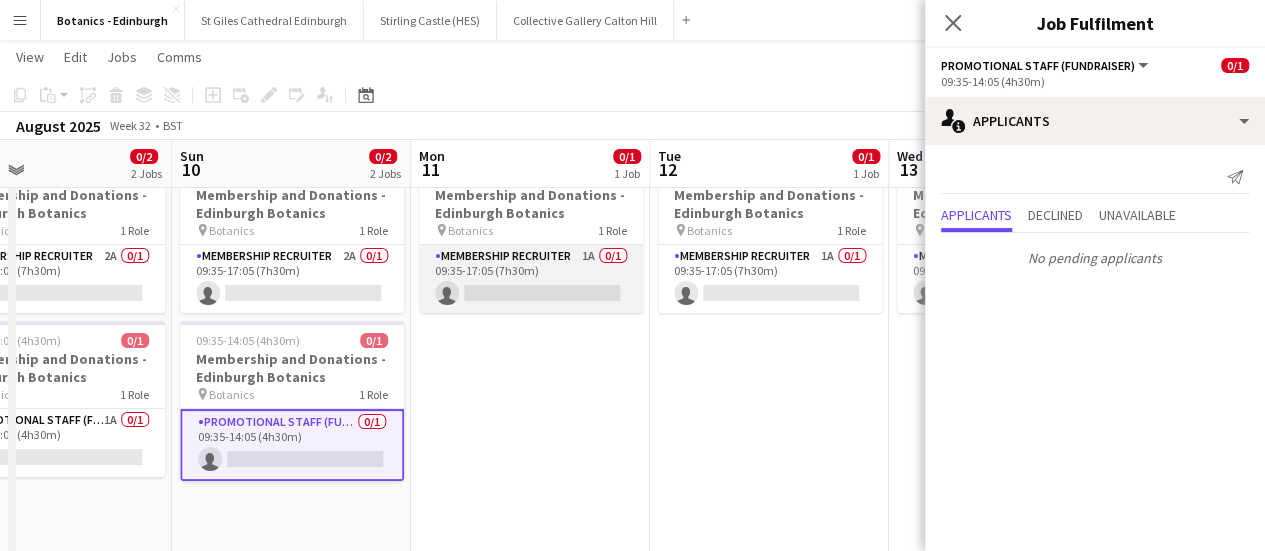 click on "Membership Recruiter   1A   0/1   09:35-17:05 (7h30m)
single-neutral-actions" at bounding box center (531, 279) 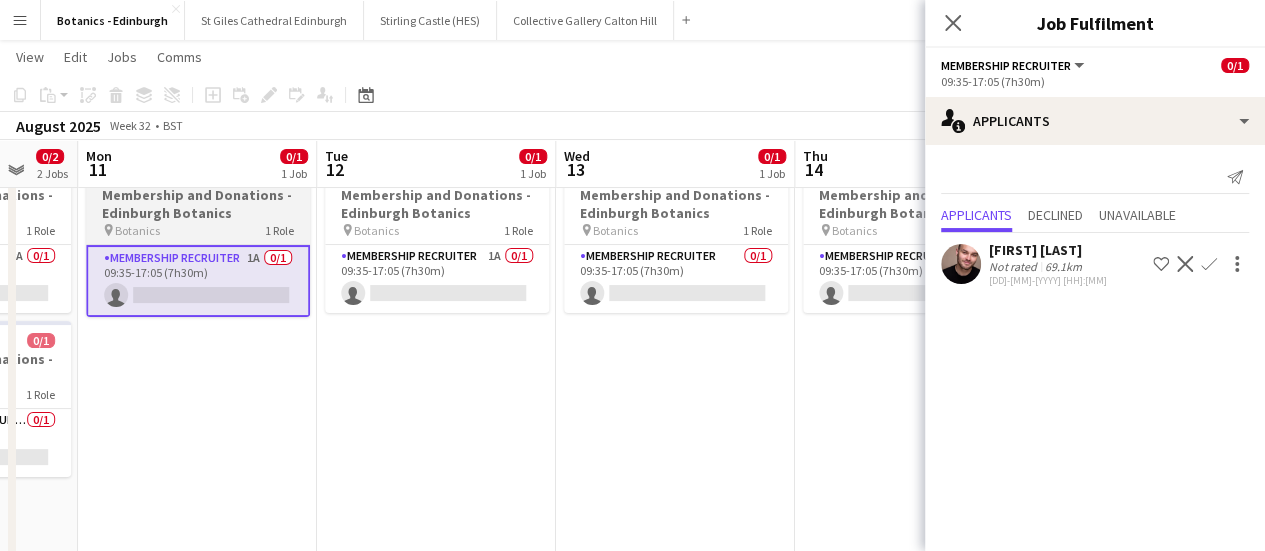 scroll, scrollTop: 0, scrollLeft: 640, axis: horizontal 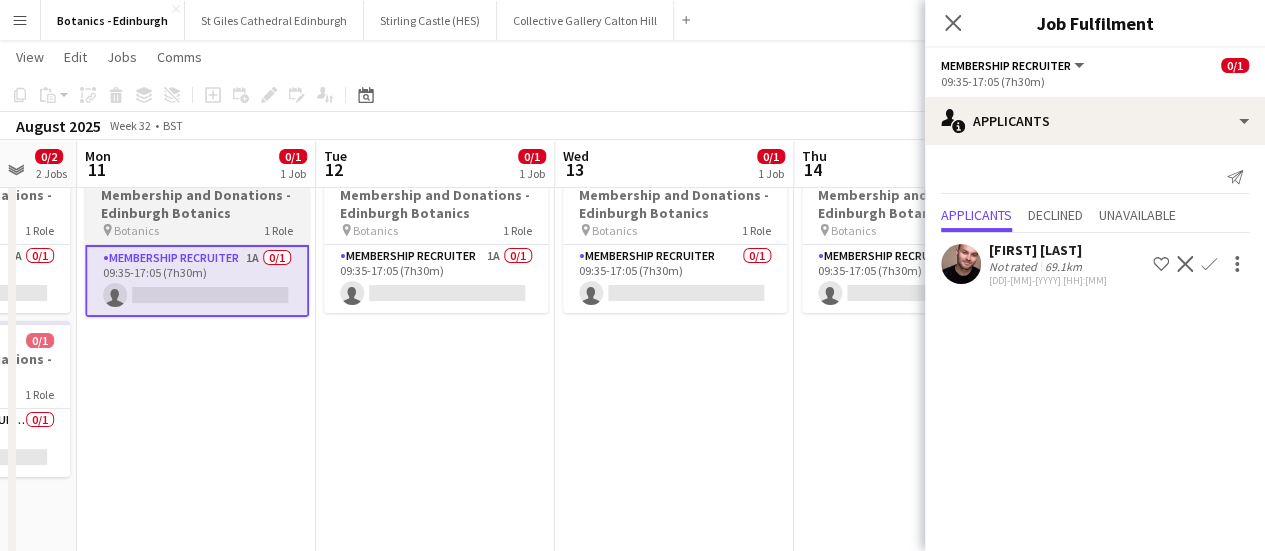 click on "Membership Recruiter   1A   0/1   09:35-17:05 (7h30m)
single-neutral-actions" at bounding box center (436, 279) 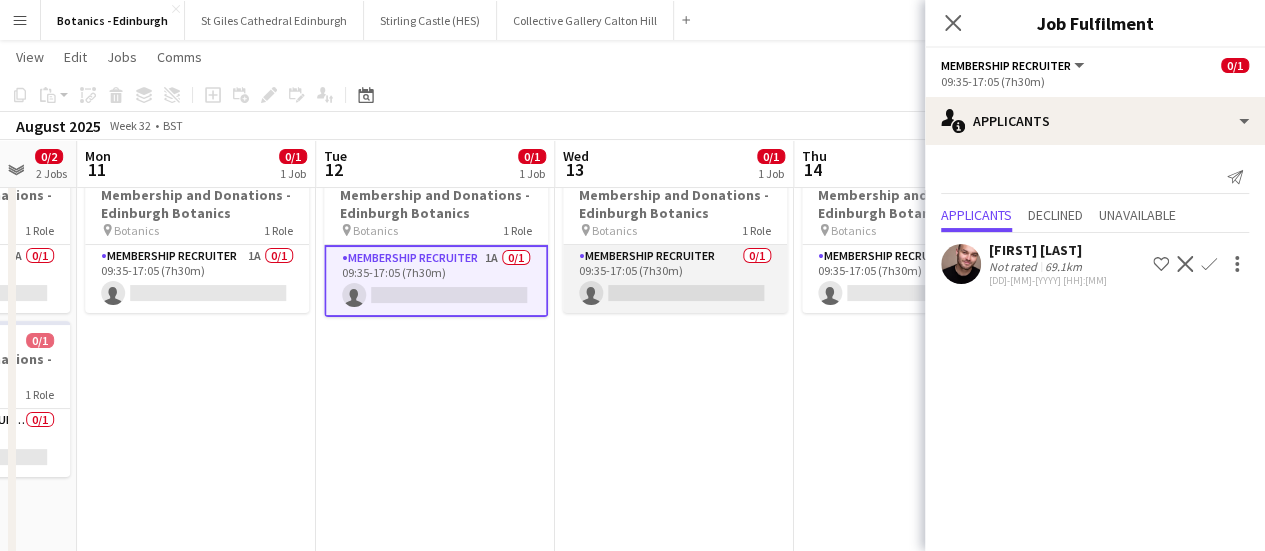 click on "Membership Recruiter   0/1   09:35-17:05 (7h30m)
single-neutral-actions" at bounding box center [675, 279] 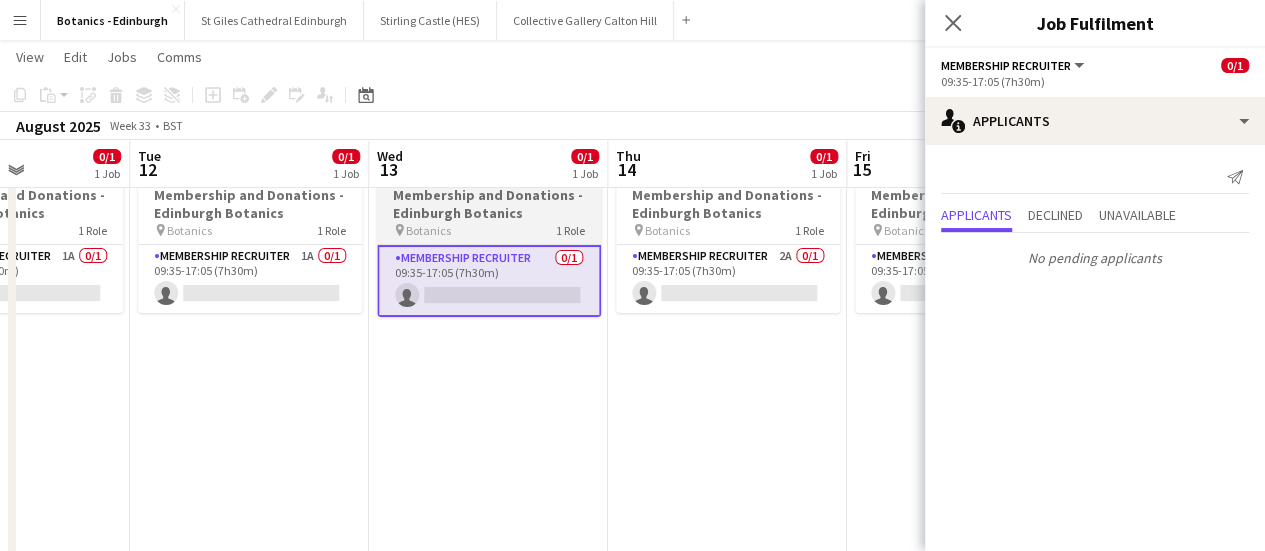 click on "Membership Recruiter   2A   0/1   09:35-17:05 (7h30m)
single-neutral-actions" at bounding box center [728, 279] 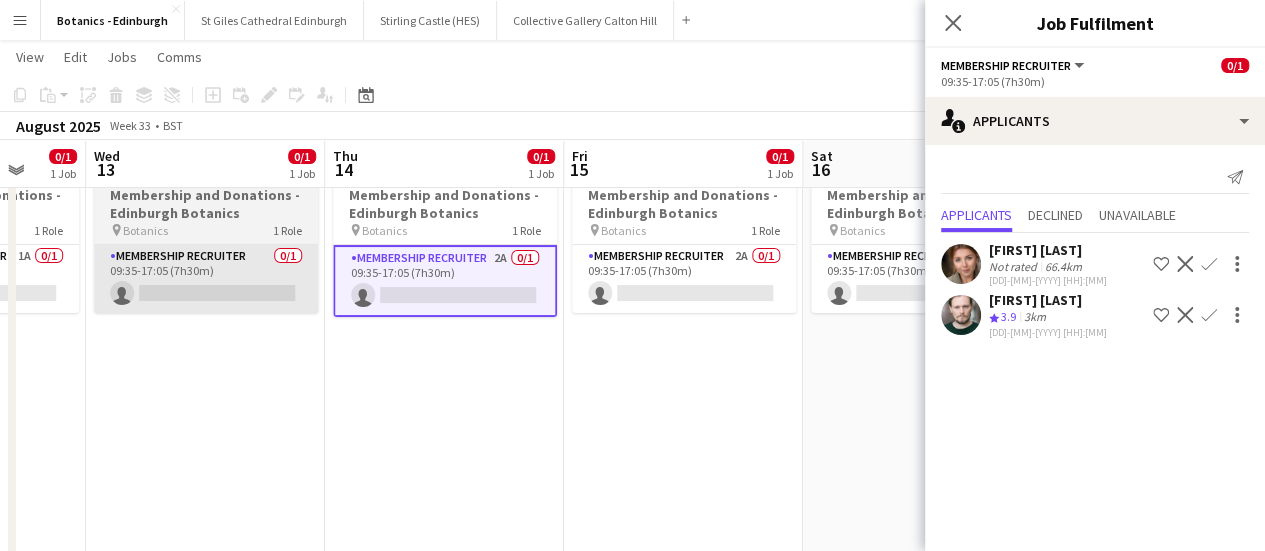 click on "Membership Recruiter   2A   0/1   09:35-17:05 (7h30m)
single-neutral-actions" at bounding box center [684, 279] 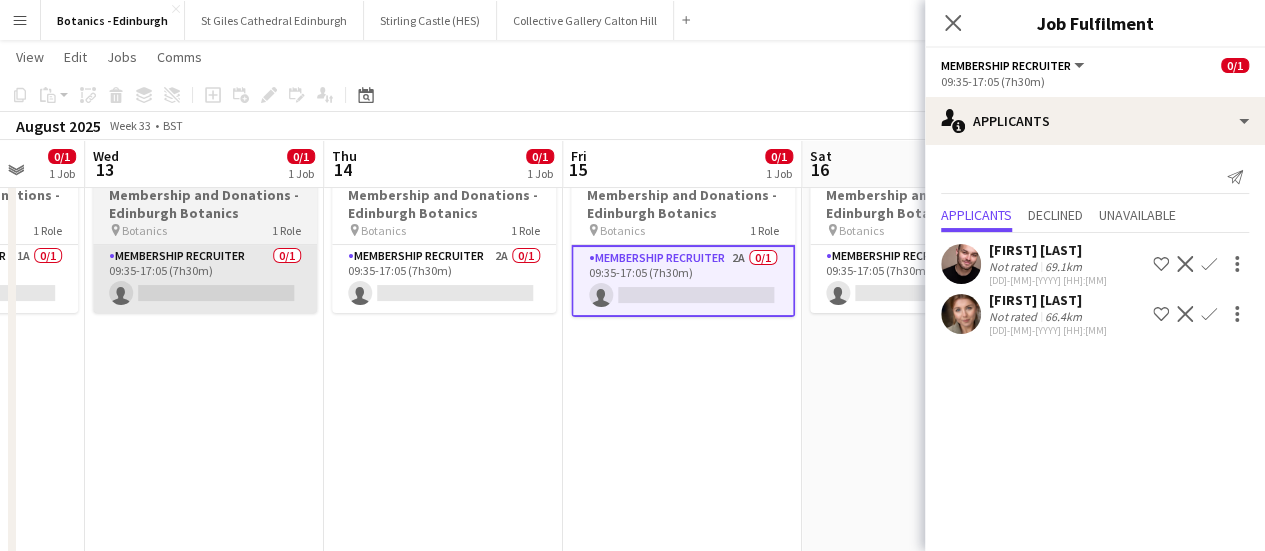 scroll, scrollTop: 0, scrollLeft: 786, axis: horizontal 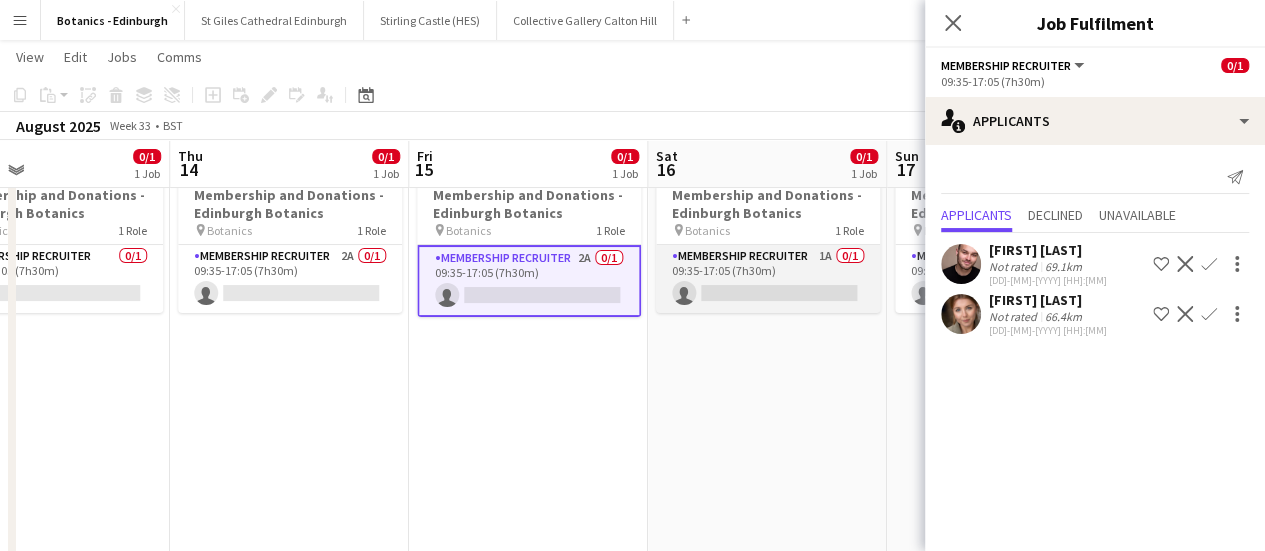 click on "Membership Recruiter   1A   0/1   09:35-17:05 (7h30m)
single-neutral-actions" at bounding box center (768, 279) 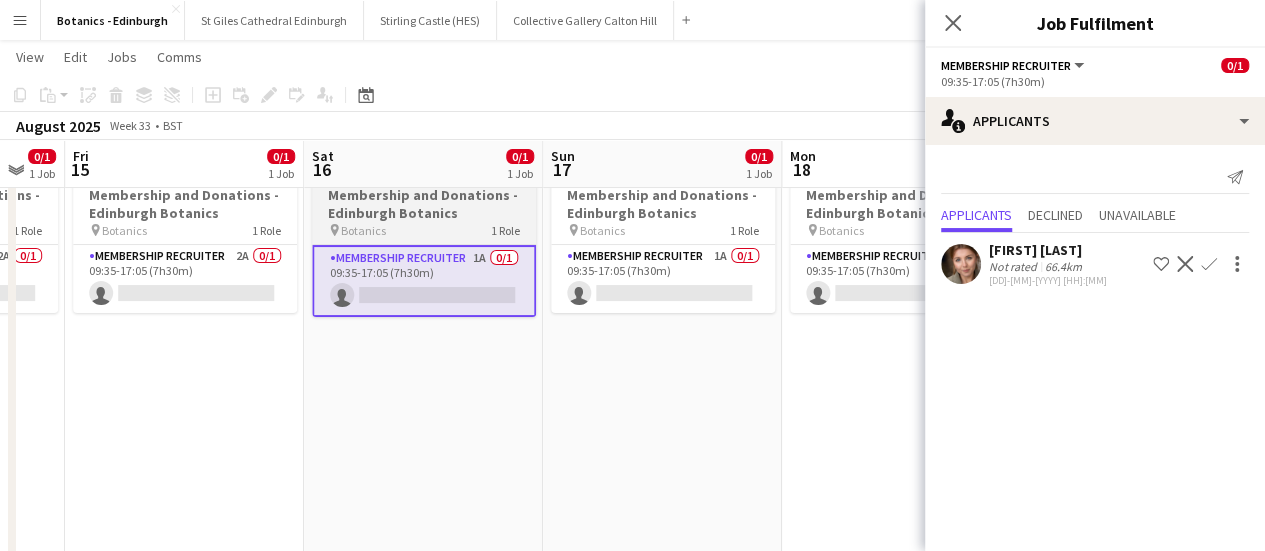 click on "Membership Recruiter   1A   0/1   09:35-17:05 (7h30m)
single-neutral-actions" at bounding box center (663, 279) 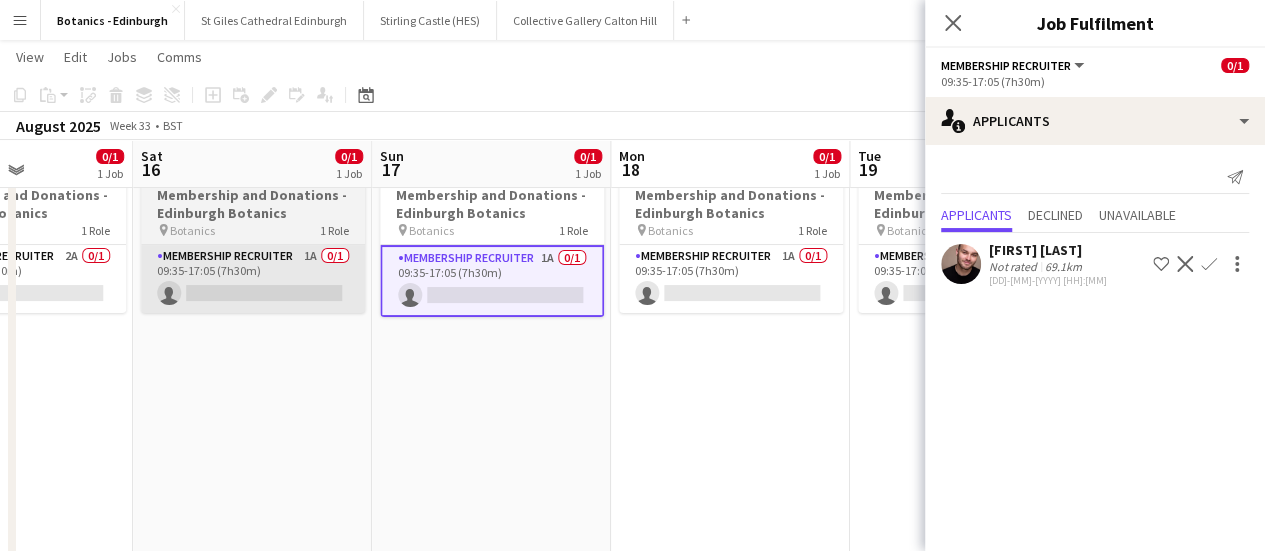 click on "Membership Recruiter   1A   0/1   09:35-17:05 (7h30m)
single-neutral-actions" at bounding box center [731, 279] 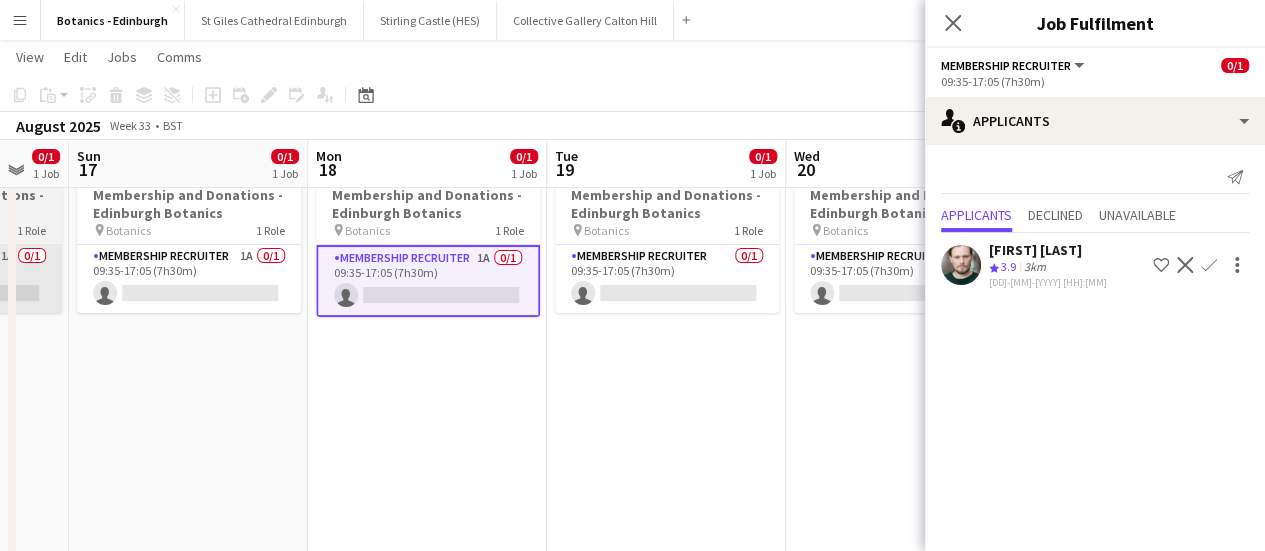 click on "Membership Recruiter   0/1   09:35-17:05 (7h30m)
single-neutral-actions" at bounding box center [667, 279] 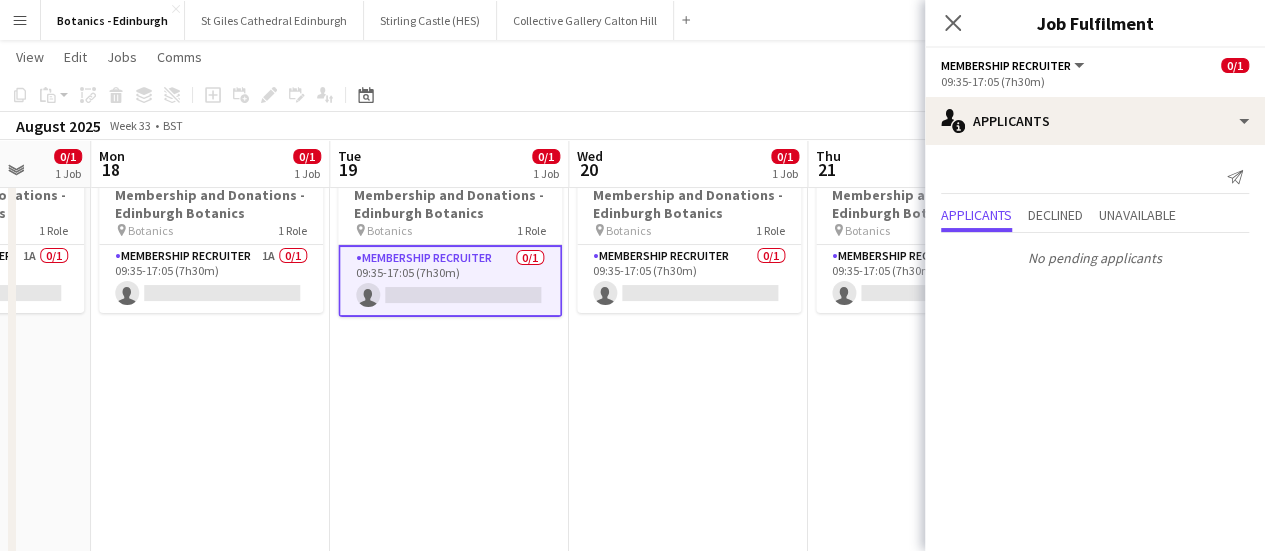 click on "Membership Recruiter   0/1   09:35-17:05 (7h30m)
single-neutral-actions" at bounding box center [689, 279] 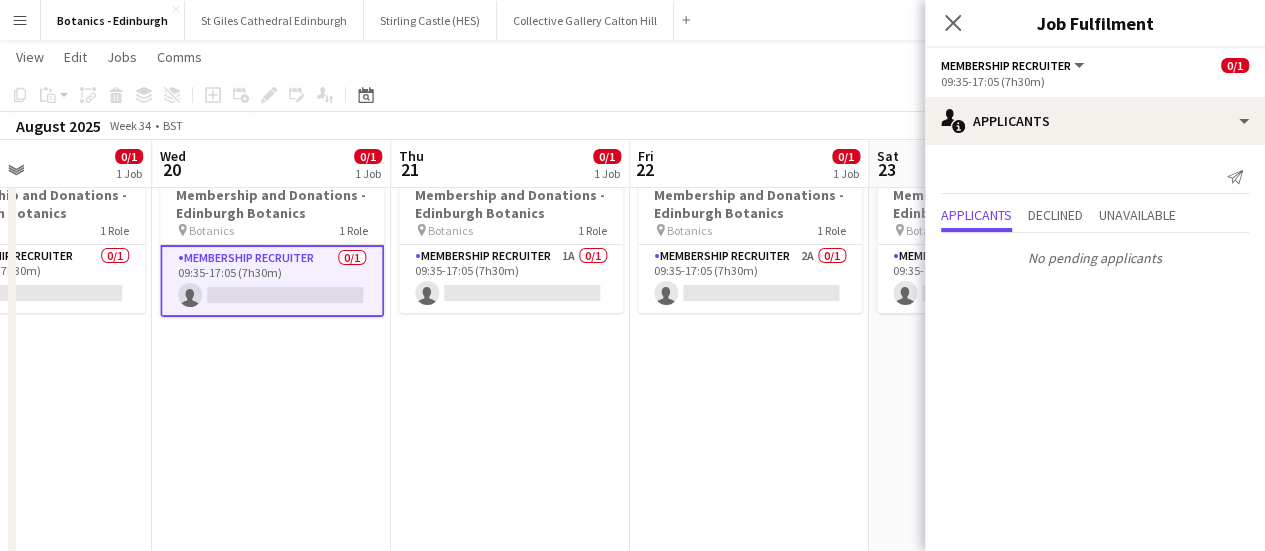 click on "Membership Recruiter   2A   0/1   09:35-17:05 (7h30m)
single-neutral-actions" at bounding box center [750, 279] 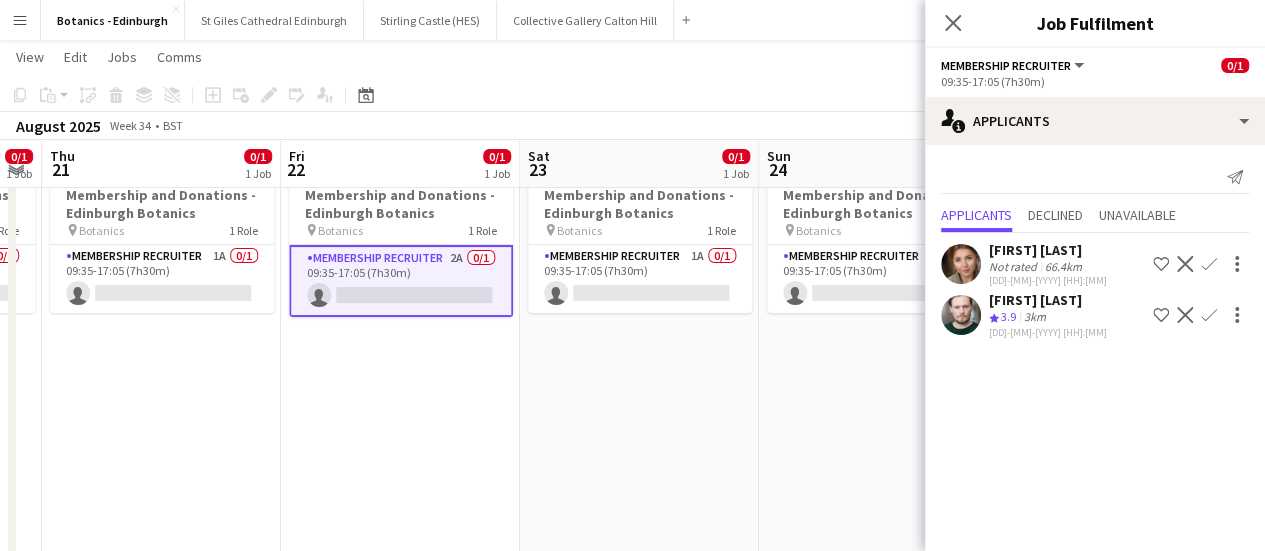 click on "Membership Recruiter   1A   0/1   09:35-17:05 (7h30m)
single-neutral-actions" at bounding box center [640, 279] 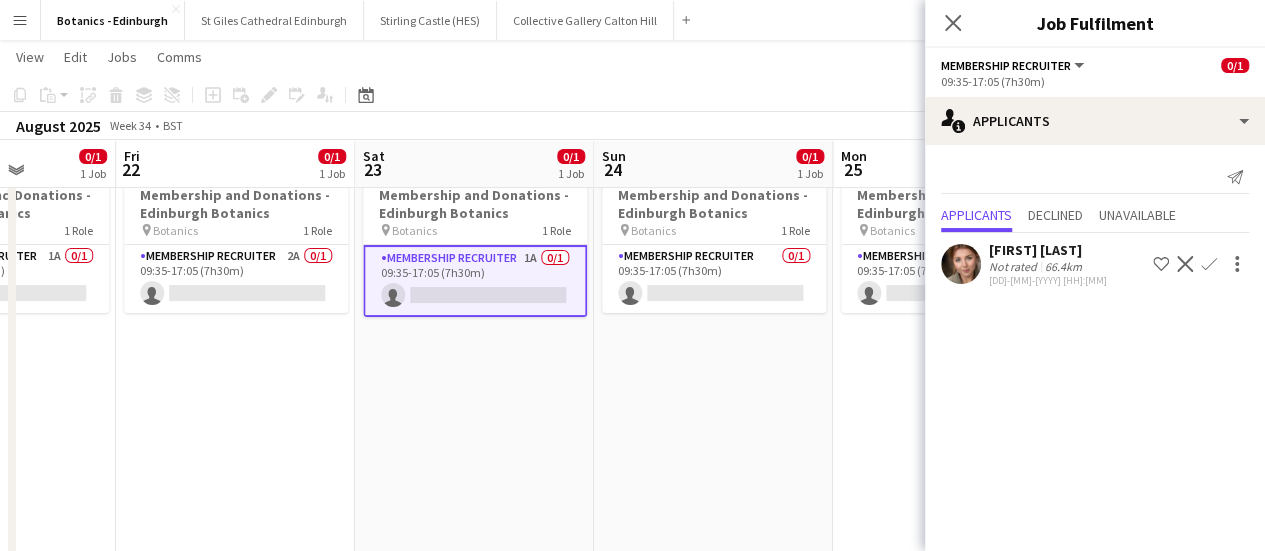 click on "Membership Recruiter   0/1   09:35-17:05 (7h30m)
single-neutral-actions" at bounding box center [714, 279] 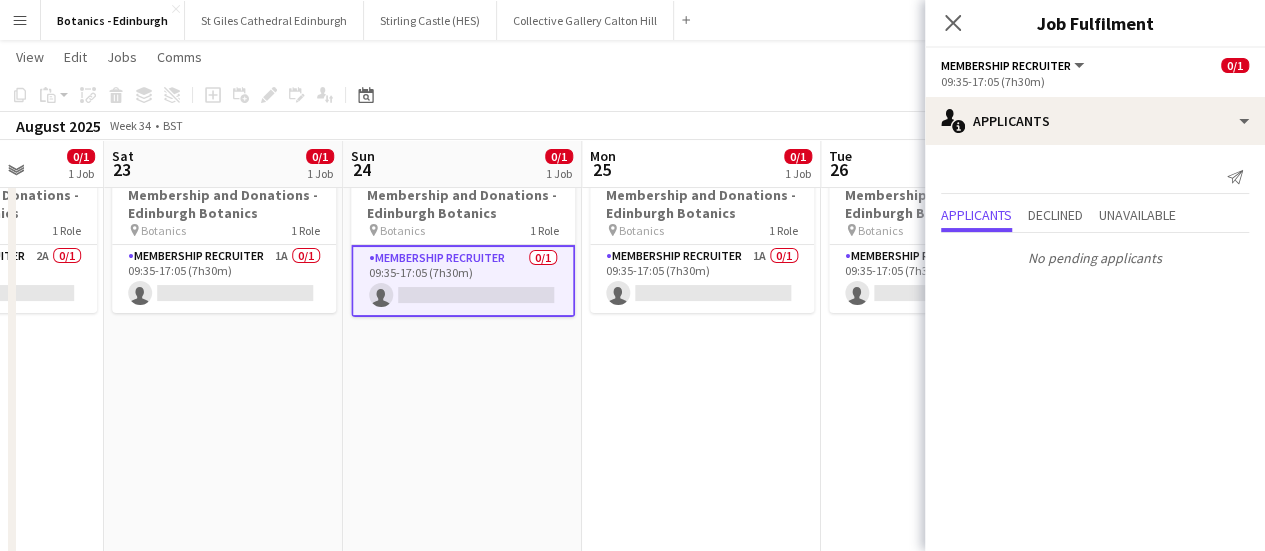 click on "Membership Recruiter   1A   0/1   09:35-17:05 (7h30m)
single-neutral-actions" at bounding box center [702, 279] 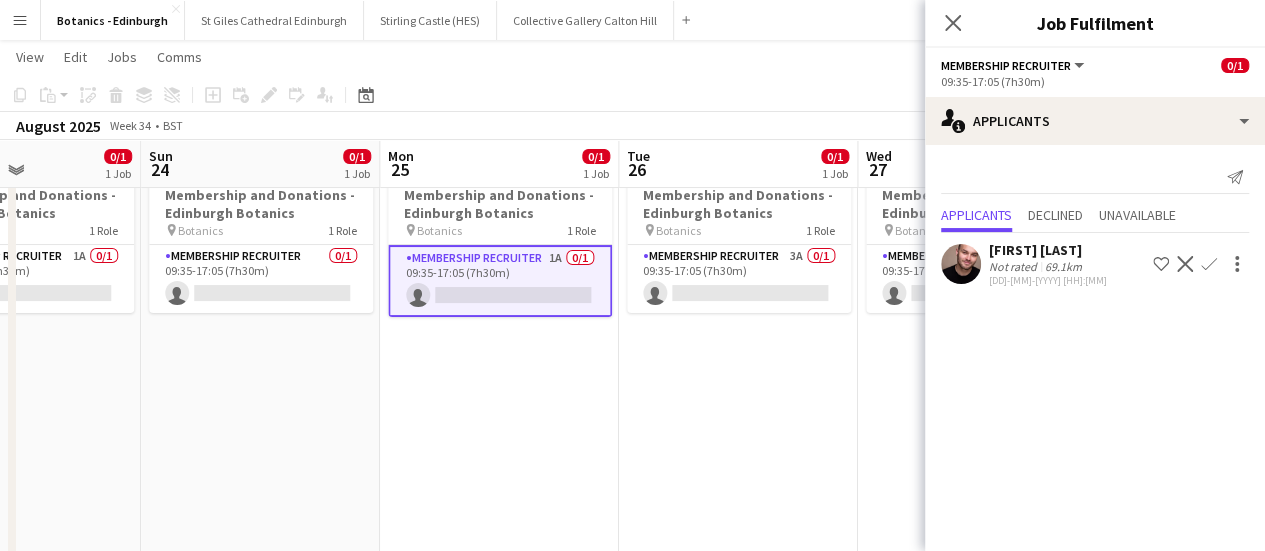 click on "Membership Recruiter   3A   0/1   09:35-17:05 (7h30m)
single-neutral-actions" at bounding box center (739, 279) 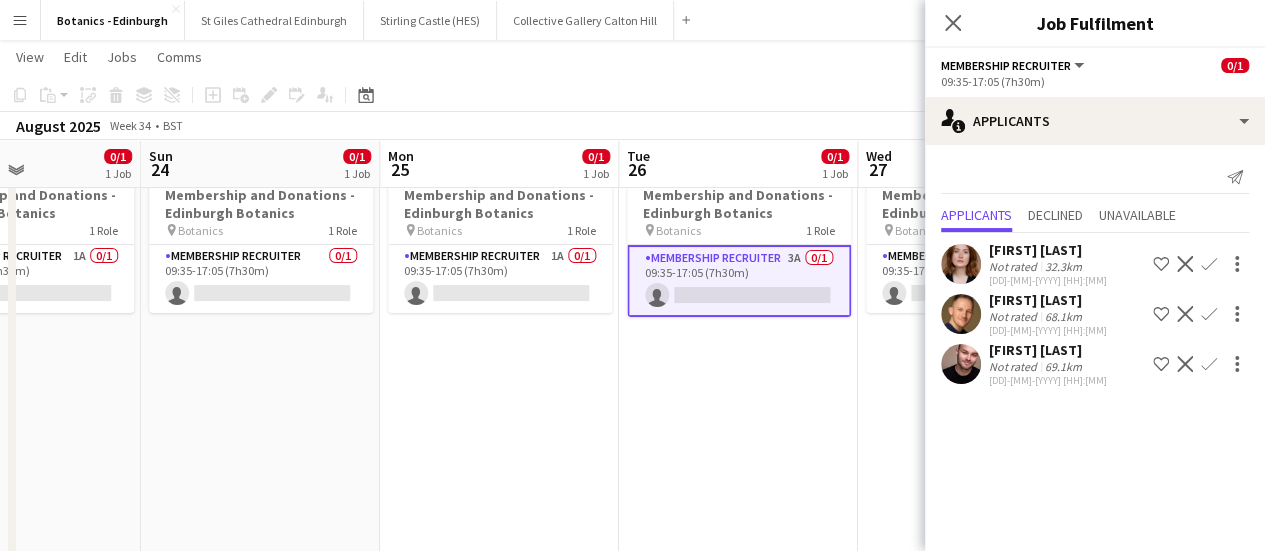 scroll, scrollTop: 0, scrollLeft: 553, axis: horizontal 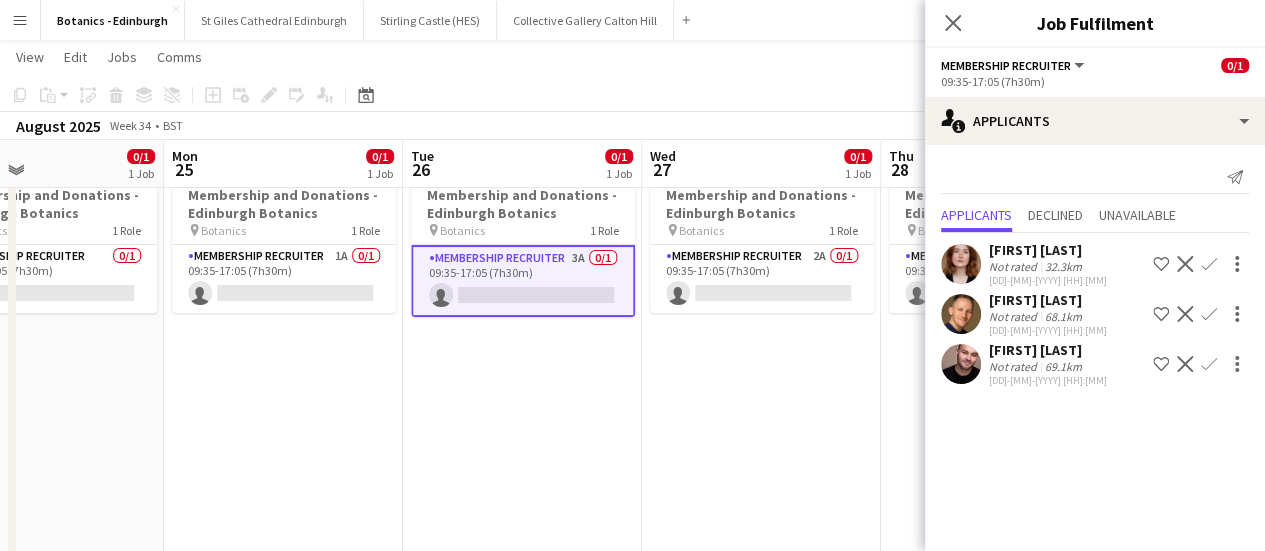 click on "Membership Recruiter   2A   0/1   09:35-17:05 (7h30m)
single-neutral-actions" at bounding box center [762, 279] 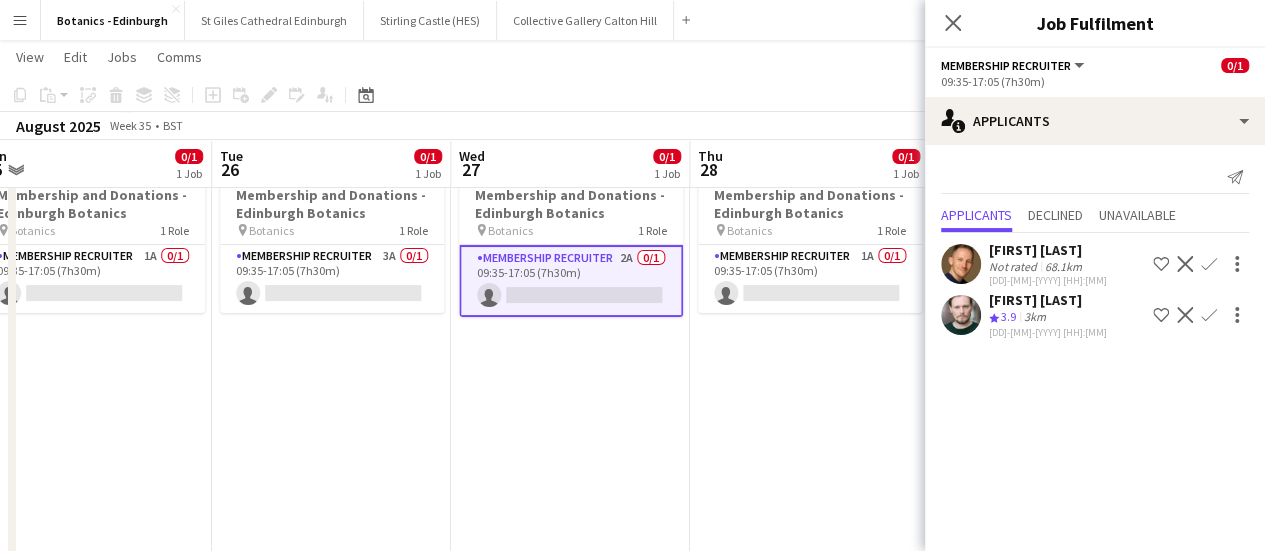 click on "Membership Recruiter   1A   0/1   09:35-17:05 (7h30m)
single-neutral-actions" at bounding box center (810, 279) 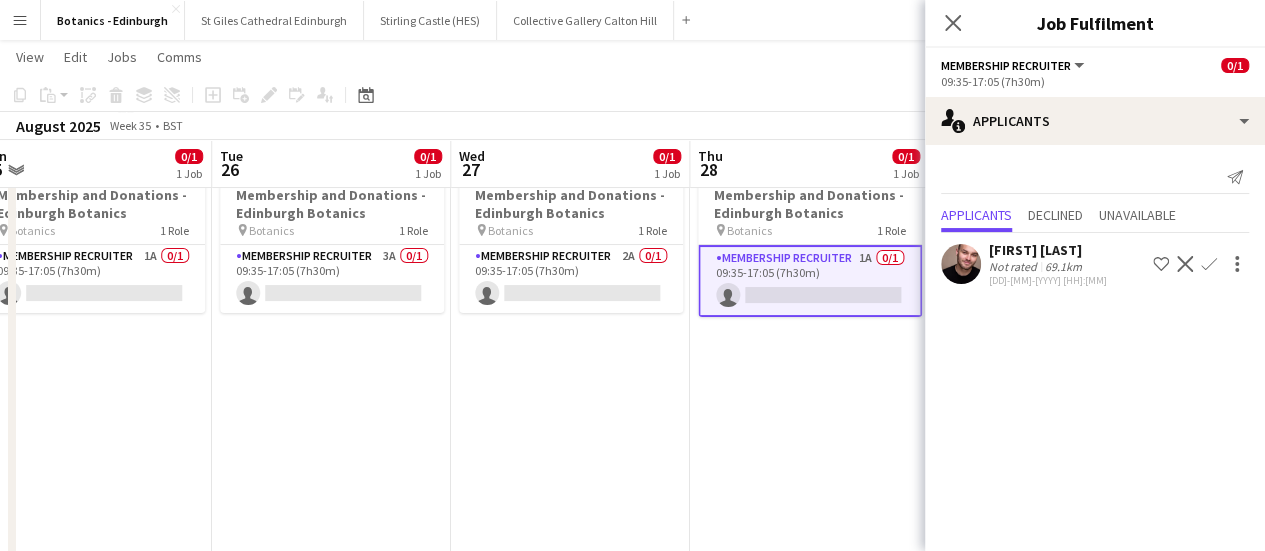 scroll, scrollTop: 0, scrollLeft: 963, axis: horizontal 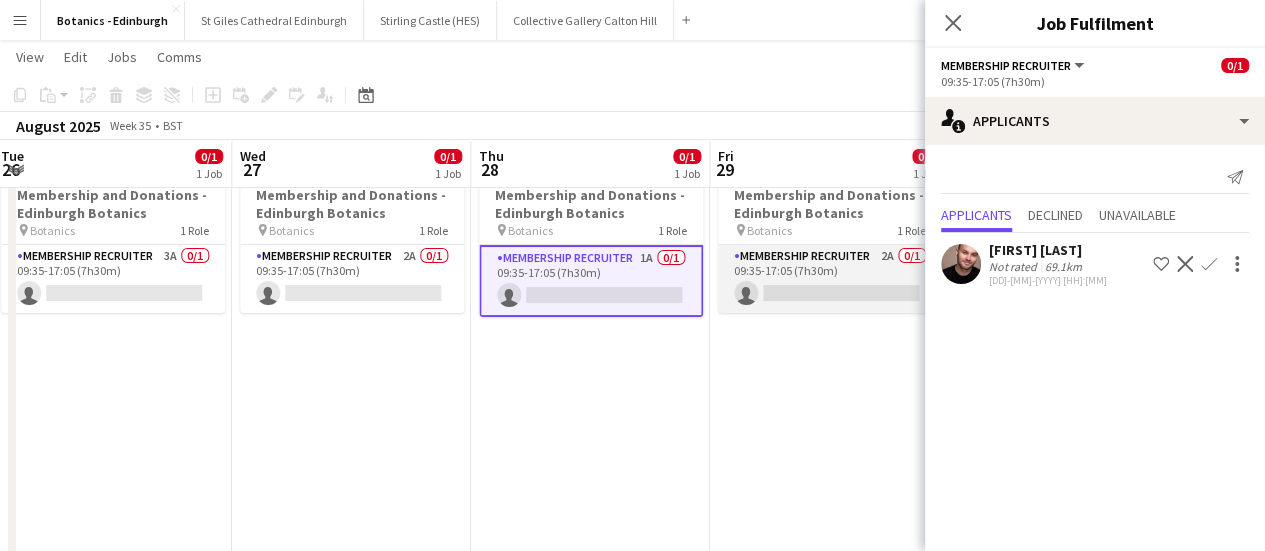 click on "Membership Recruiter   2A   0/1   09:35-17:05 (7h30m)
single-neutral-actions" at bounding box center (830, 279) 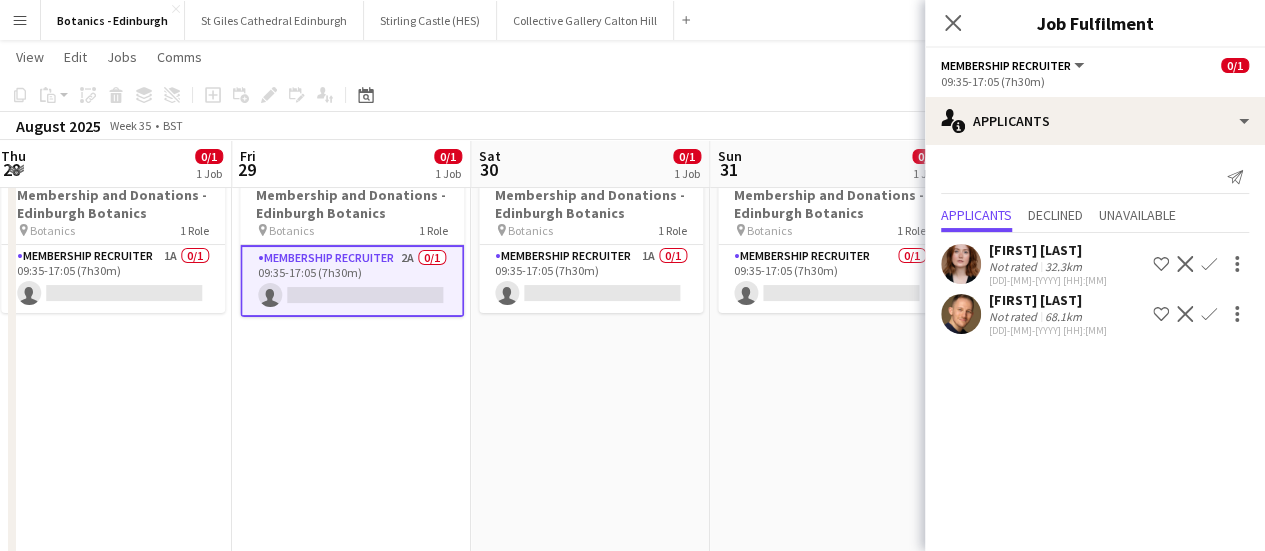 scroll, scrollTop: 0, scrollLeft: 723, axis: horizontal 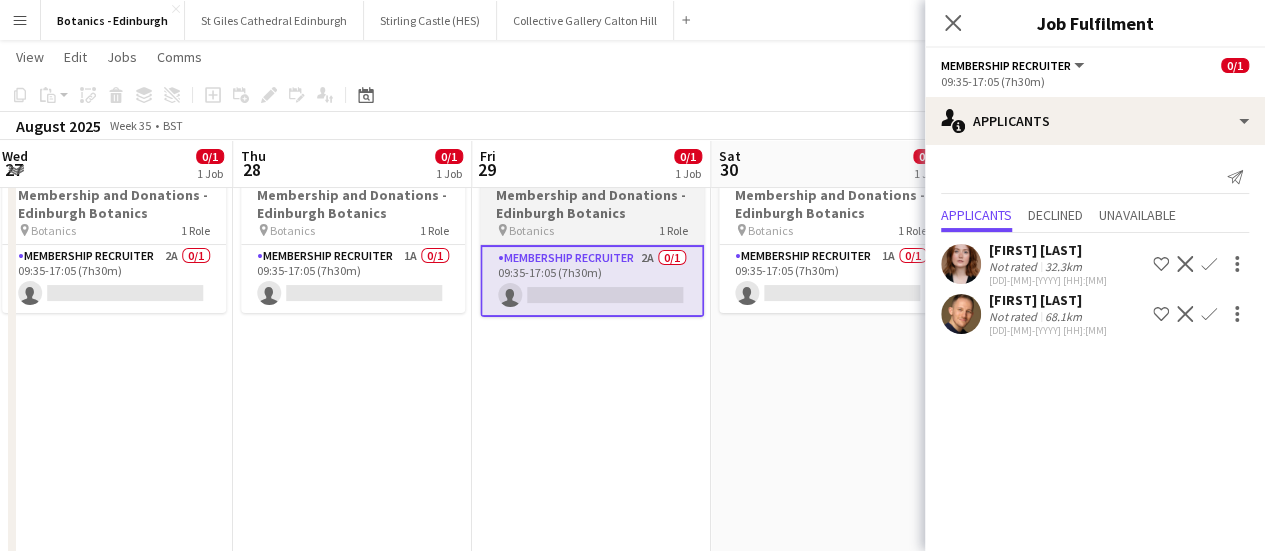 click on "Membership Recruiter   1A   0/1   09:35-17:05 (7h30m)
single-neutral-actions" at bounding box center (831, 279) 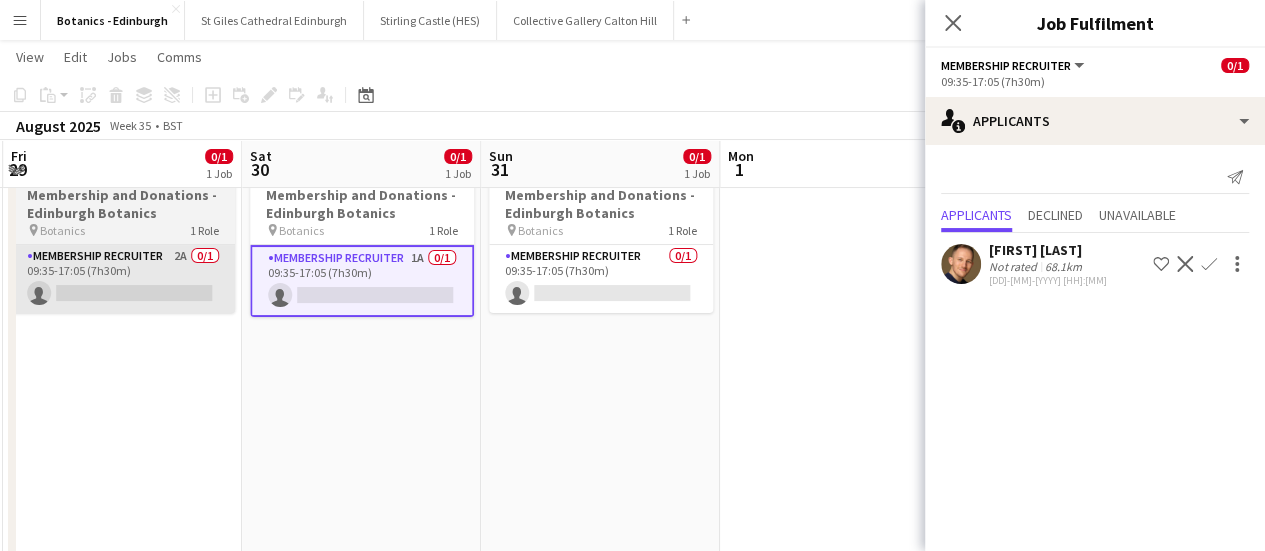 scroll, scrollTop: 0, scrollLeft: 741, axis: horizontal 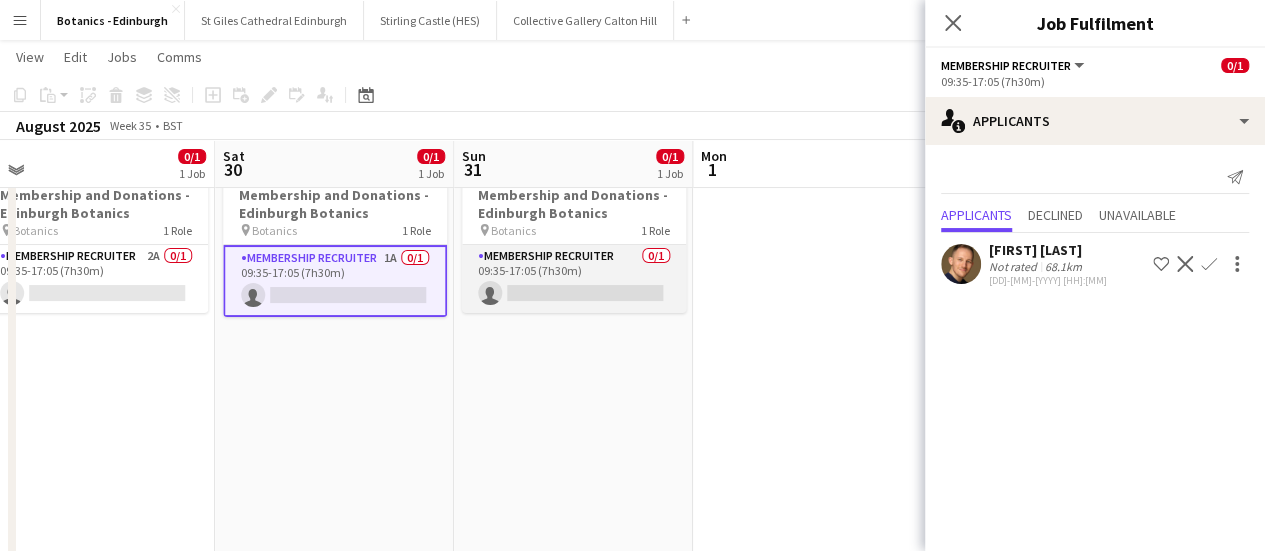 click on "Membership Recruiter   0/1   09:35-17:05 (7h30m)
single-neutral-actions" at bounding box center [574, 279] 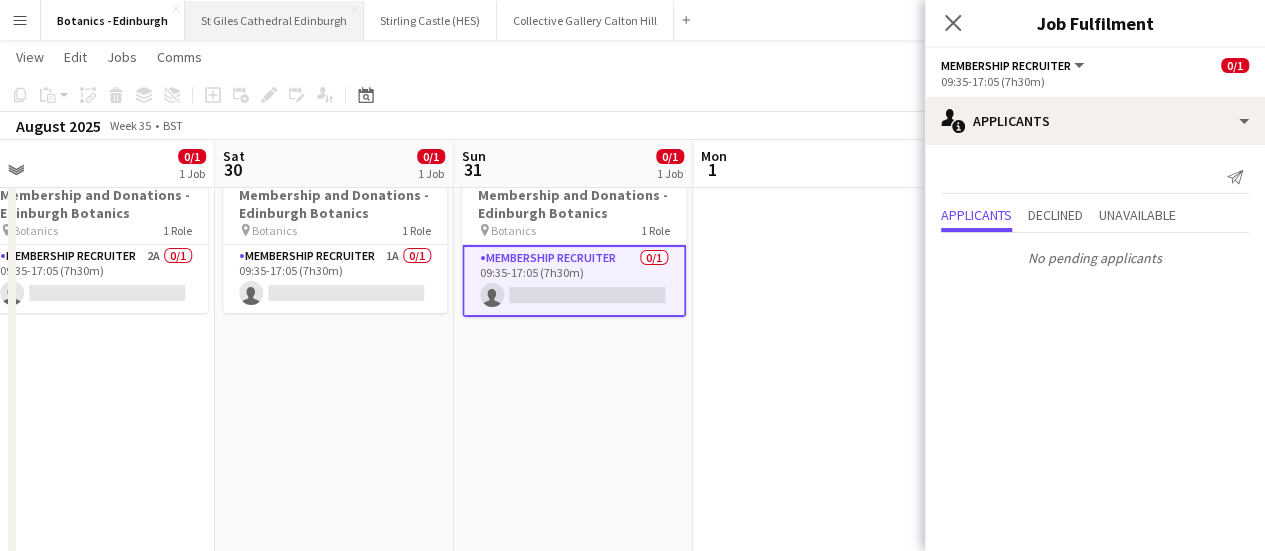 click on "St Giles Cathedral Edinburgh
Close" at bounding box center (274, 20) 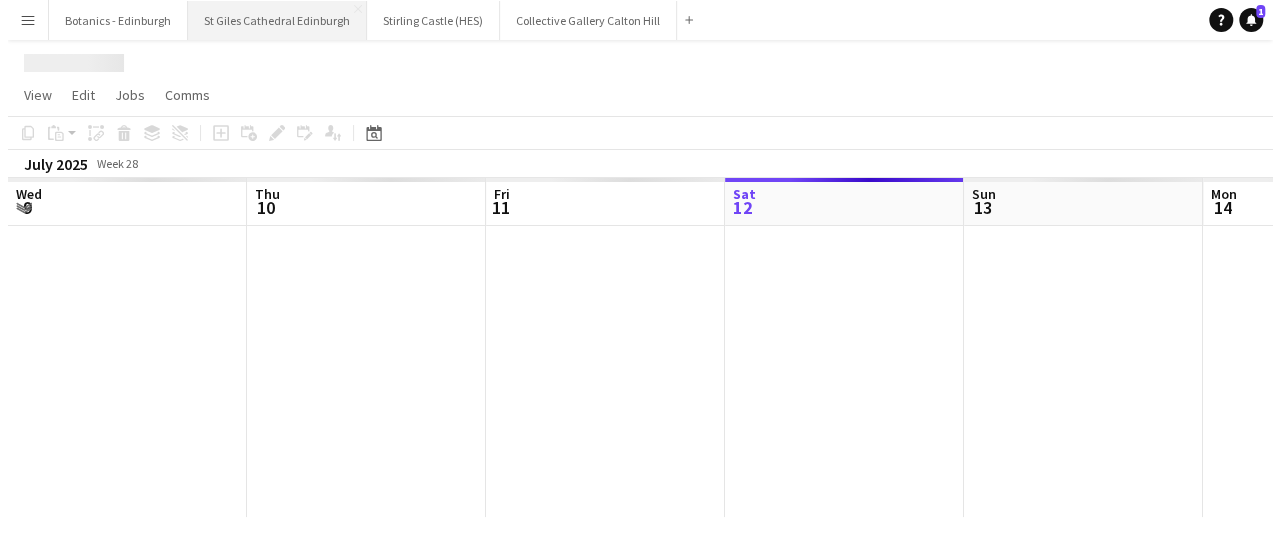 scroll, scrollTop: 0, scrollLeft: 0, axis: both 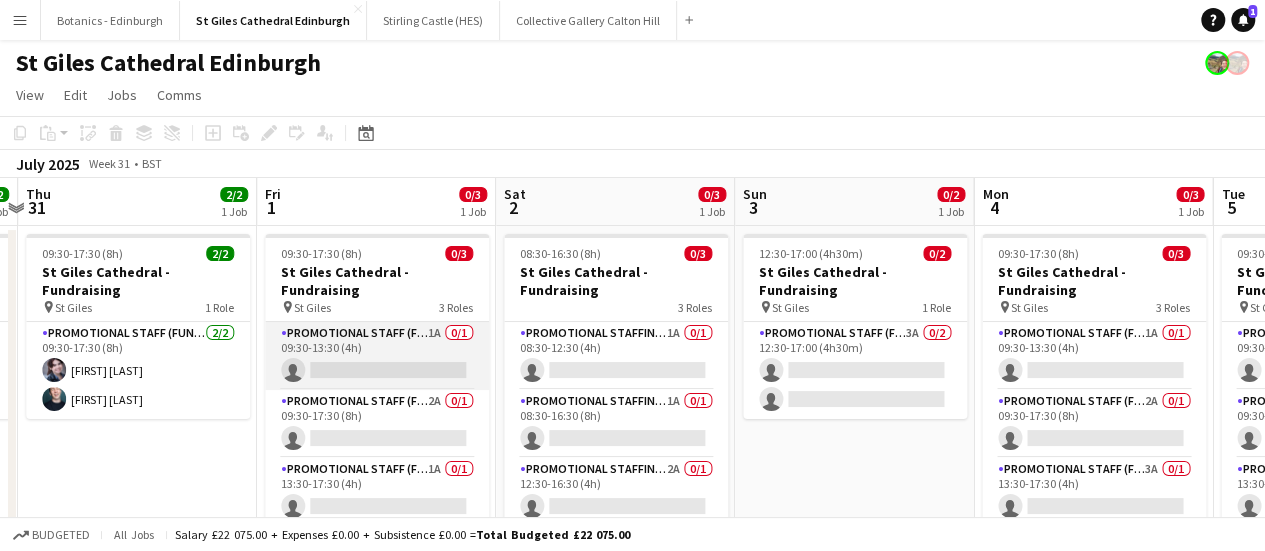 click on "Promotional Staff (Fundraiser)   1A   0/1   09:30-13:30 (4h)
single-neutral-actions" at bounding box center (377, 356) 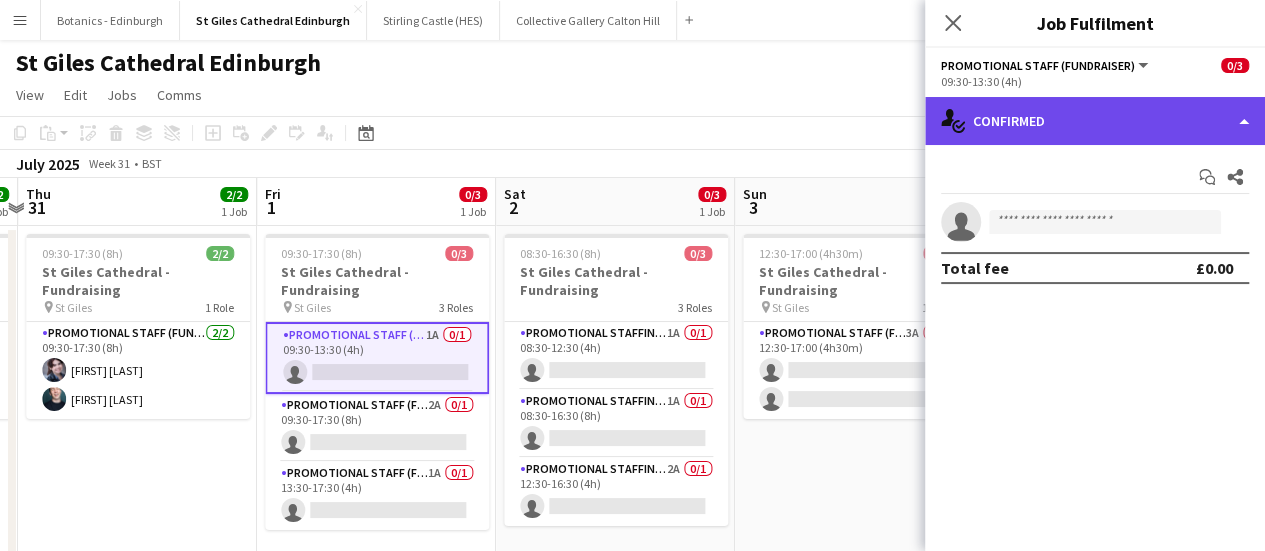 click on "single-neutral-actions-check-2
Confirmed" 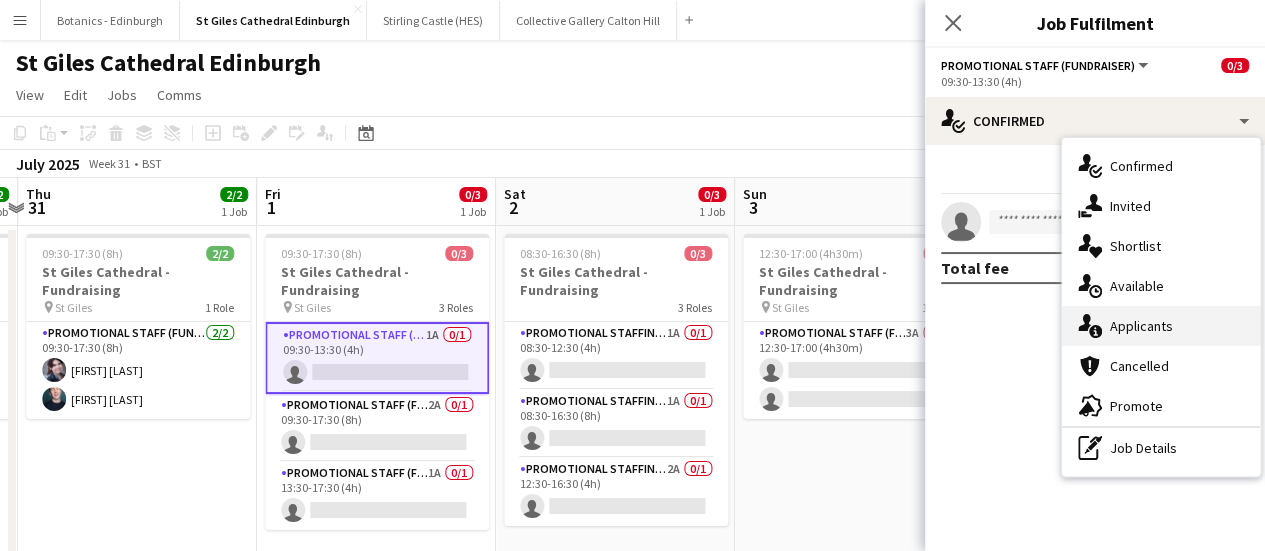 click on "single-neutral-actions-information
Applicants" at bounding box center (1161, 326) 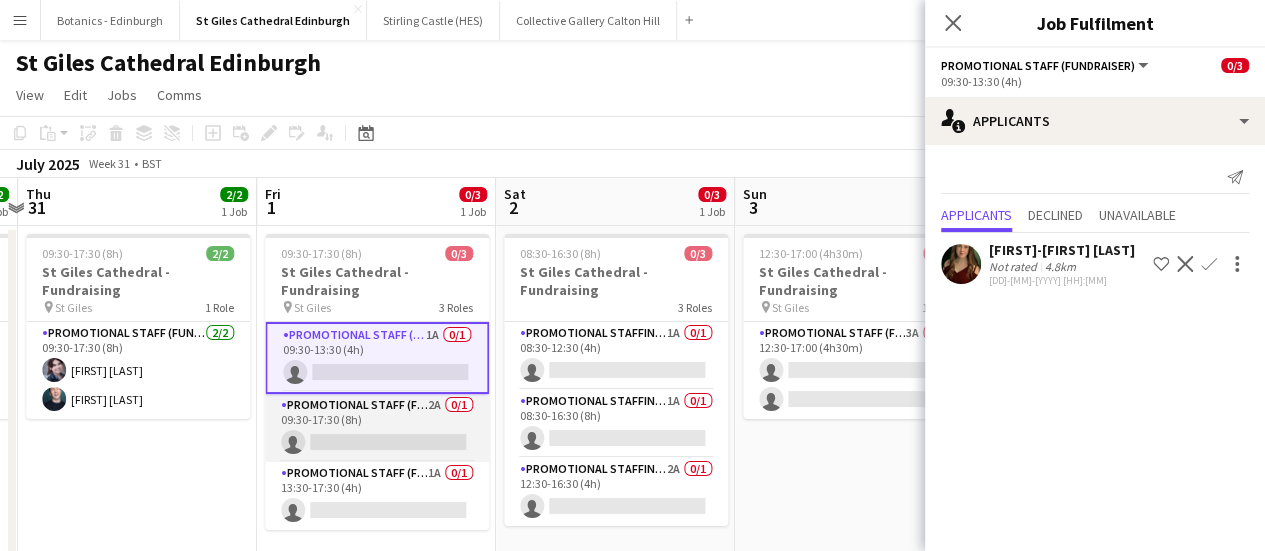 click on "Promotional Staff (Fundraiser)   2A   0/1   09:30-17:30 (8h)
single-neutral-actions" at bounding box center (377, 428) 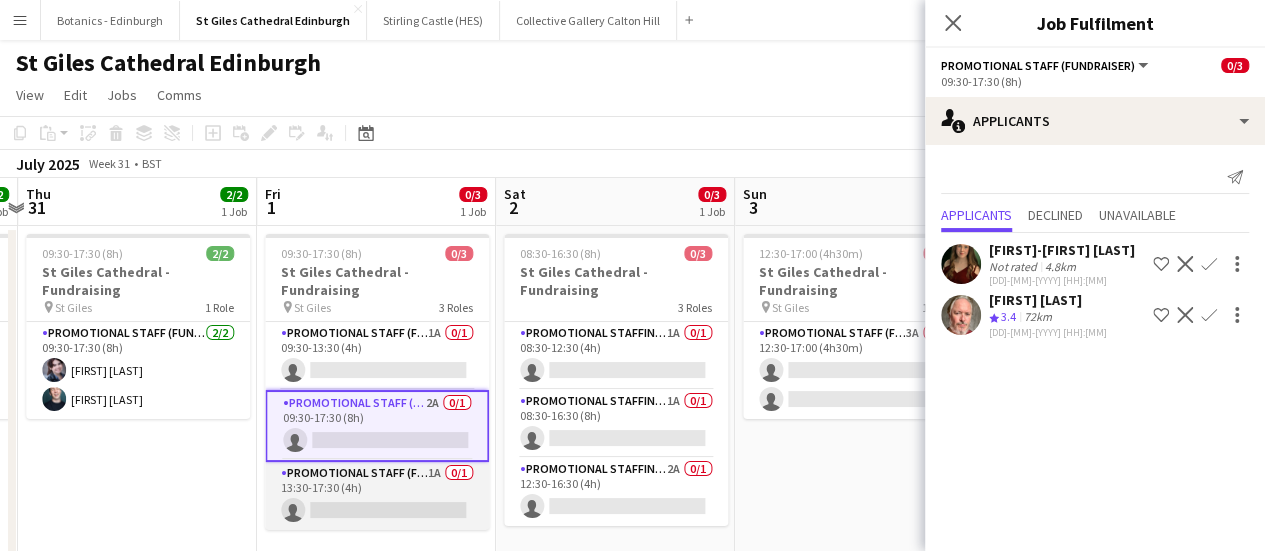 click on "Promotional Staff (Fundraiser)   1A   0/1   13:30-17:30 (4h)
single-neutral-actions" at bounding box center [377, 496] 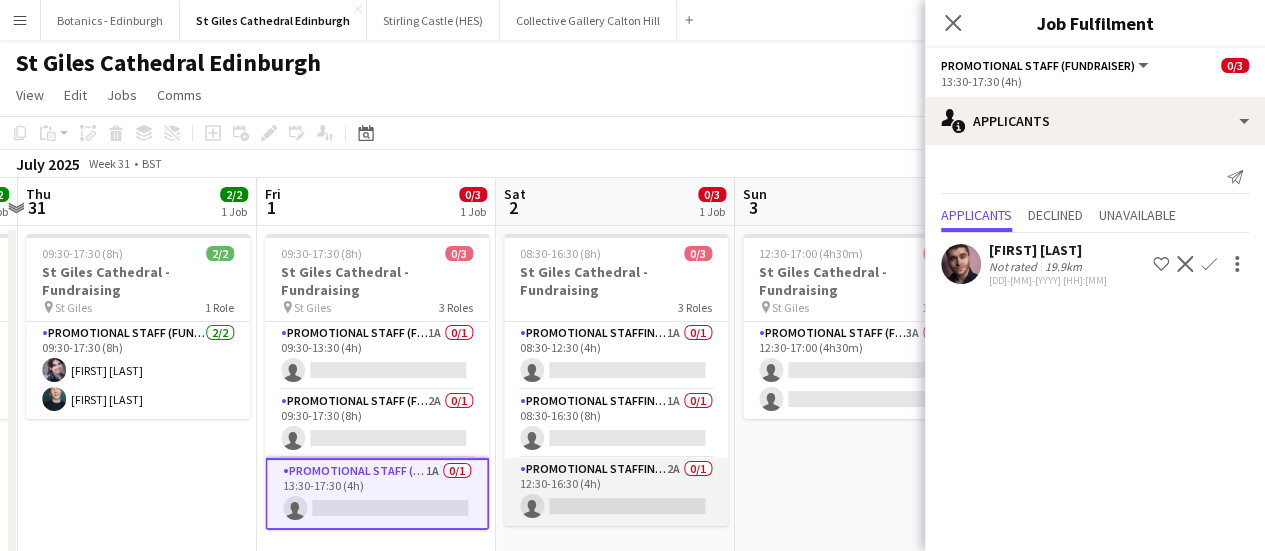 click on "Promotional Staffing (Promotional Staff)   2A   0/1   12:30-16:30 (4h)
single-neutral-actions" at bounding box center [616, 492] 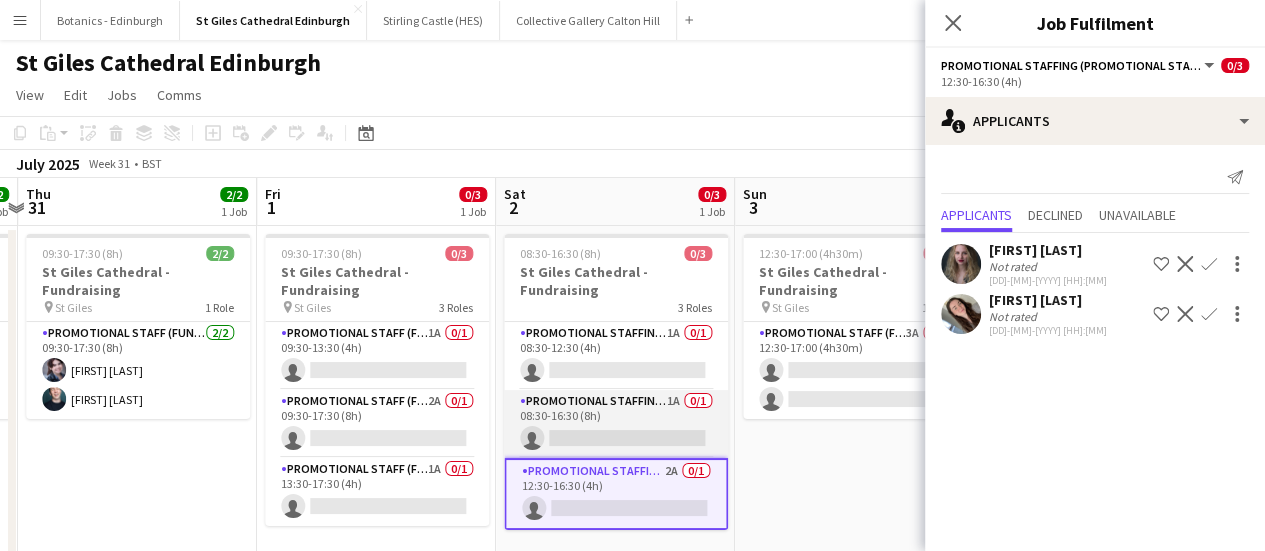 click on "Promotional Staffing (Promotional Staff)   1A   0/1   08:30-16:30 (8h)
single-neutral-actions" at bounding box center (616, 424) 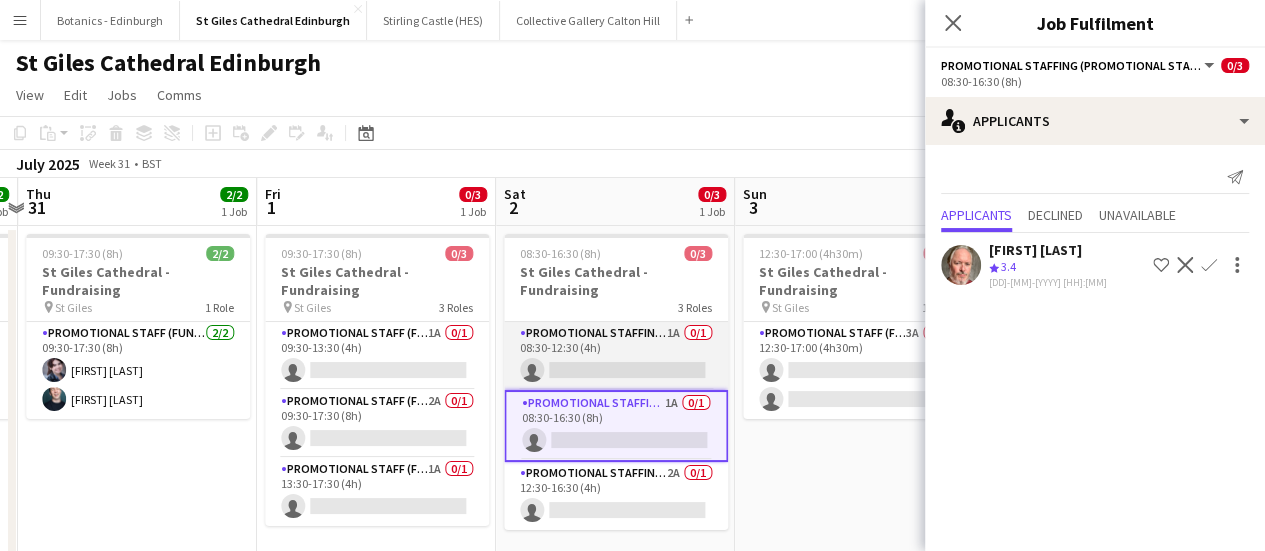 click on "Promotional Staffing (Promotional Staff)   1A   0/1   08:30-12:30 (4h)
single-neutral-actions" at bounding box center [616, 356] 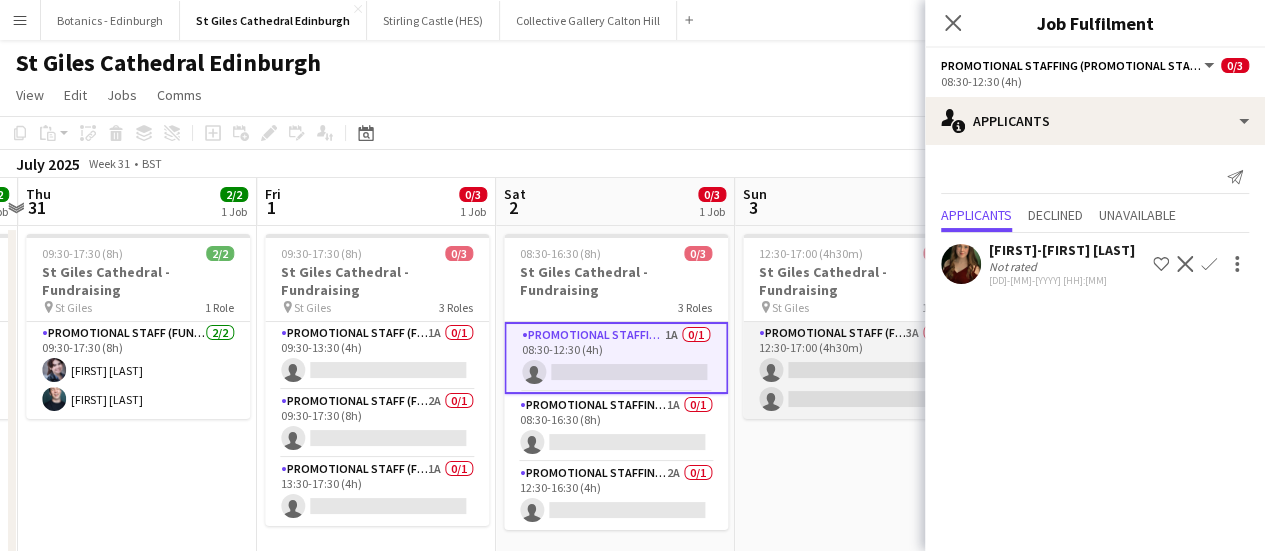 click on "Promotional Staff (Fundraiser)   3A   0/2   12:30-17:00 (4h30m)
single-neutral-actions
single-neutral-actions" at bounding box center [855, 370] 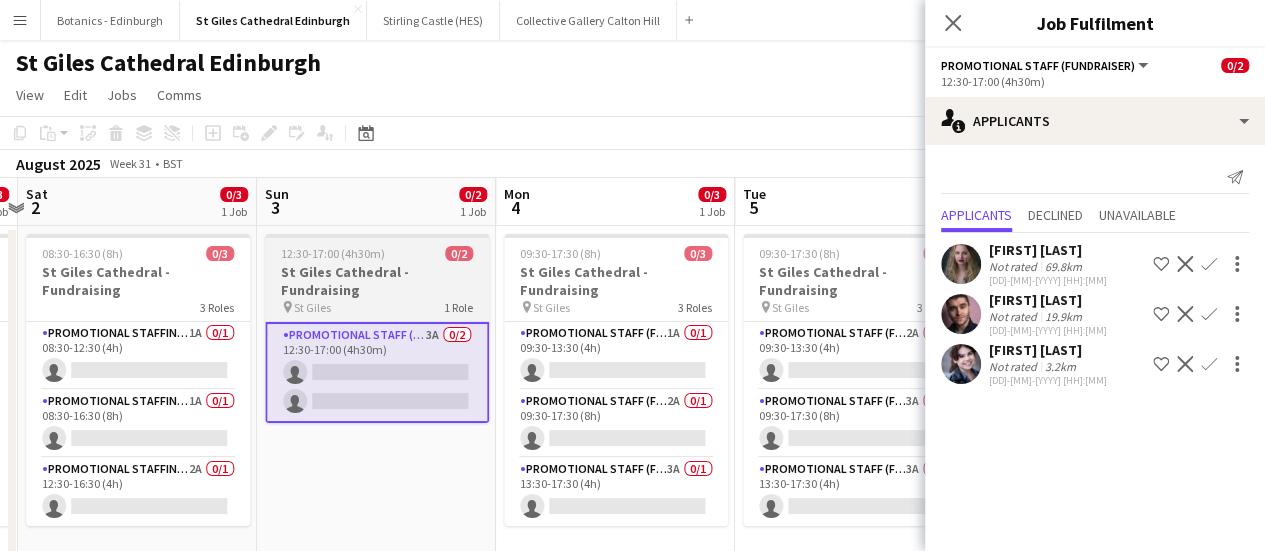 scroll, scrollTop: 0, scrollLeft: 833, axis: horizontal 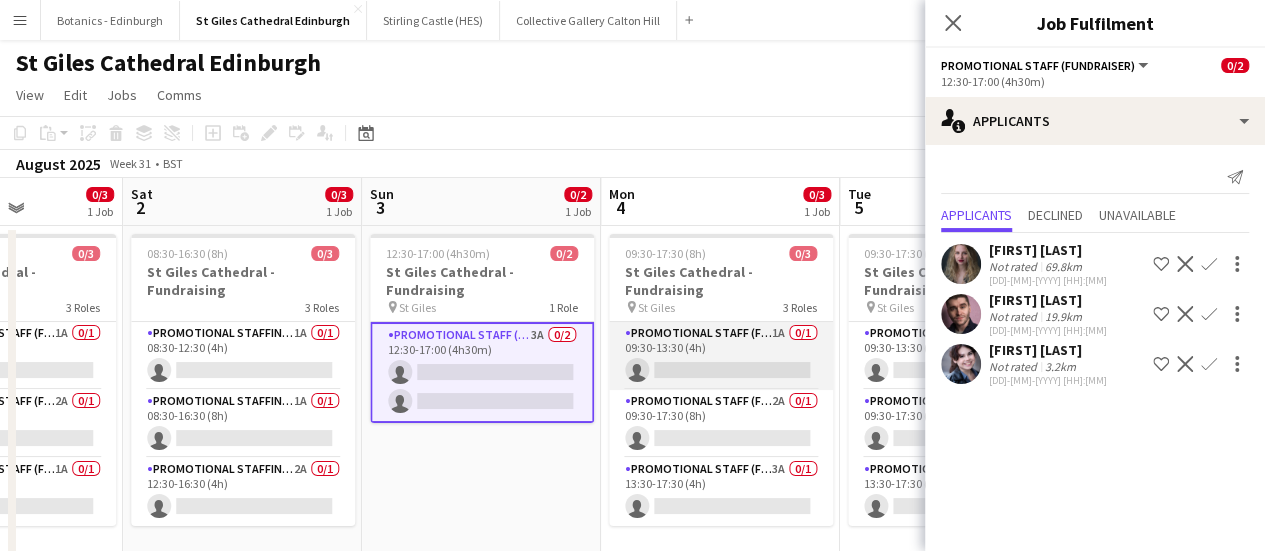 click on "Promotional Staff (Fundraiser)   1A   0/1   09:30-13:30 (4h)
single-neutral-actions" at bounding box center [721, 356] 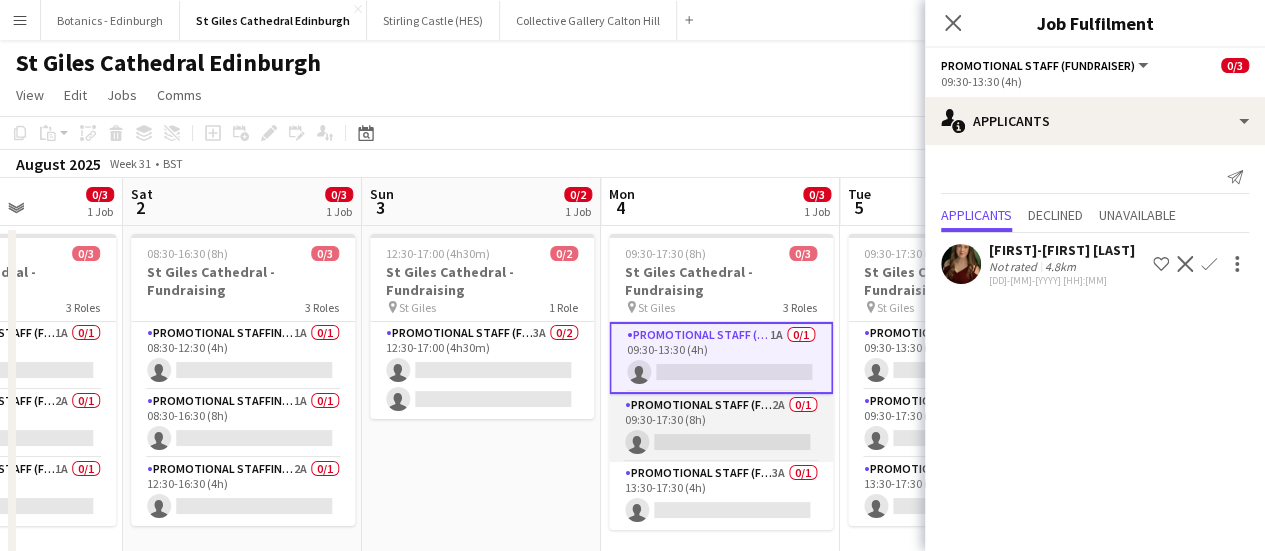click on "Promotional Staff (Fundraiser)   2A   0/1   09:30-17:30 (8h)
single-neutral-actions" at bounding box center (721, 428) 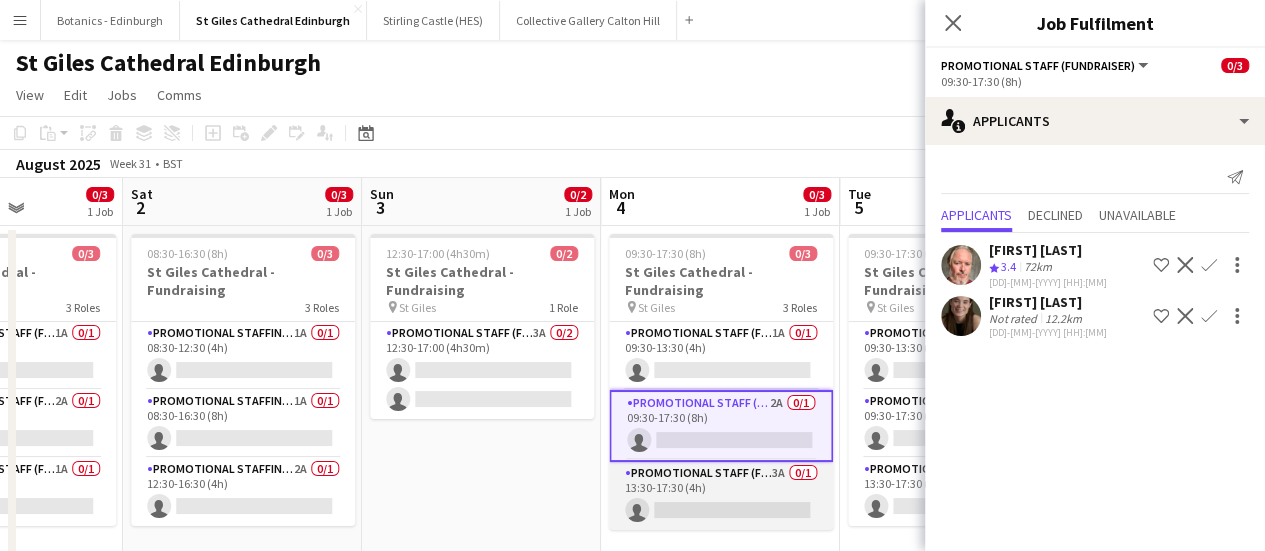 click on "Promotional Staff (Fundraiser)   3A   0/1   13:30-17:30 (4h)
single-neutral-actions" at bounding box center (721, 496) 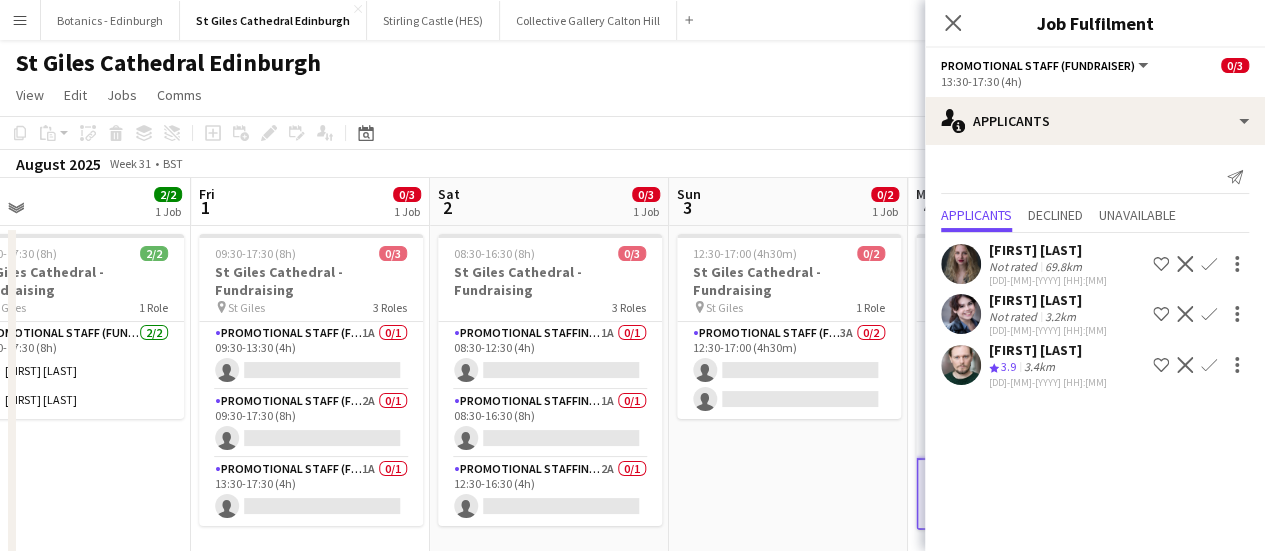 scroll, scrollTop: 0, scrollLeft: 575, axis: horizontal 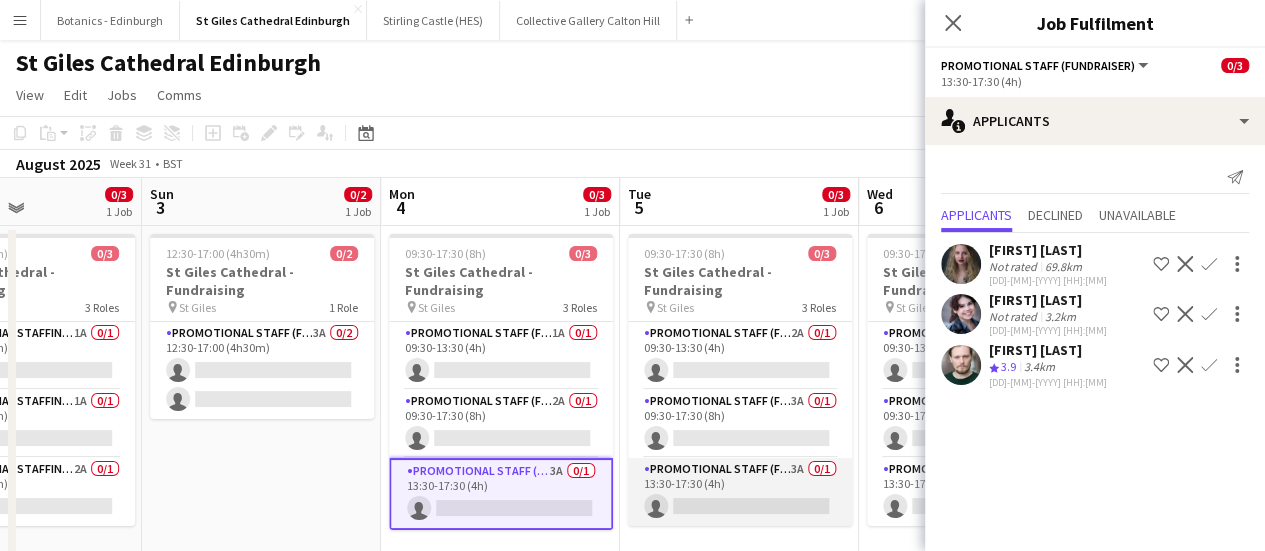 click on "Promotional Staff (Fundraiser)   3A   0/1   13:30-17:30 (4h)
single-neutral-actions" at bounding box center [740, 492] 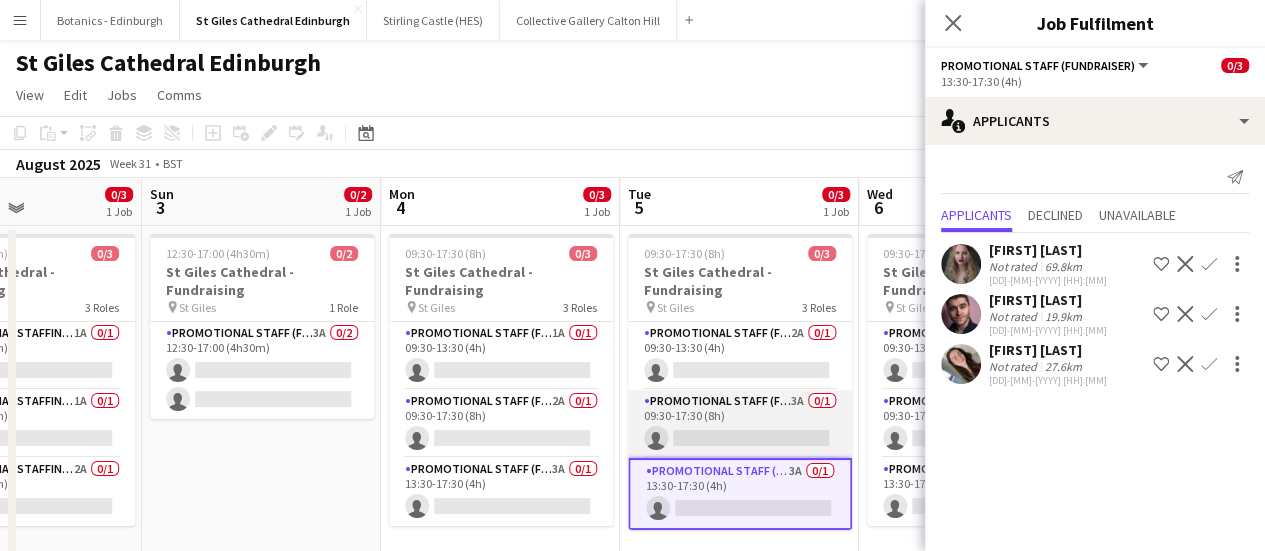 click on "Promotional Staff (Fundraiser)   [N]A   [N]/[N] [HH]:[MM]-[HH]:[MM] ([N]h)
single-neutral-actions" at bounding box center (740, 424) 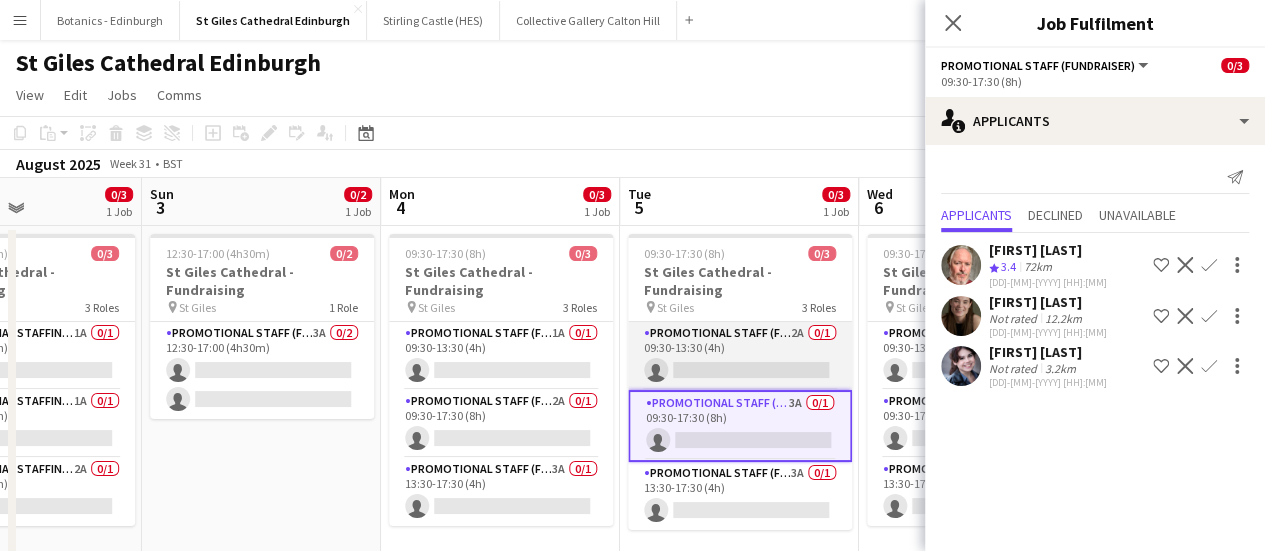 click on "Promotional Staff (Fundraiser)   2A   0/1   09:30-13:30 (4h)
single-neutral-actions" at bounding box center (740, 356) 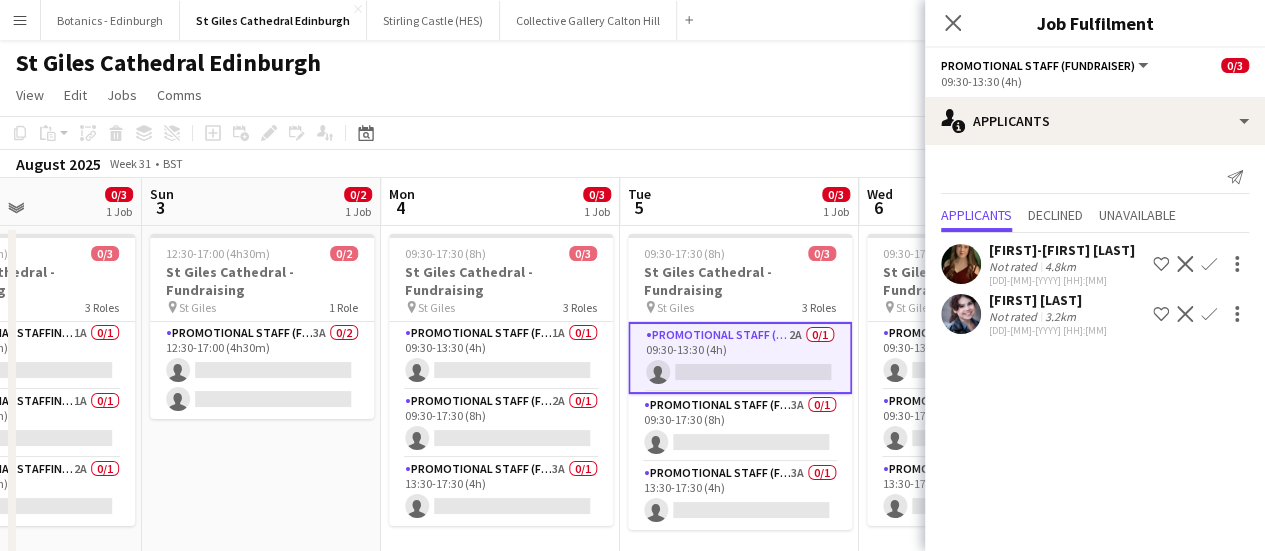scroll, scrollTop: 0, scrollLeft: 719, axis: horizontal 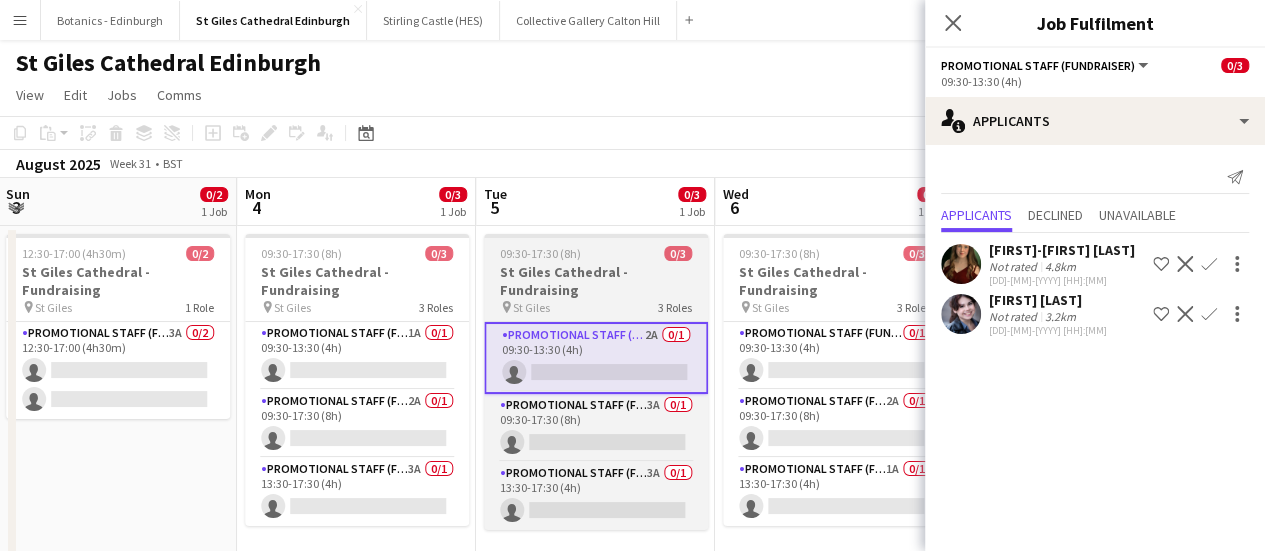 click on "Promotional Staff (Fundraiser)   0/1   09:30-13:30 (4h)
single-neutral-actions" at bounding box center [835, 356] 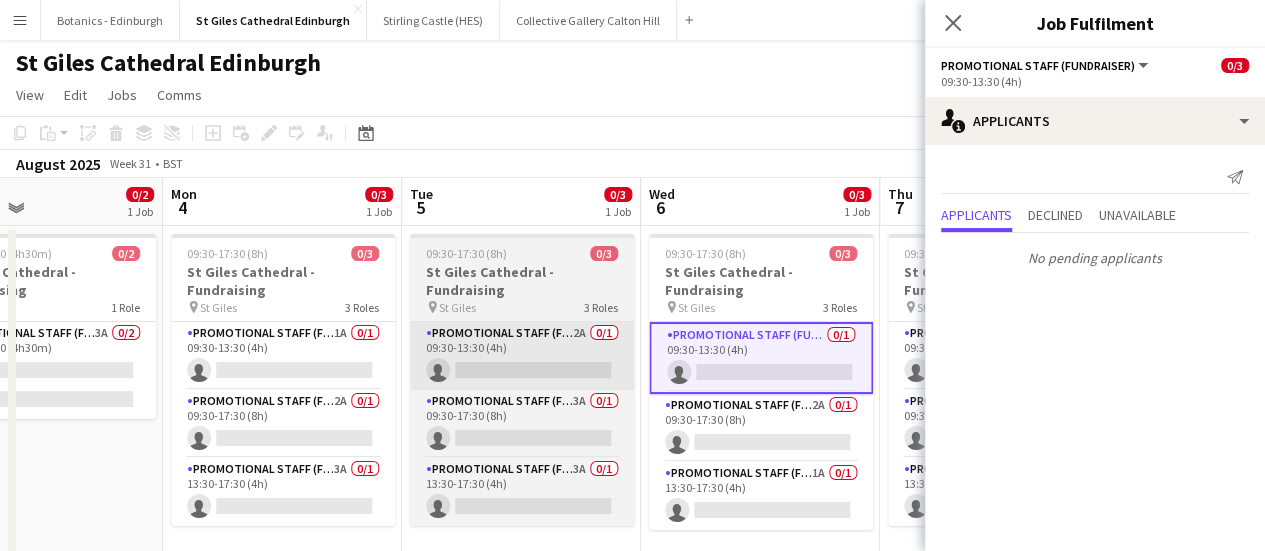scroll, scrollTop: 0, scrollLeft: 794, axis: horizontal 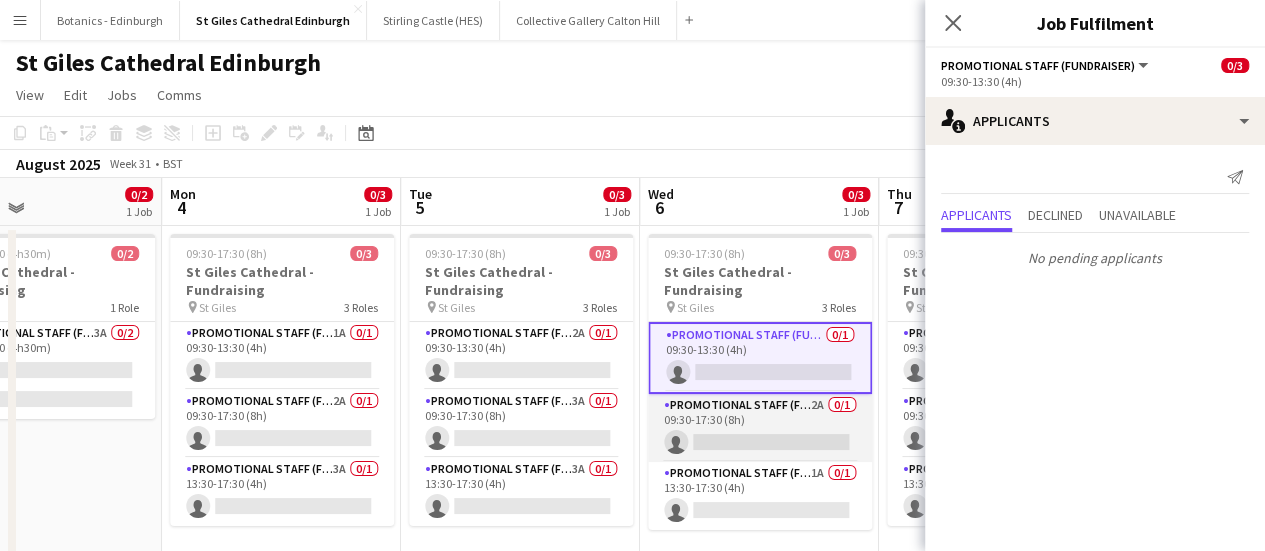 click on "Promotional Staff (Fundraiser)   2A   0/1   09:30-17:30 (8h)
single-neutral-actions" at bounding box center (760, 428) 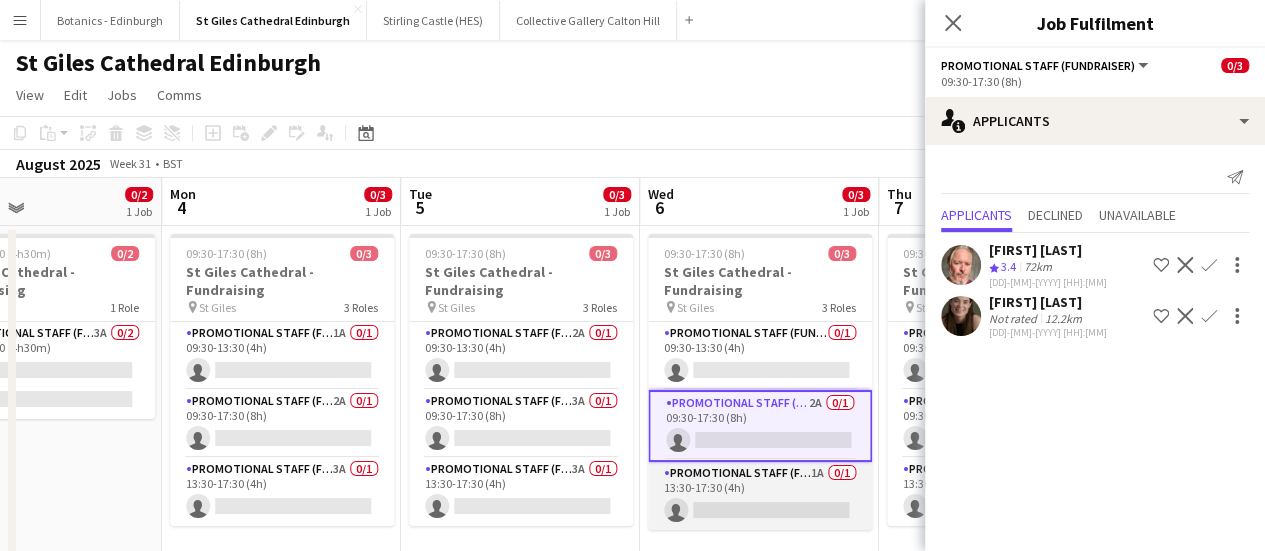 click on "Promotional Staff (Fundraiser)   1A   0/1   13:30-17:30 (4h)
single-neutral-actions" at bounding box center [760, 496] 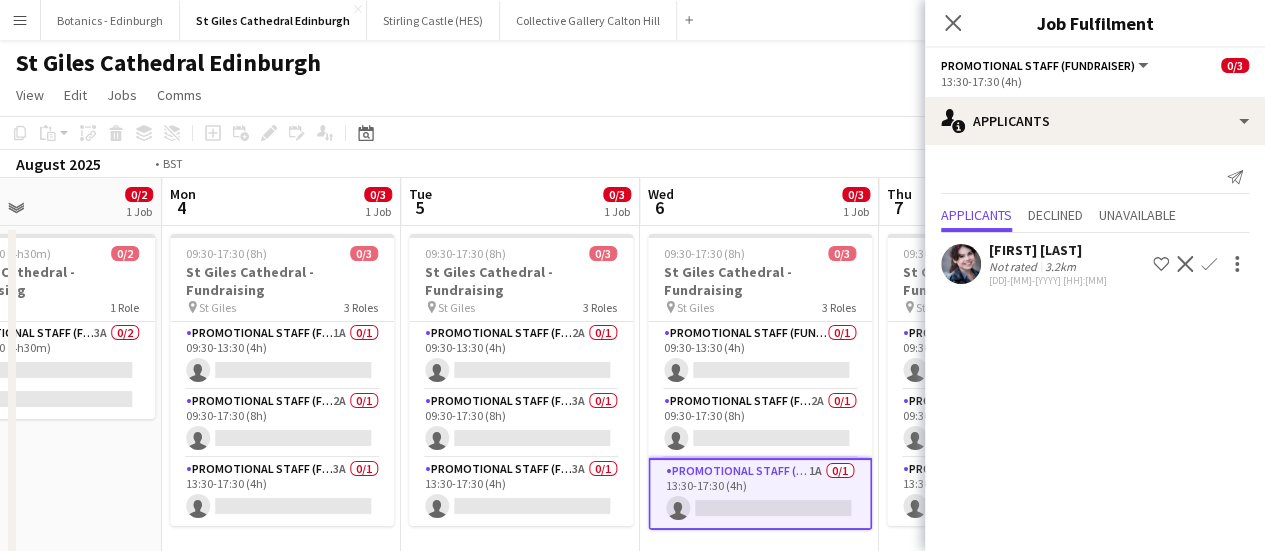 scroll, scrollTop: 0, scrollLeft: 515, axis: horizontal 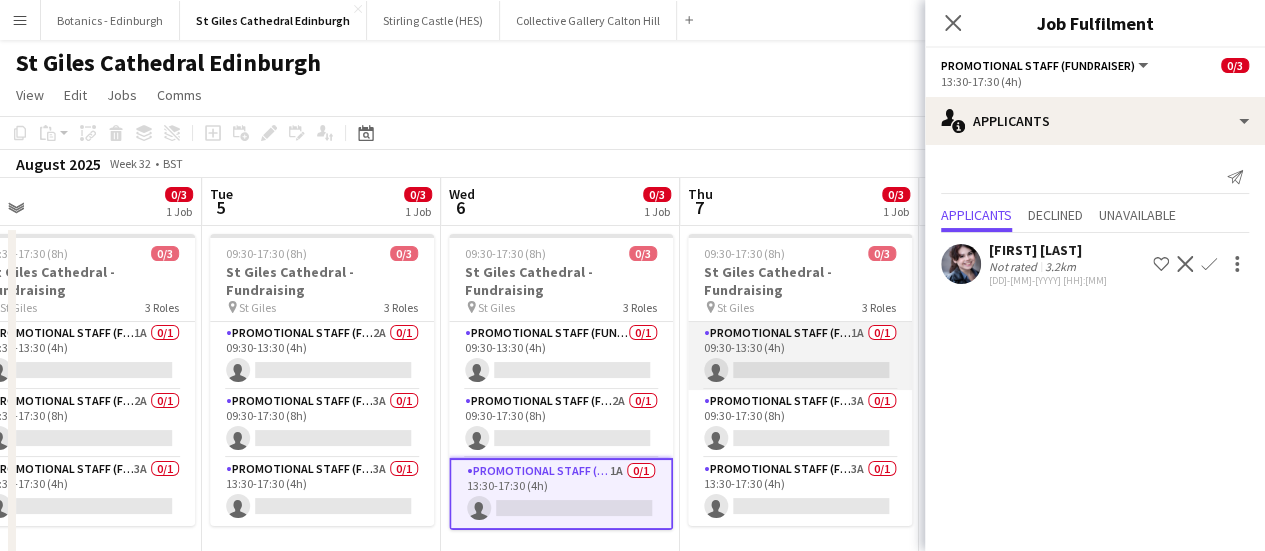 click on "Promotional Staff (Fundraiser)   1A   0/1   09:30-13:30 (4h)
single-neutral-actions" at bounding box center (800, 356) 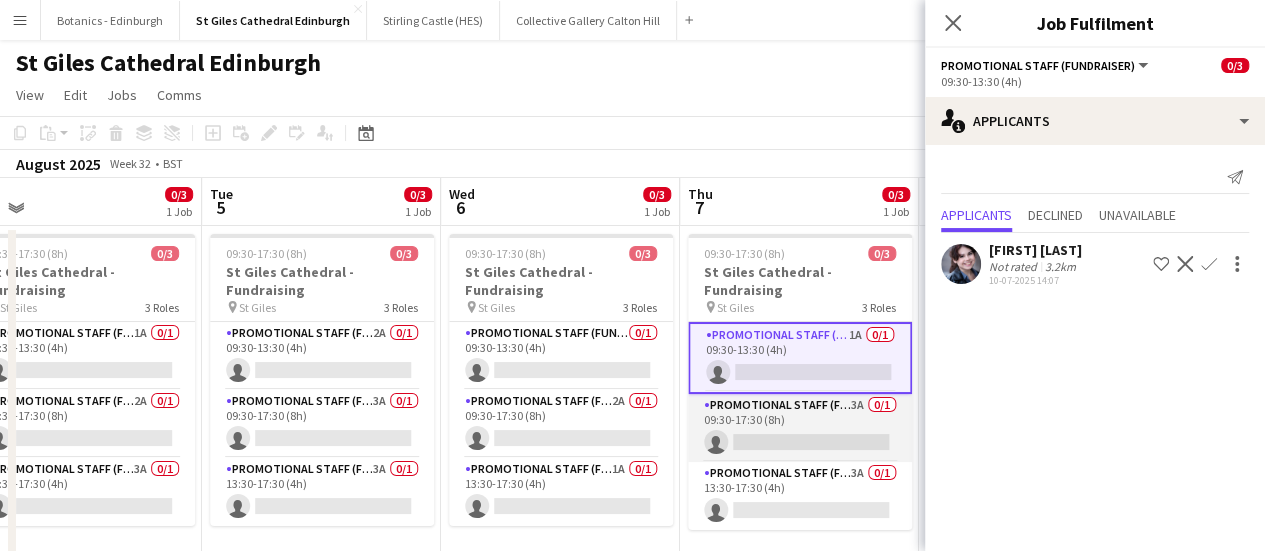 click on "Promotional Staff (Fundraiser)   [N]A   [N]/[N] [HH]:[MM]-[HH]:[MM] ([N]h)
single-neutral-actions" at bounding box center [800, 428] 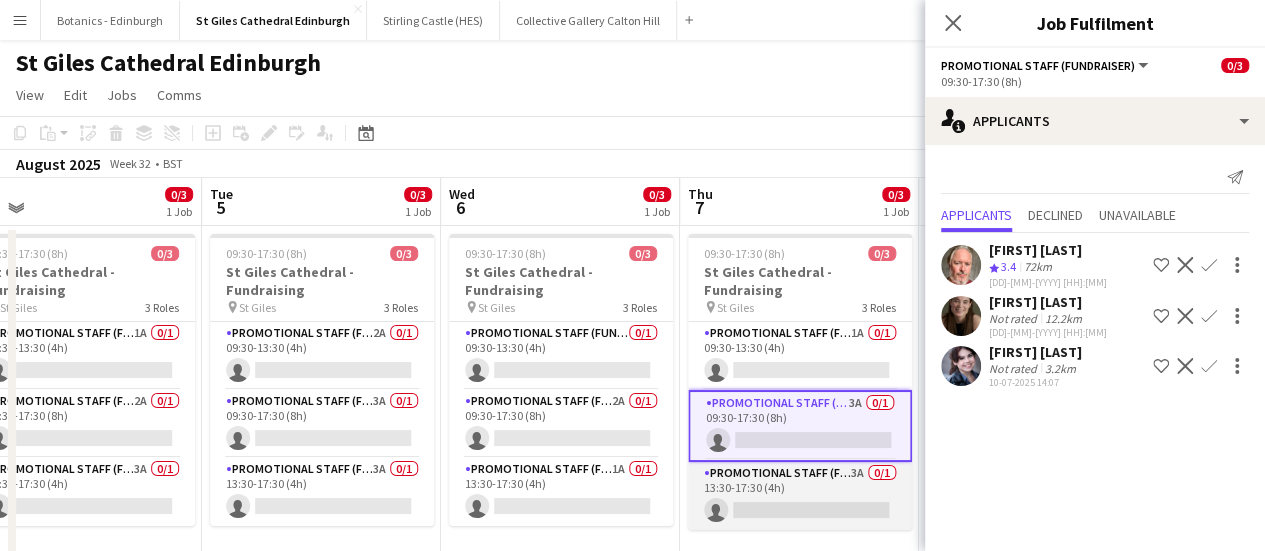 click on "Promotional Staff (Fundraiser)   3A   0/1   13:30-17:30 (4h)
single-neutral-actions" at bounding box center [800, 496] 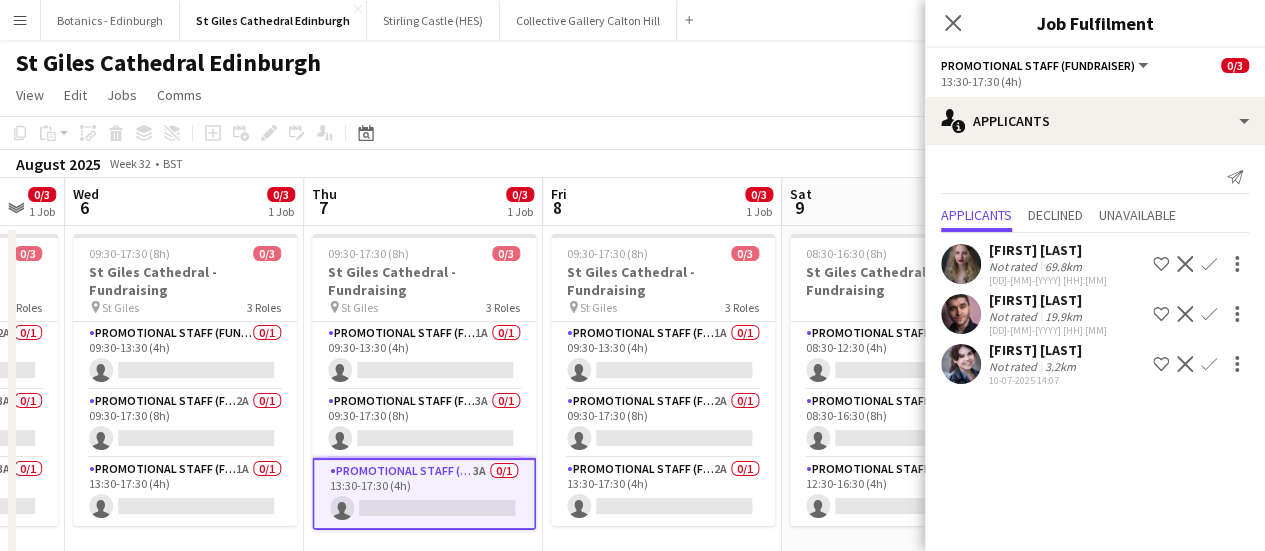 scroll, scrollTop: 0, scrollLeft: 892, axis: horizontal 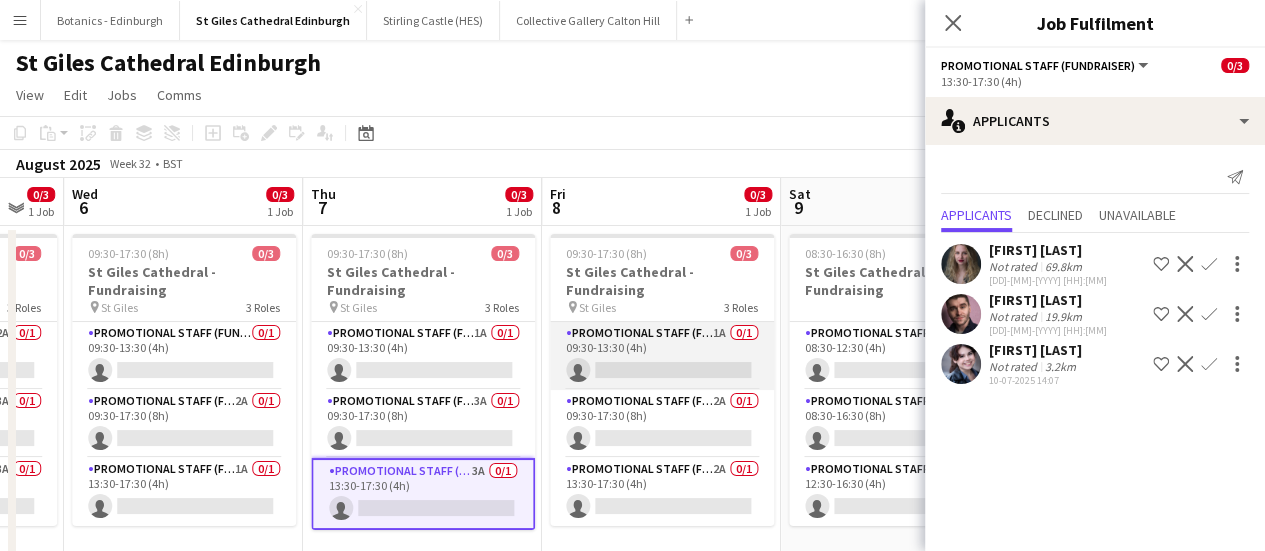 click on "Promotional Staff (Fundraiser)   1A   0/1   09:30-13:30 (4h)
single-neutral-actions" at bounding box center (662, 356) 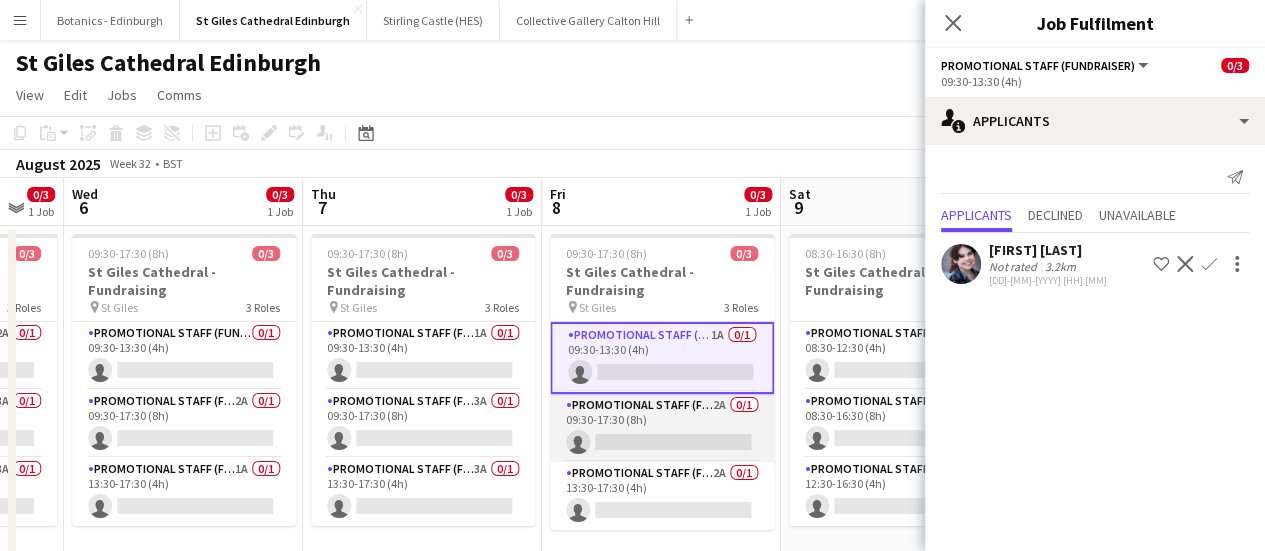 click on "Promotional Staff (Fundraiser)   2A   0/1   09:30-17:30 (8h)
single-neutral-actions" at bounding box center (662, 428) 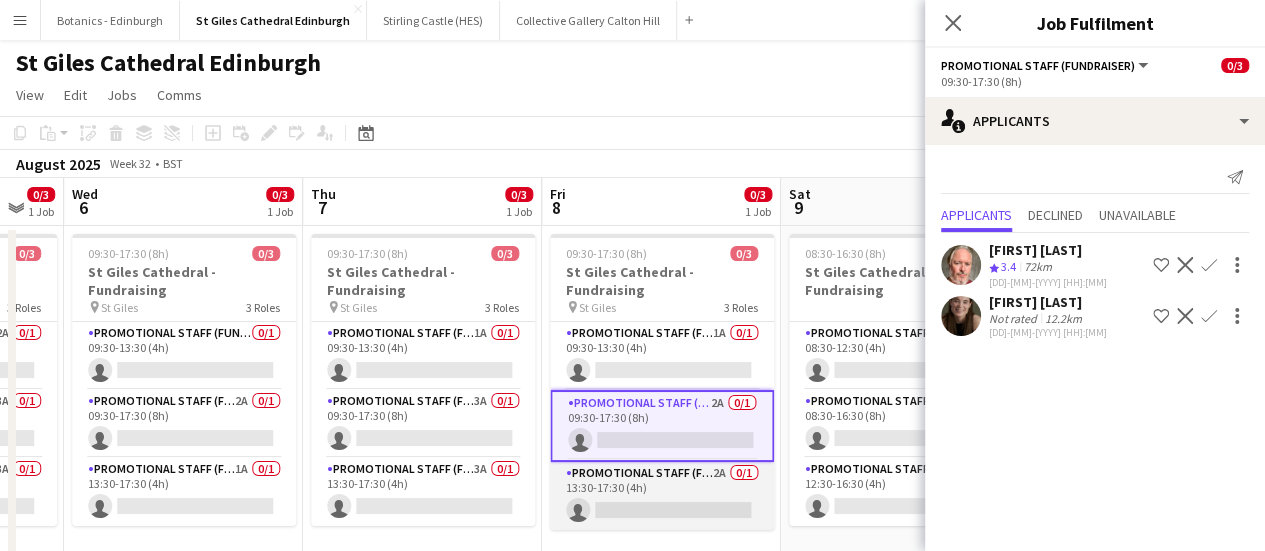 click on "Promotional Staff (Fundraiser)   2A   0/1   13:30-17:30 (4h)
single-neutral-actions" at bounding box center [662, 496] 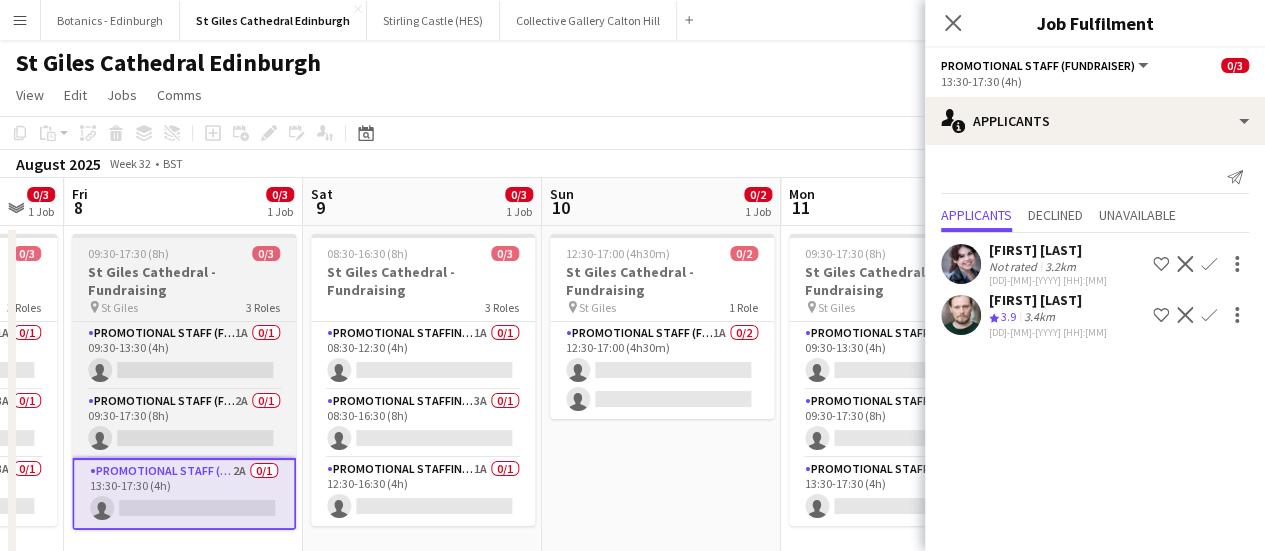scroll, scrollTop: 0, scrollLeft: 721, axis: horizontal 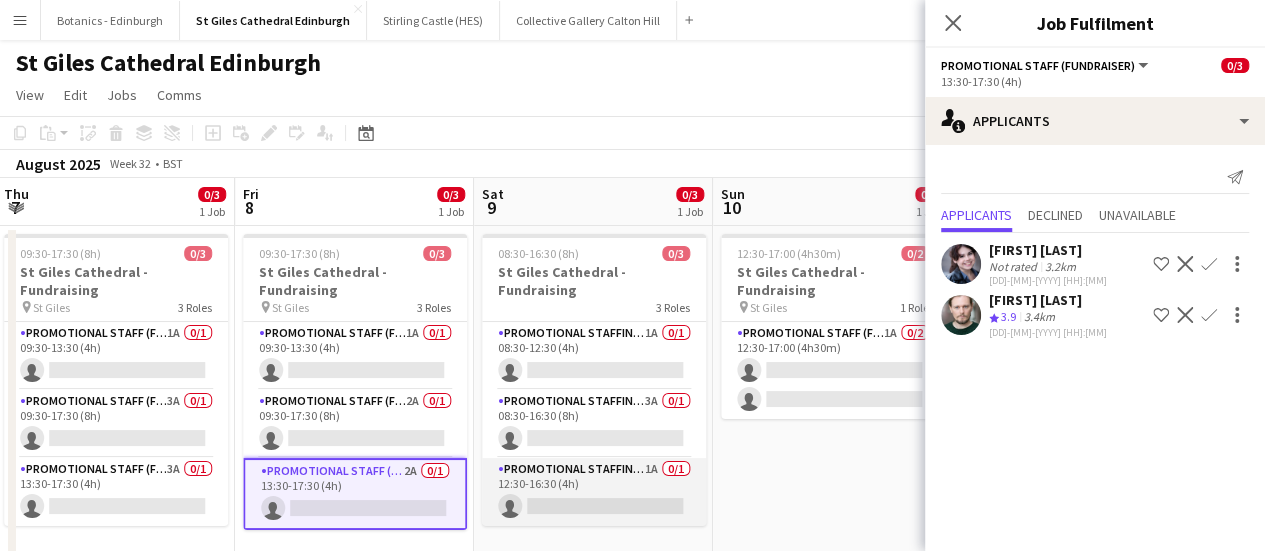 click on "Promotional Staffing (Promotional Staff)   1A   0/1   12:30-16:30 (4h)
single-neutral-actions" at bounding box center [594, 492] 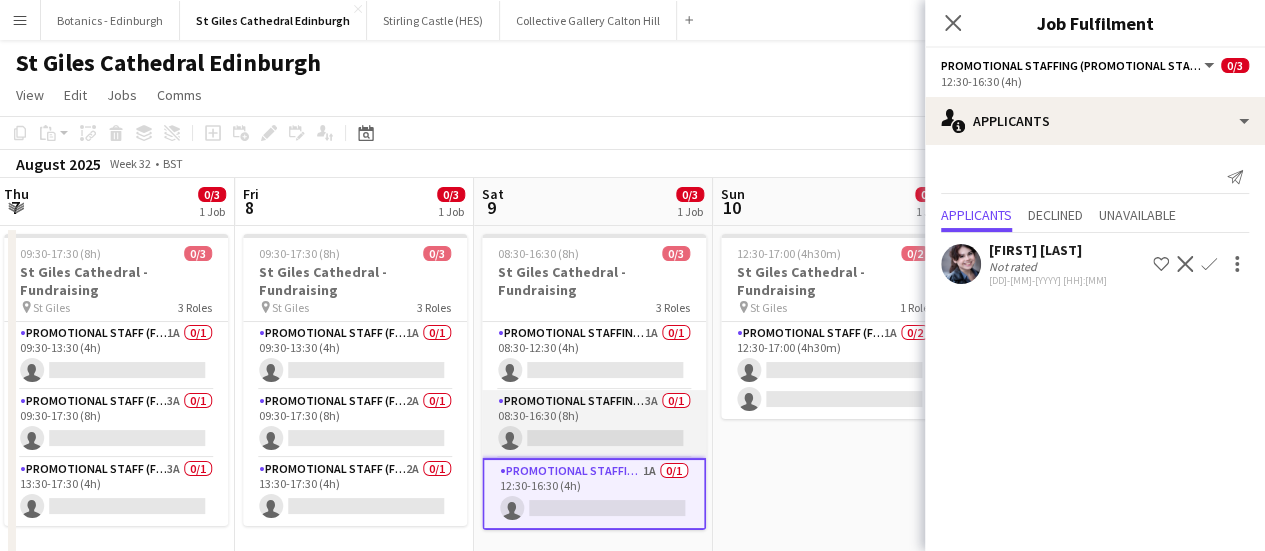 click on "Promotional Staffing (Promotional Staff)   [N]A   [N]/[N] [HH]:[MM]-[HH]:[MM] ([N]h)
single-neutral-actions" at bounding box center (594, 424) 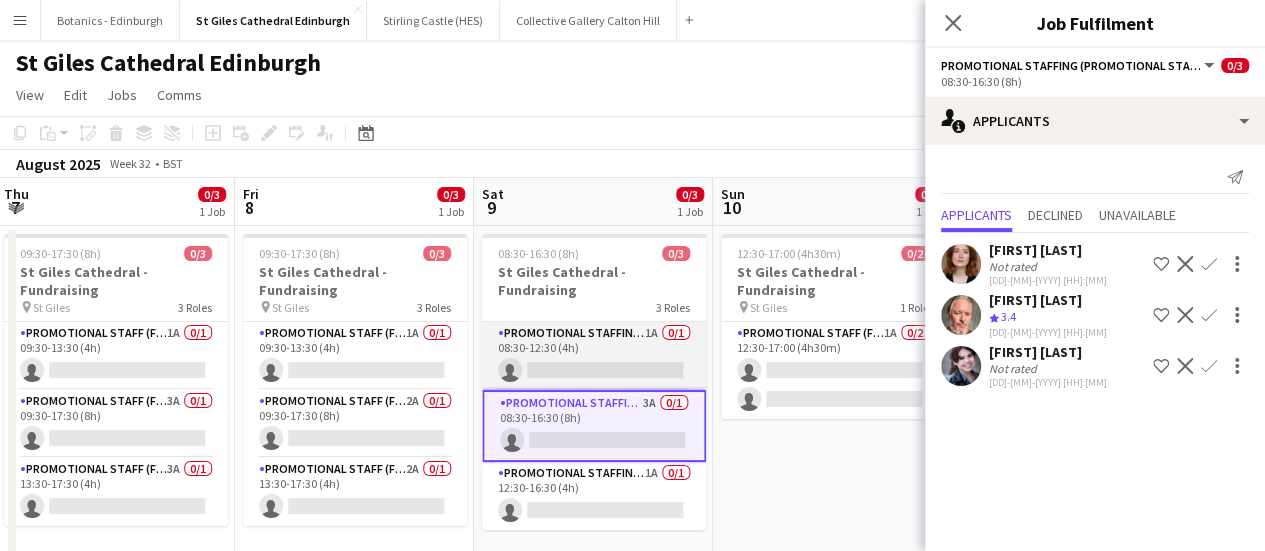 click on "Promotional Staffing (Promotional Staff)   1A   0/1   08:30-12:30 (4h)
single-neutral-actions" at bounding box center [594, 356] 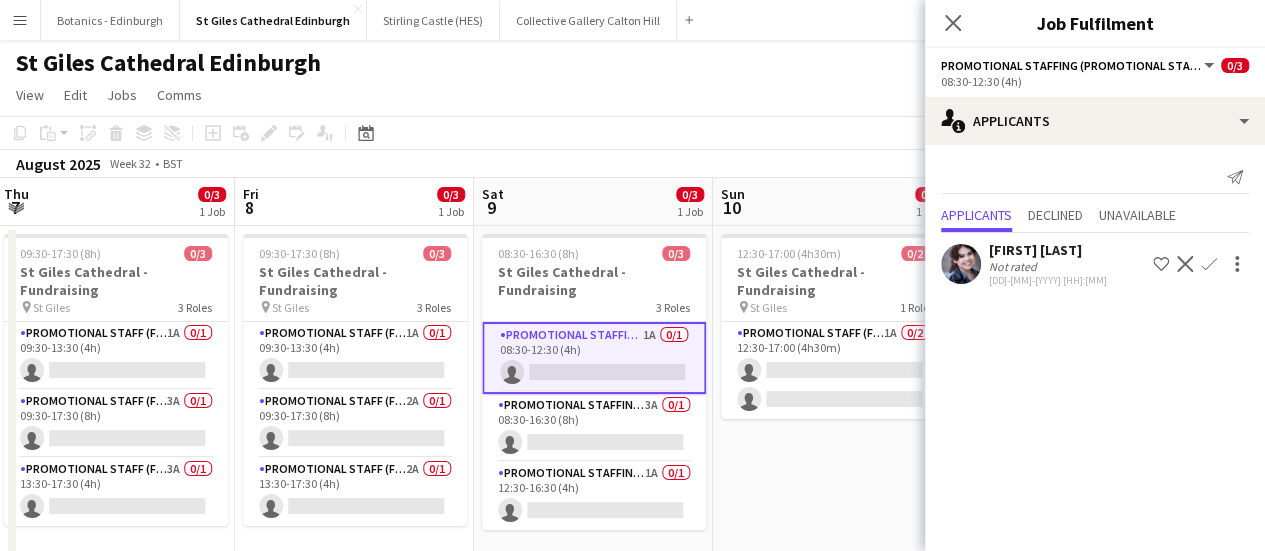 scroll, scrollTop: 0, scrollLeft: 954, axis: horizontal 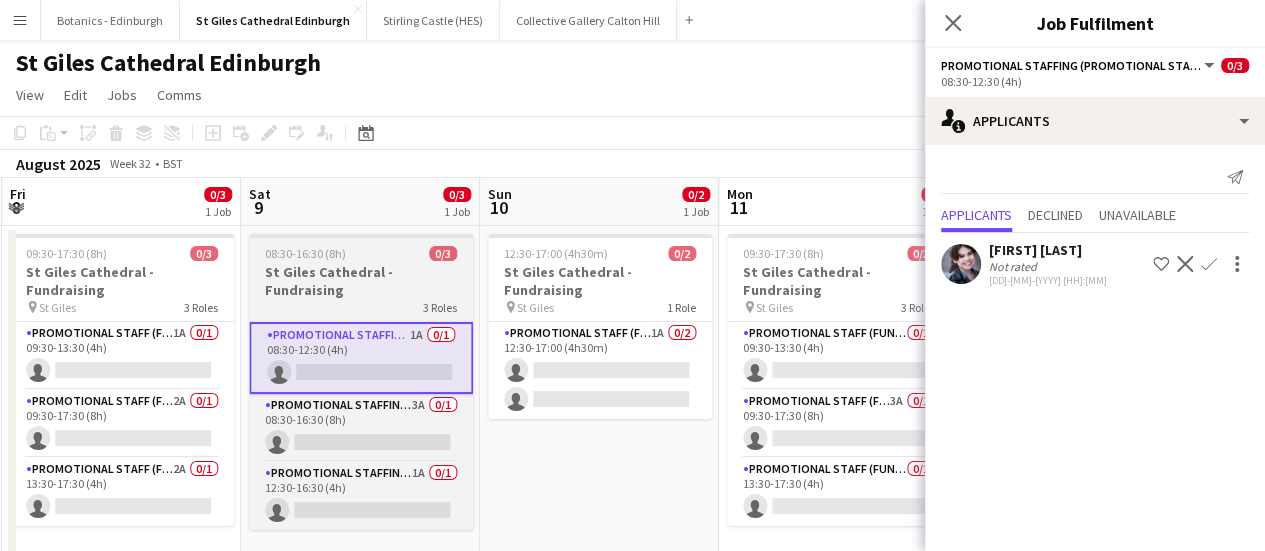 click on "Promotional Staff (Fundraiser)   1A   0/2   12:30-17:00 (4h30m)
single-neutral-actions
single-neutral-actions" at bounding box center [600, 370] 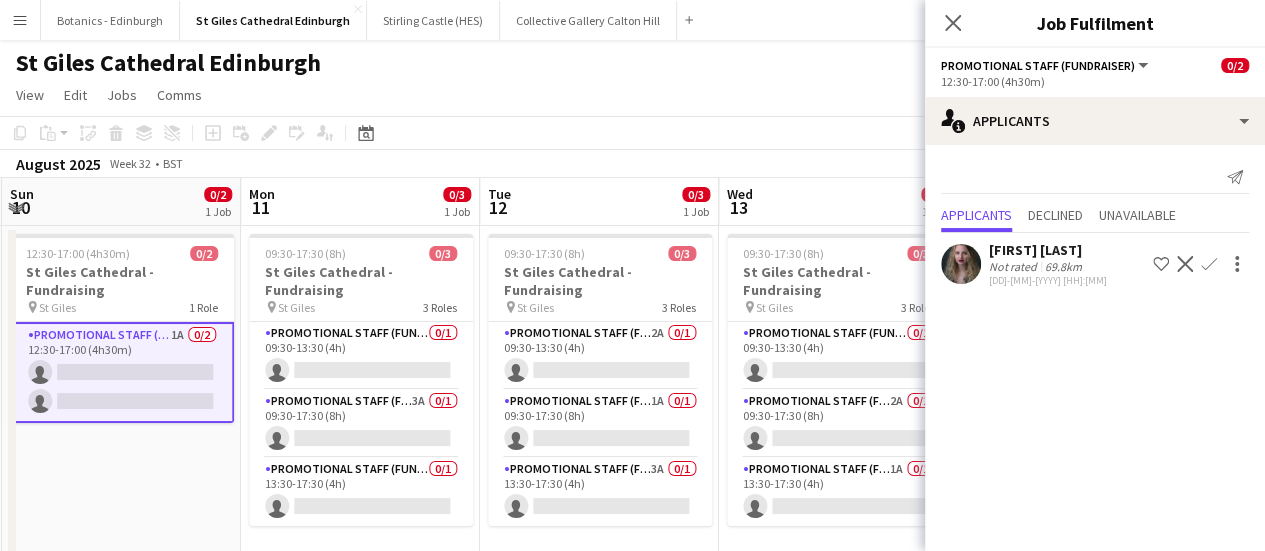 scroll, scrollTop: 0, scrollLeft: 780, axis: horizontal 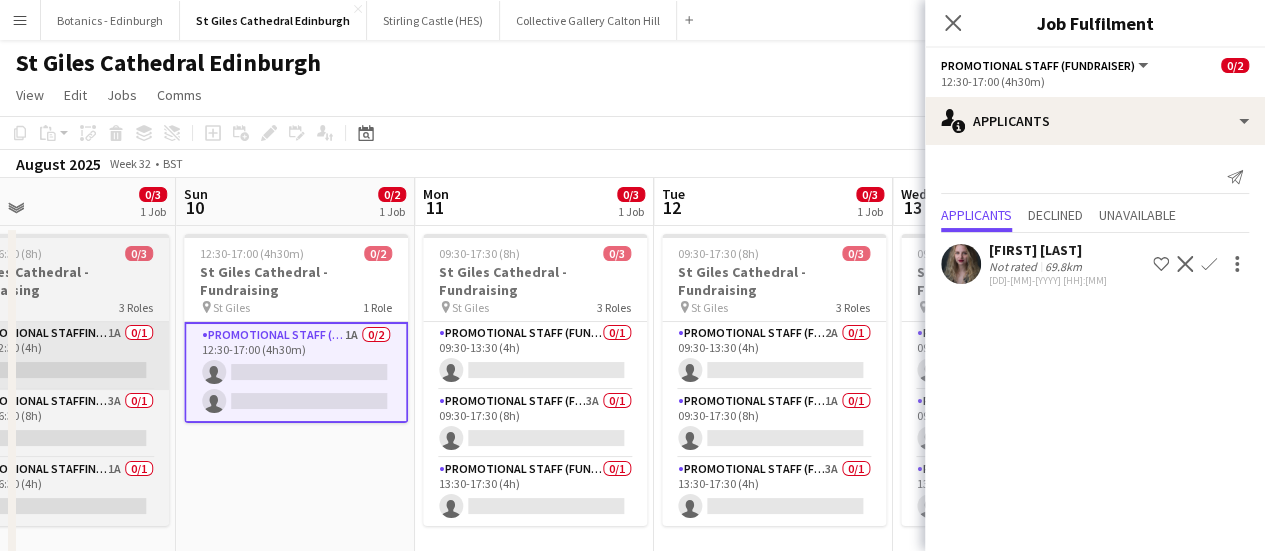 click on "Promotional Staff (Fundraiser)   0/1   09:30-13:30 (4h)
single-neutral-actions" at bounding box center [535, 356] 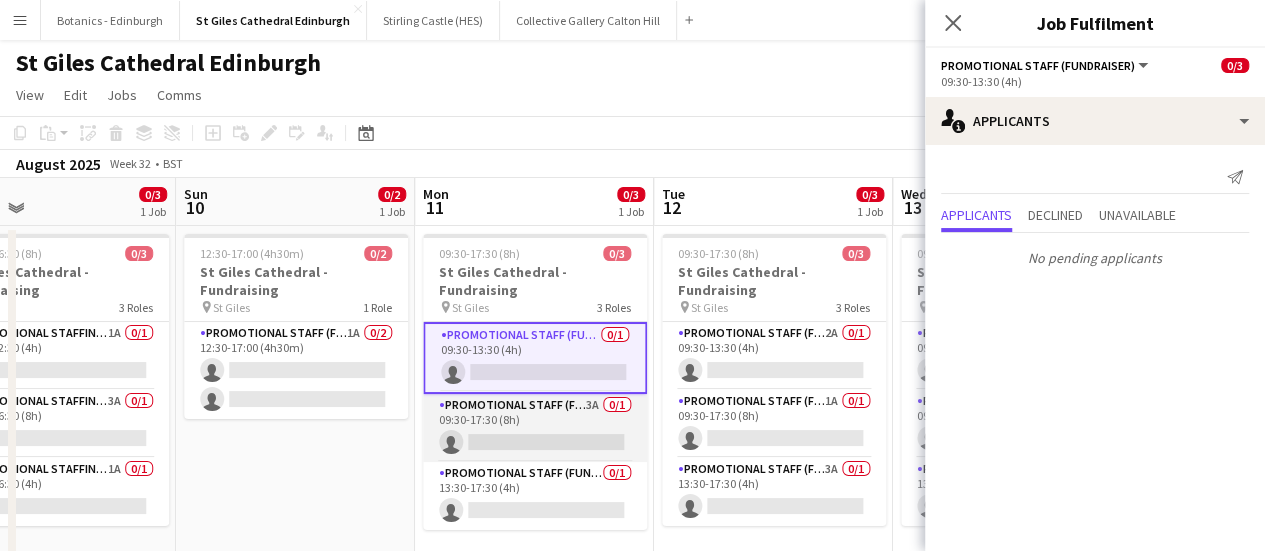 click on "Promotional Staff (Fundraiser)   [N]A   [N]/[N] [HH]:[MM]-[HH]:[MM] ([N]h)
single-neutral-actions" at bounding box center [535, 428] 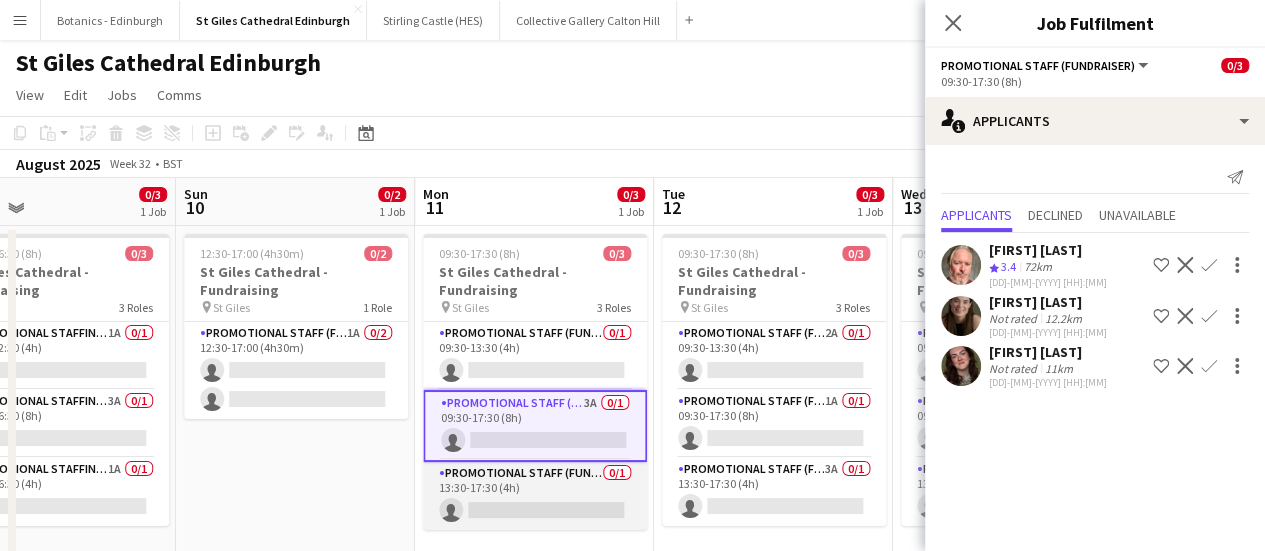 click on "Promotional Staff (Fundraiser)   0/1   13:30-17:30 (4h)
single-neutral-actions" at bounding box center (535, 496) 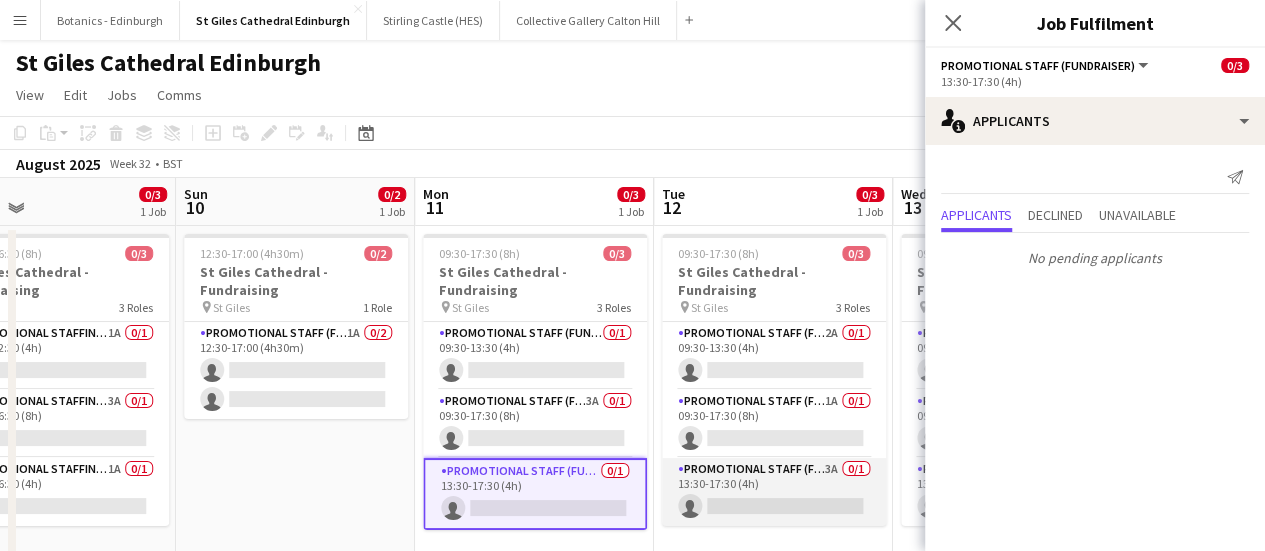 click on "Promotional Staff (Fundraiser)   3A   0/1   13:30-17:30 (4h)
single-neutral-actions" at bounding box center (774, 492) 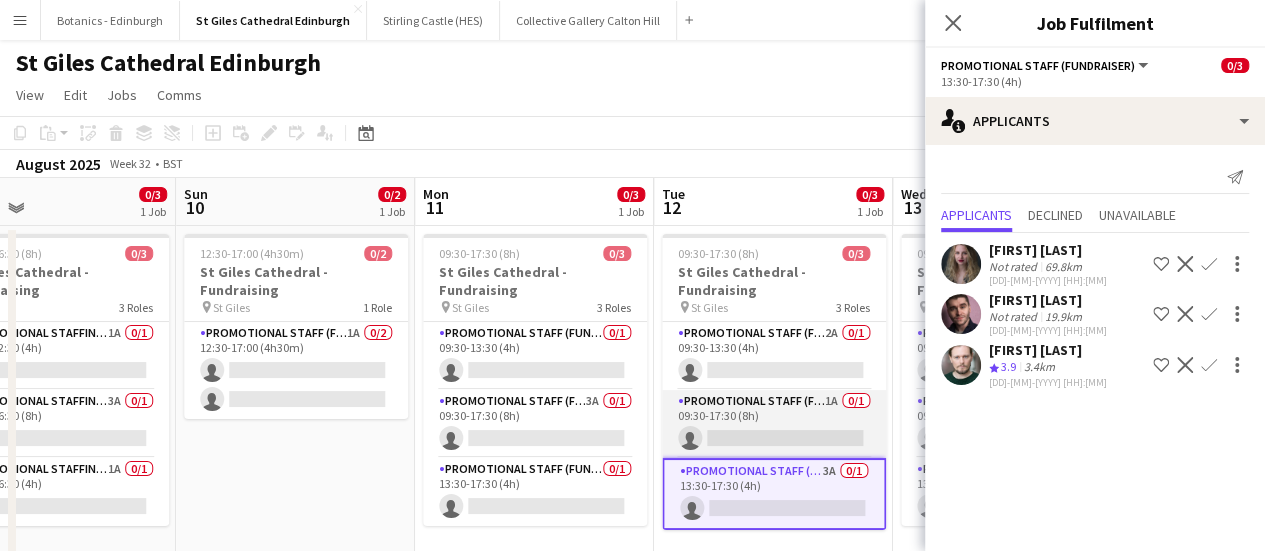 click on "Promotional Staff (Fundraiser)   1A   0/1   09:30-17:30 (8h)
single-neutral-actions" at bounding box center [774, 424] 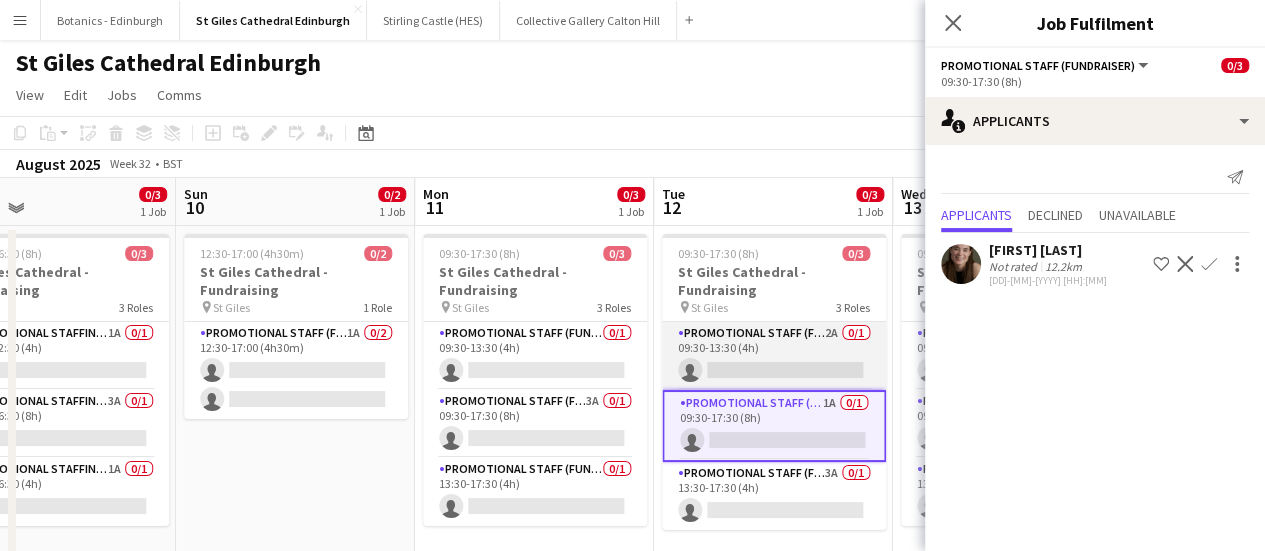 click on "Promotional Staff (Fundraiser)   2A   0/1   09:30-13:30 (4h)
single-neutral-actions" at bounding box center [774, 356] 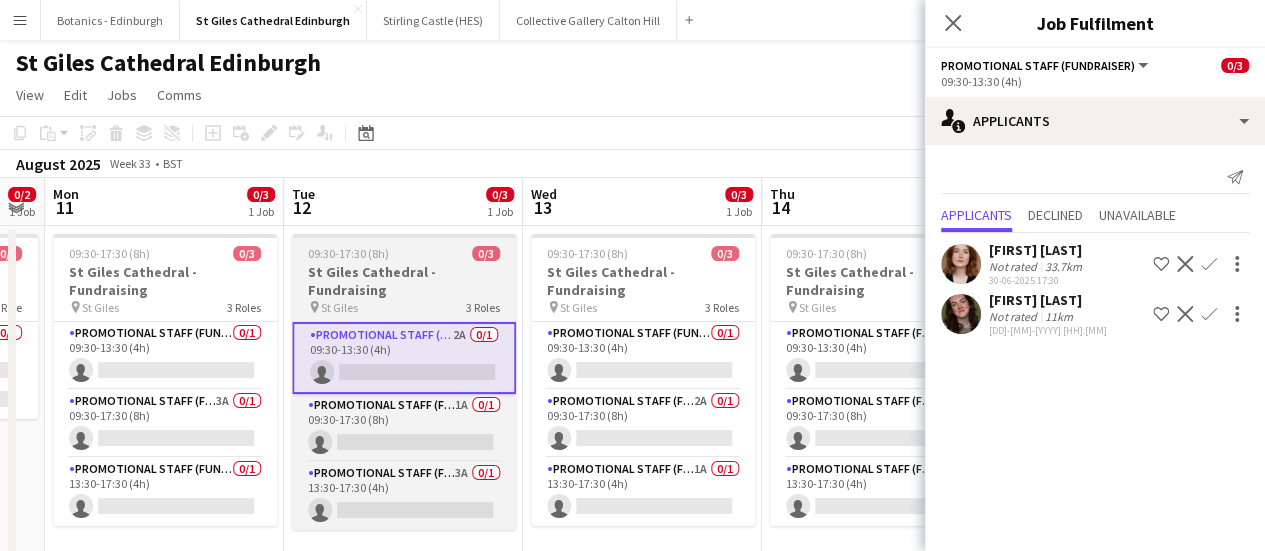 scroll, scrollTop: 0, scrollLeft: 768, axis: horizontal 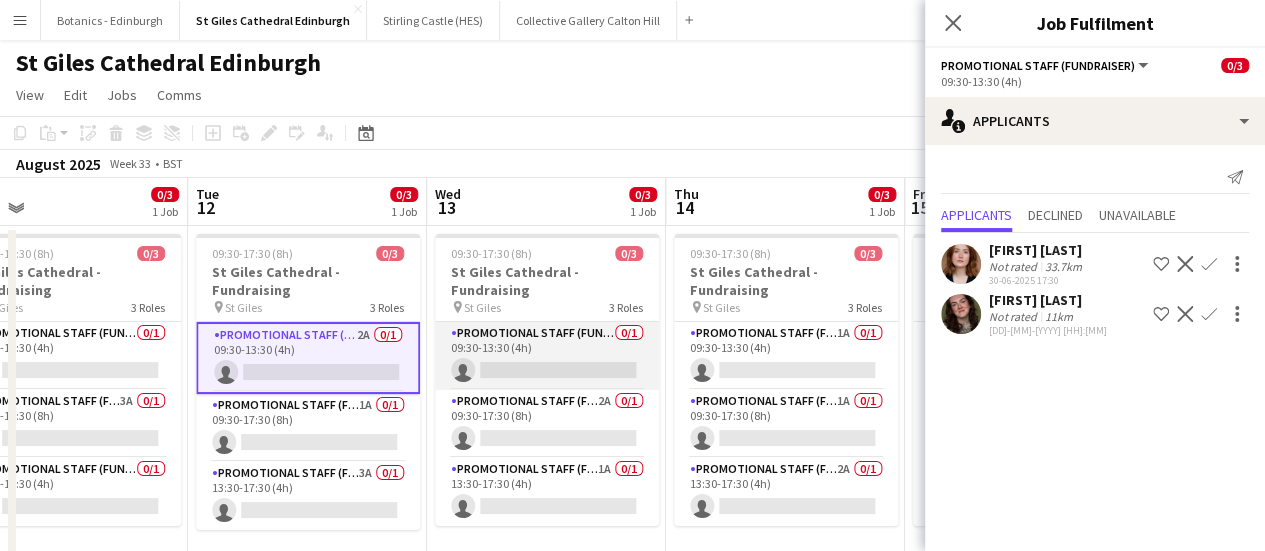 click on "Promotional Staff (Fundraiser)   0/1   09:30-13:30 (4h)
single-neutral-actions" at bounding box center [547, 356] 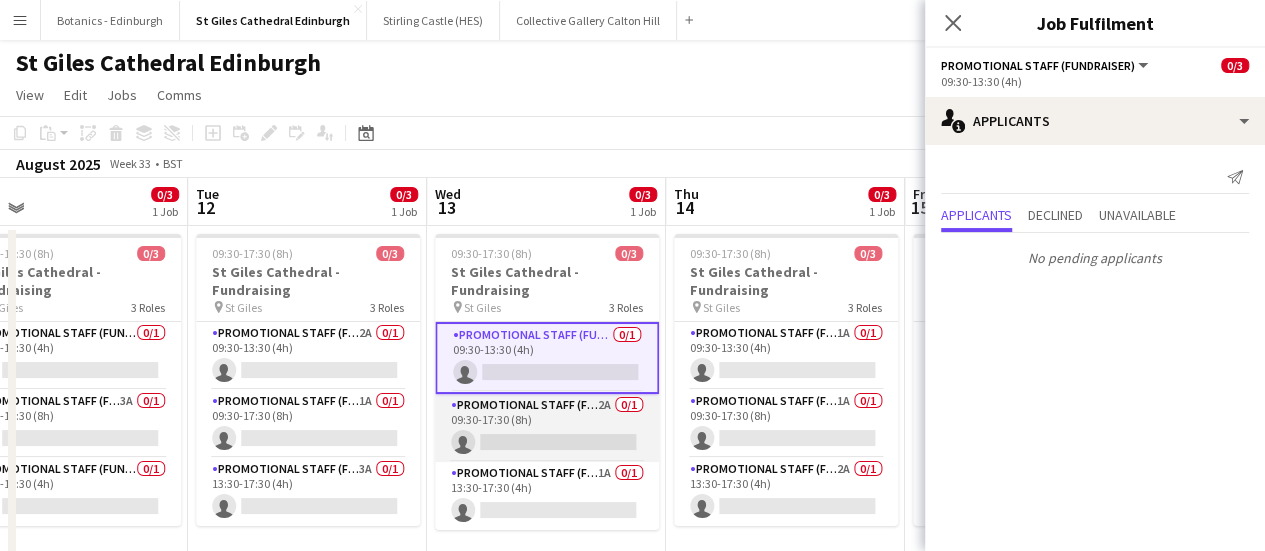 click on "Promotional Staff (Fundraiser)   2A   0/1   09:30-17:30 (8h)
single-neutral-actions" at bounding box center (547, 428) 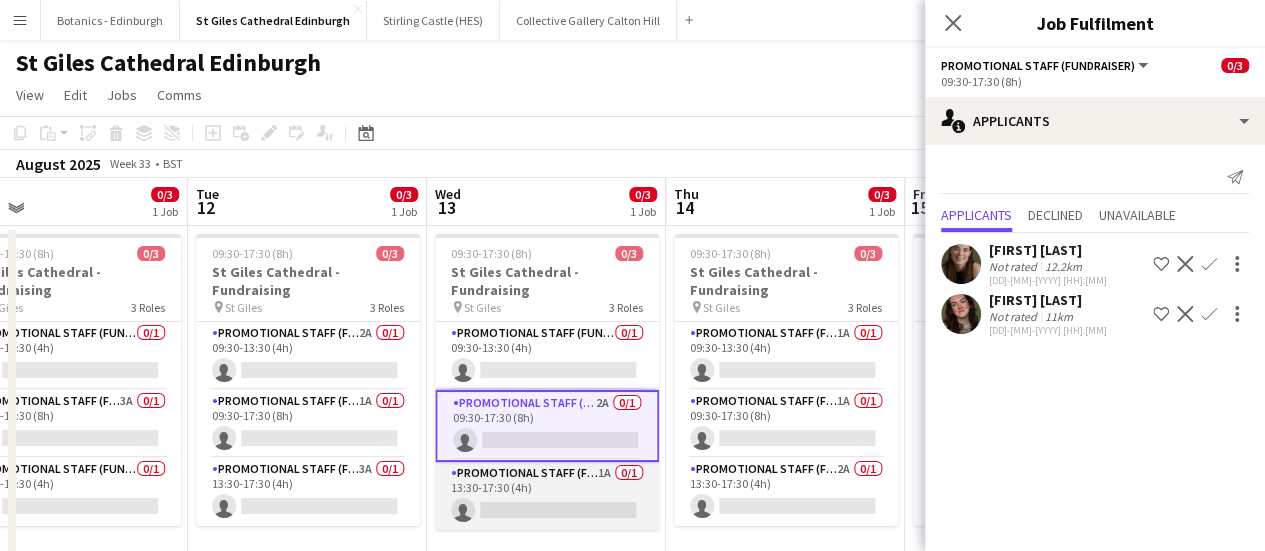 click on "Promotional Staff (Fundraiser)   1A   0/1   13:30-17:30 (4h)
single-neutral-actions" at bounding box center (547, 496) 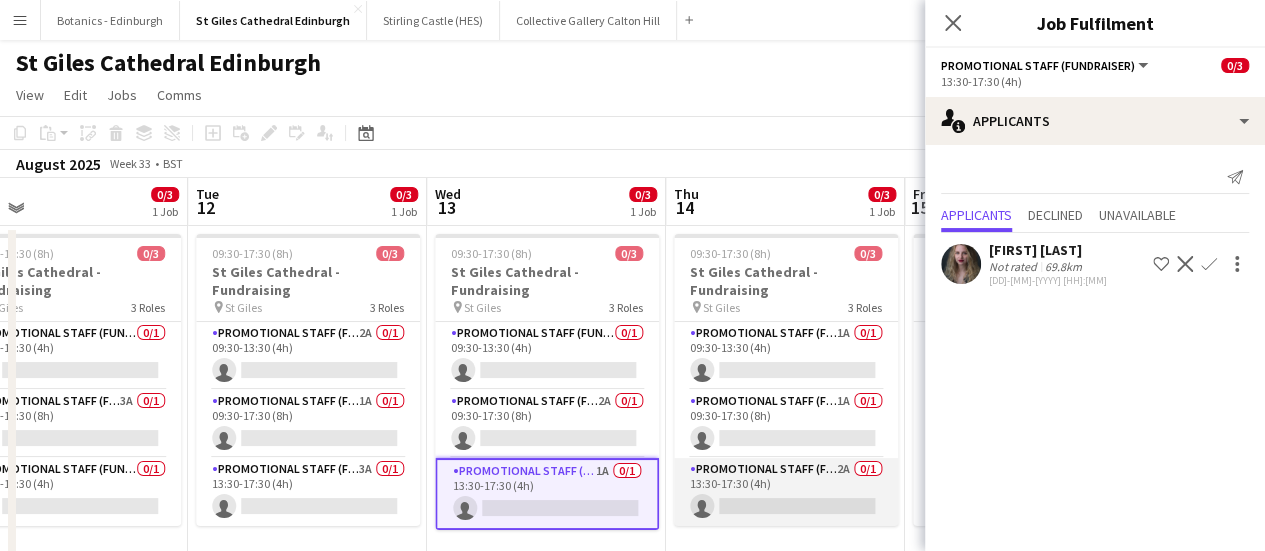 click on "Promotional Staff (Fundraiser)   2A   0/1   13:30-17:30 (4h)
single-neutral-actions" at bounding box center (786, 492) 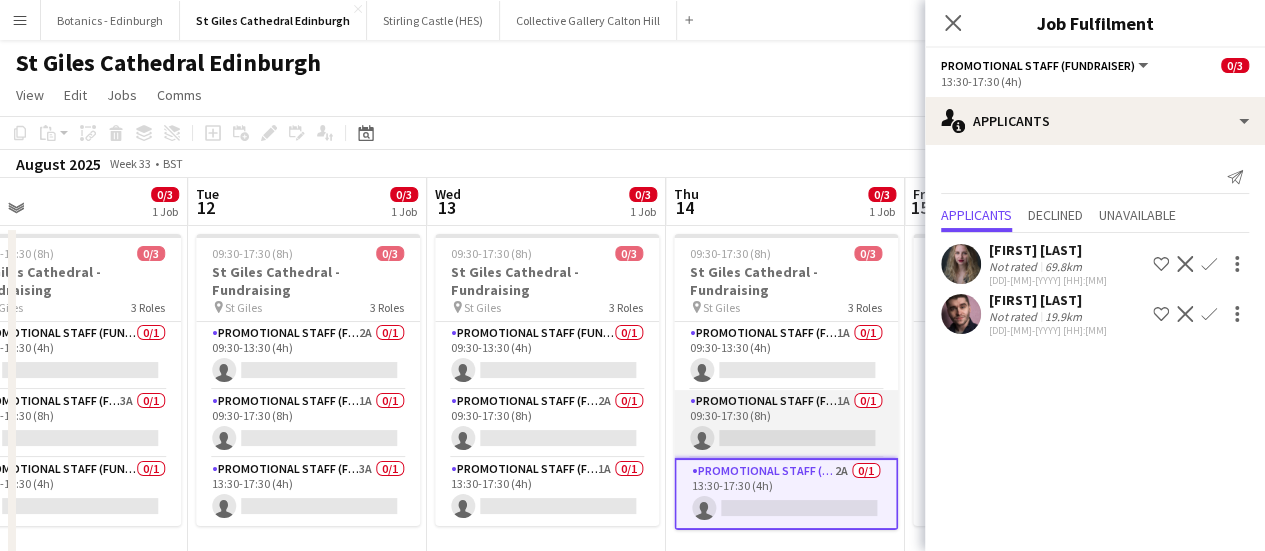 click on "Promotional Staff (Fundraiser)   1A   0/1   09:30-17:30 (8h)
single-neutral-actions" at bounding box center [786, 424] 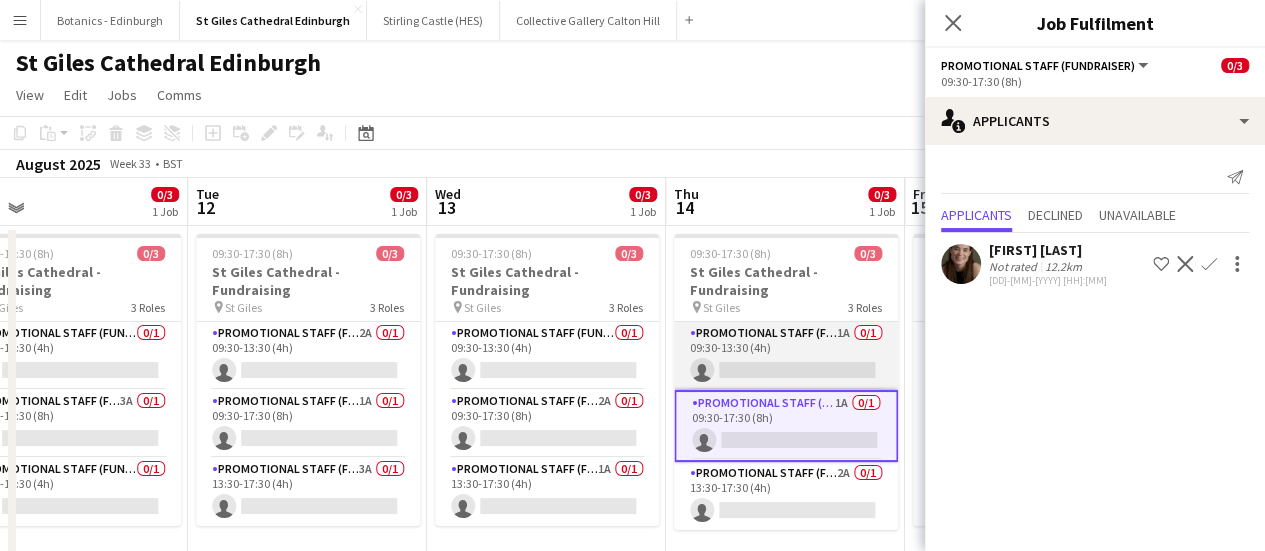 click on "Promotional Staff (Fundraiser)   1A   0/1   09:30-13:30 (4h)
single-neutral-actions" at bounding box center (786, 356) 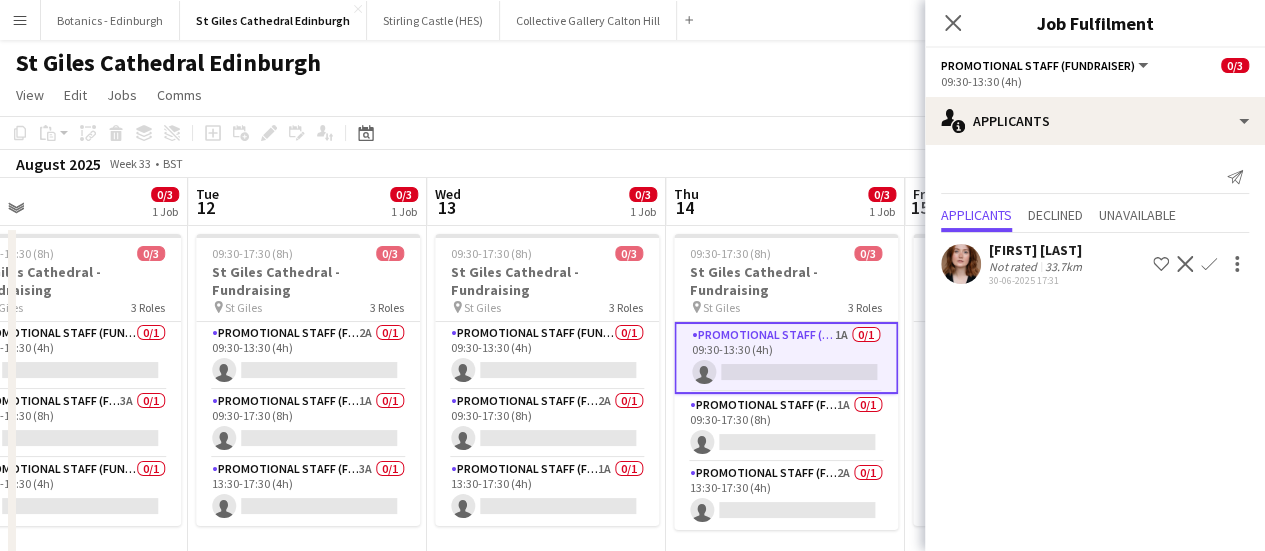 scroll, scrollTop: 0, scrollLeft: 942, axis: horizontal 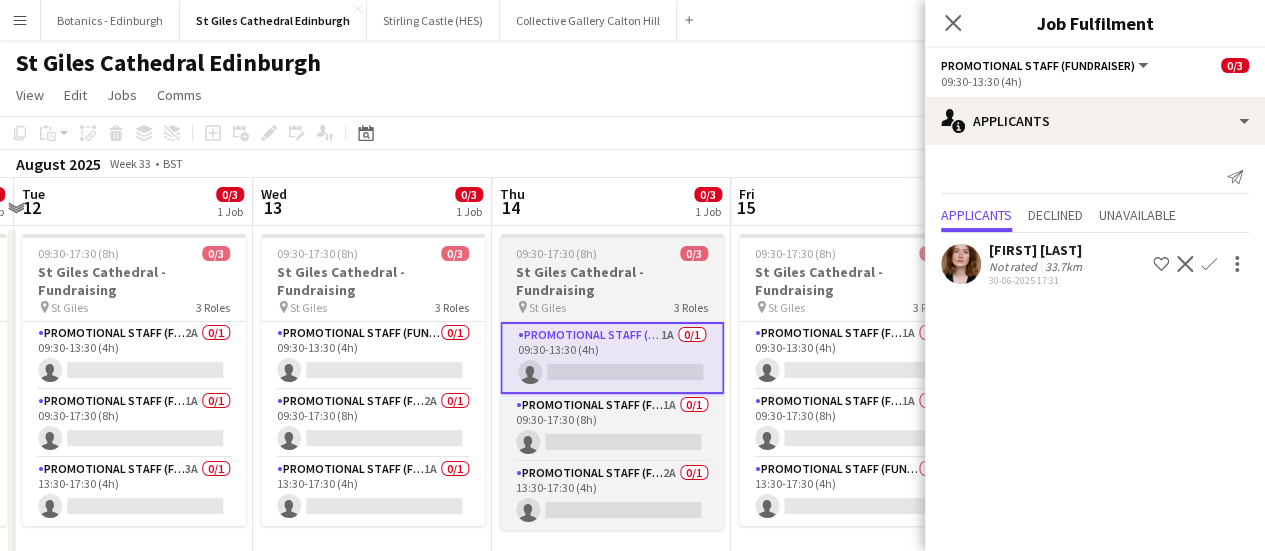 click on "Promotional Staff (Fundraiser)   1A   0/1   09:30-13:30 (4h)
single-neutral-actions" at bounding box center (851, 356) 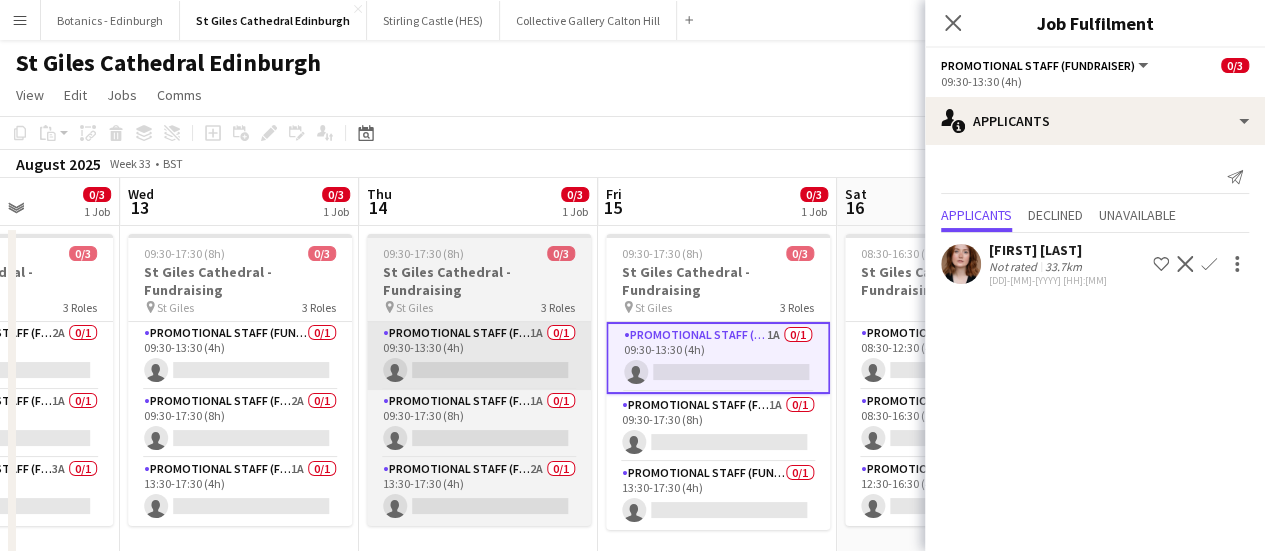 scroll, scrollTop: 0, scrollLeft: 598, axis: horizontal 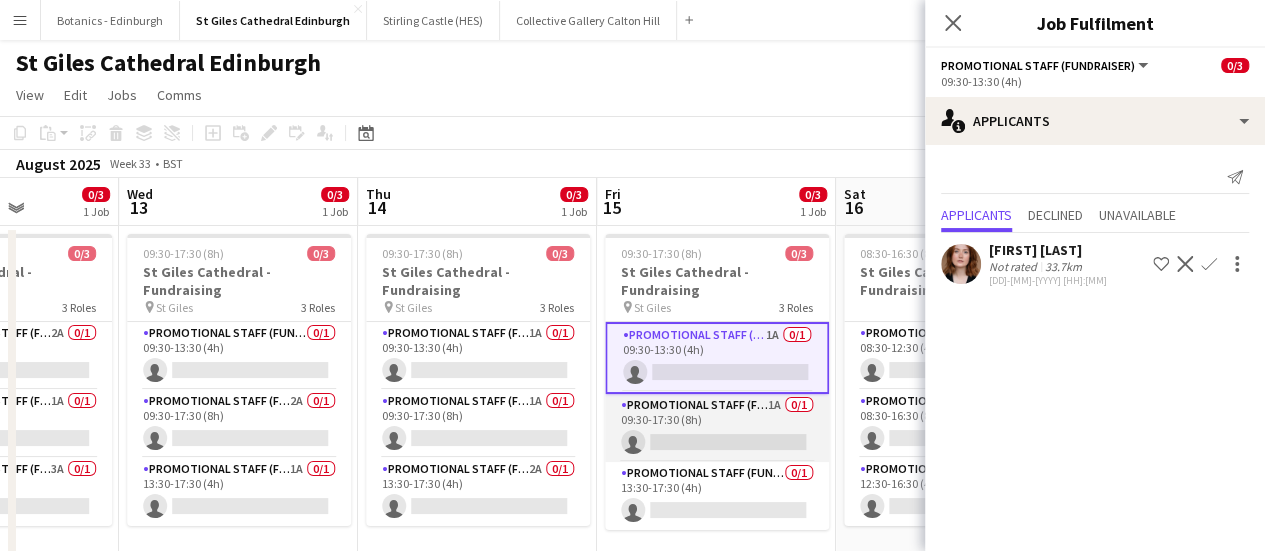 click on "Promotional Staff (Fundraiser)   1A   0/1   09:30-17:30 (8h)
single-neutral-actions" at bounding box center [717, 428] 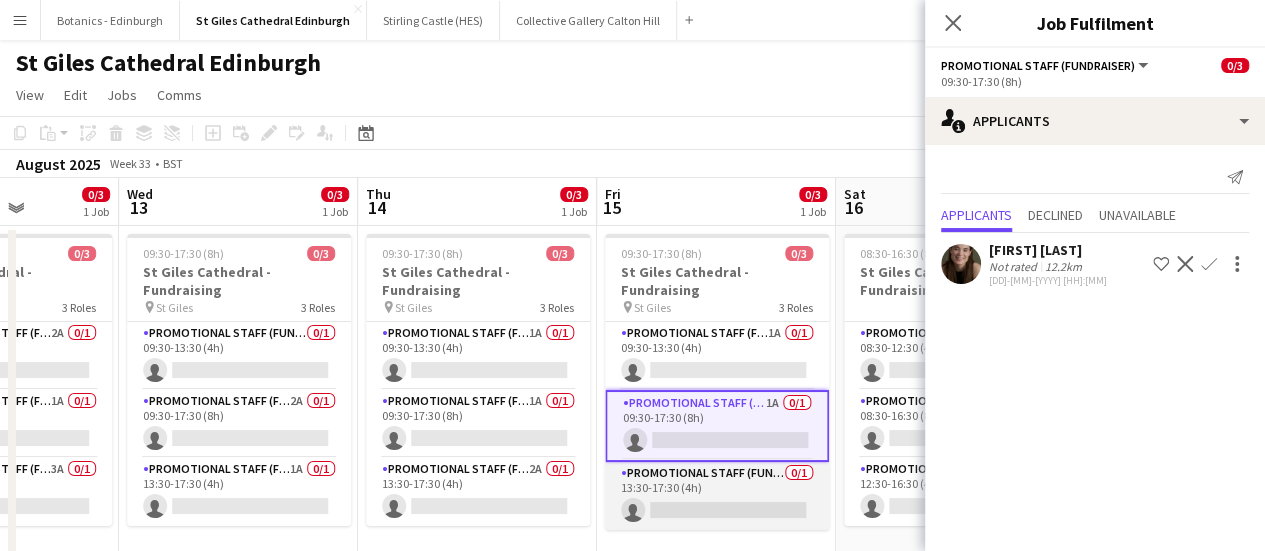 click on "Promotional Staff (Fundraiser)   0/1   13:30-17:30 (4h)
single-neutral-actions" at bounding box center (717, 496) 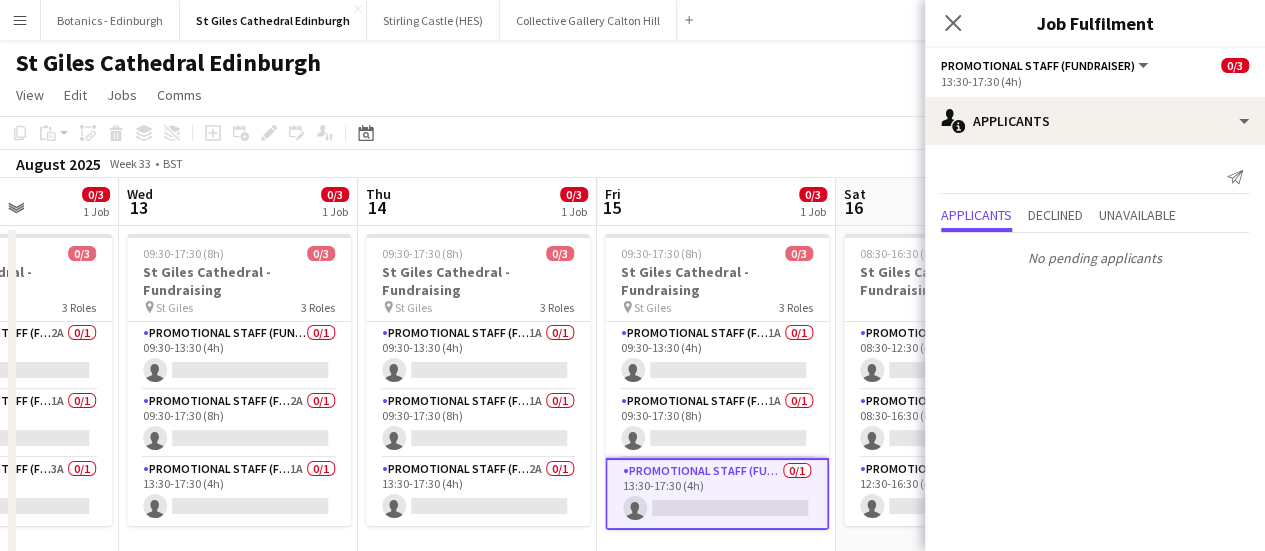 scroll, scrollTop: 0, scrollLeft: 778, axis: horizontal 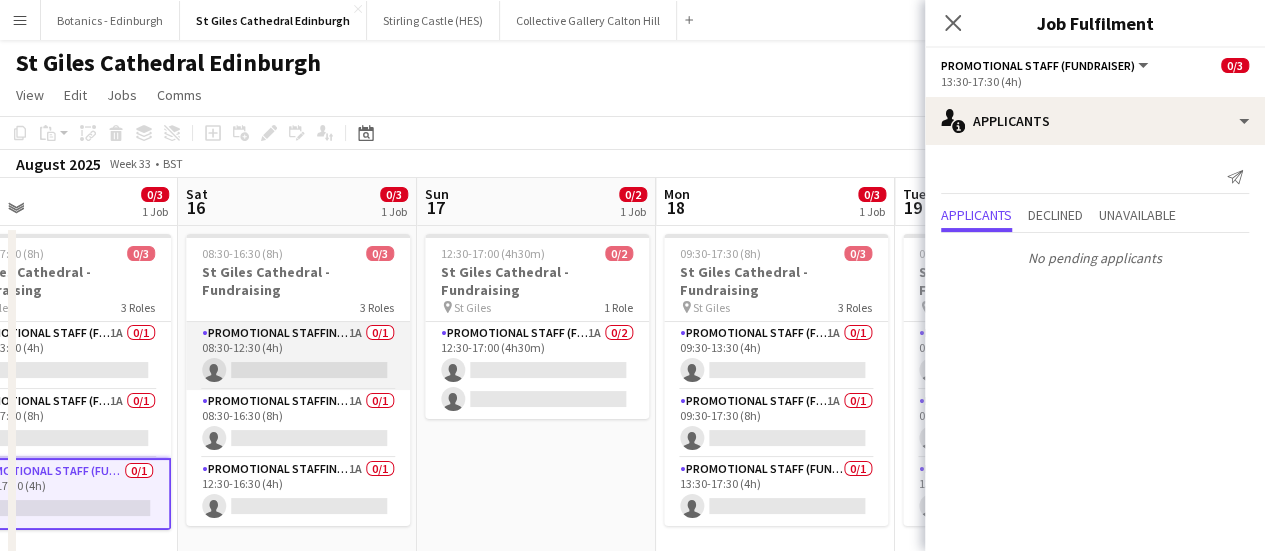 click on "Promotional Staffing (Promotional Staff)   1A   0/1   08:30-12:30 (4h)
single-neutral-actions" at bounding box center [298, 356] 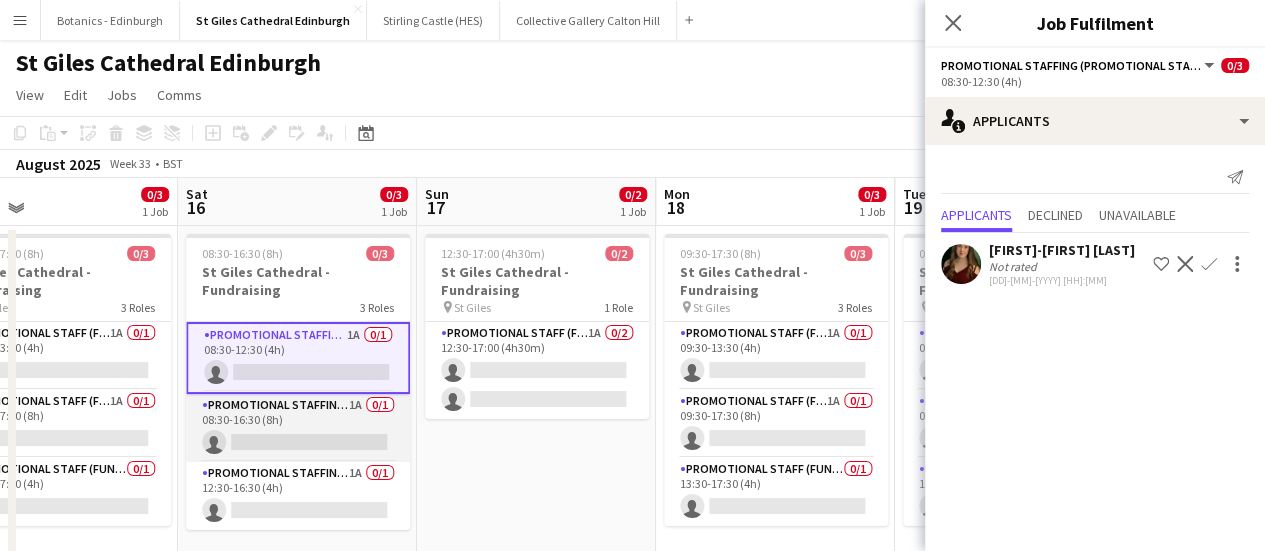 click on "Promotional Staffing (Promotional Staff)   1A   0/1   08:30-16:30 (8h)
single-neutral-actions" at bounding box center (298, 428) 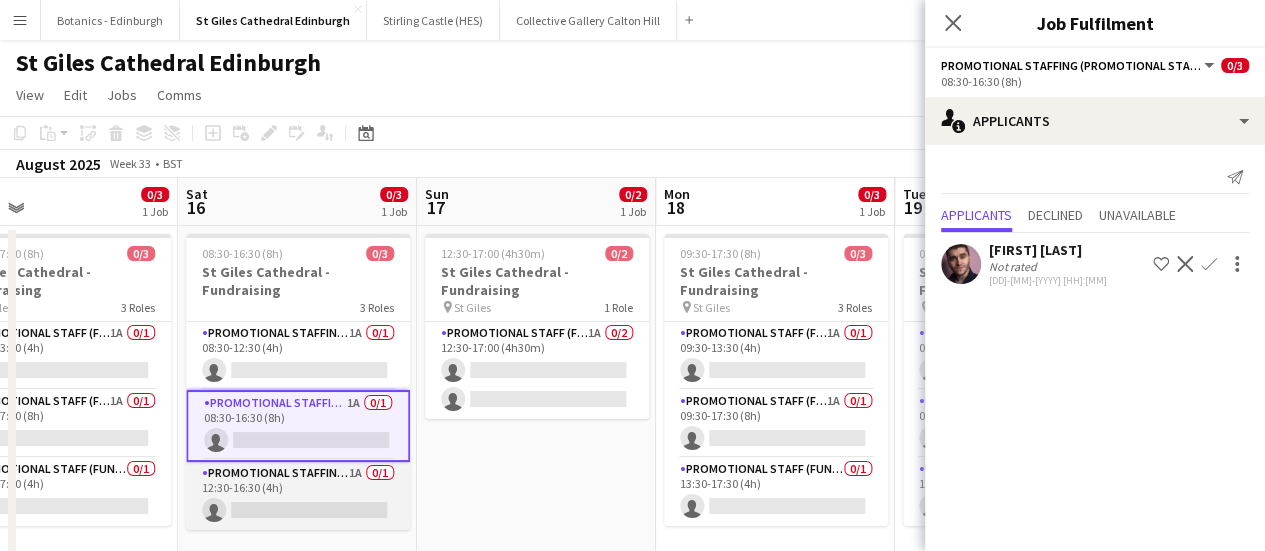 click on "Promotional Staffing (Promotional Staff)   1A   0/1   12:30-16:30 (4h)
single-neutral-actions" at bounding box center (298, 496) 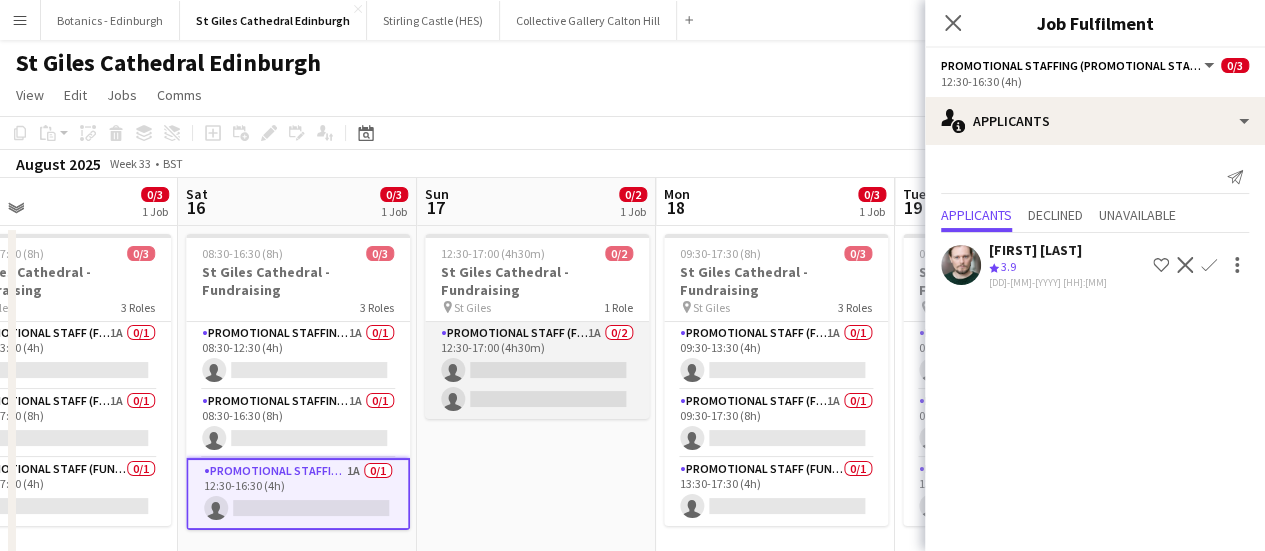 click on "Promotional Staff (Fundraiser)   1A   0/2   12:30-17:00 (4h30m)
single-neutral-actions
single-neutral-actions" at bounding box center (537, 370) 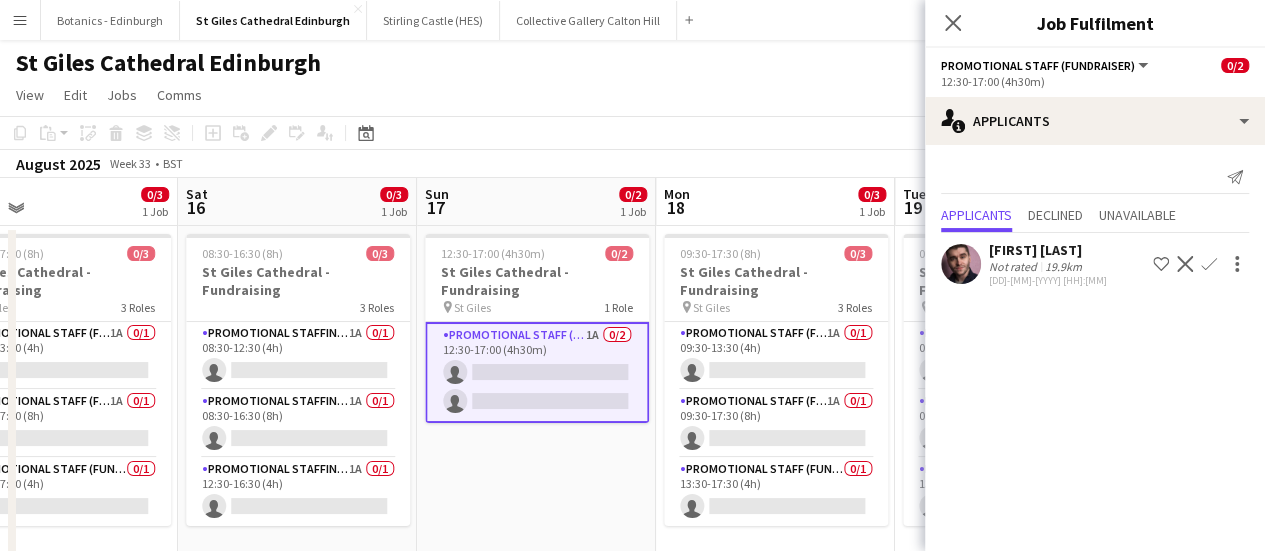 scroll, scrollTop: 0, scrollLeft: 559, axis: horizontal 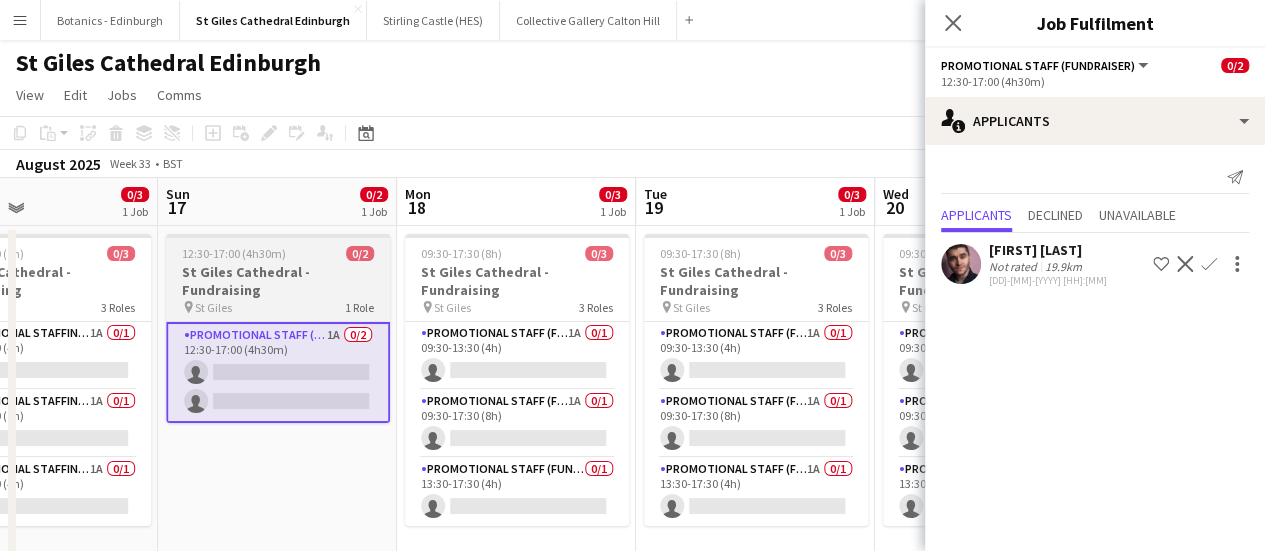 click on "Promotional Staff (Fundraiser)   1A   0/1   09:30-13:30 (4h)
single-neutral-actions" at bounding box center (517, 356) 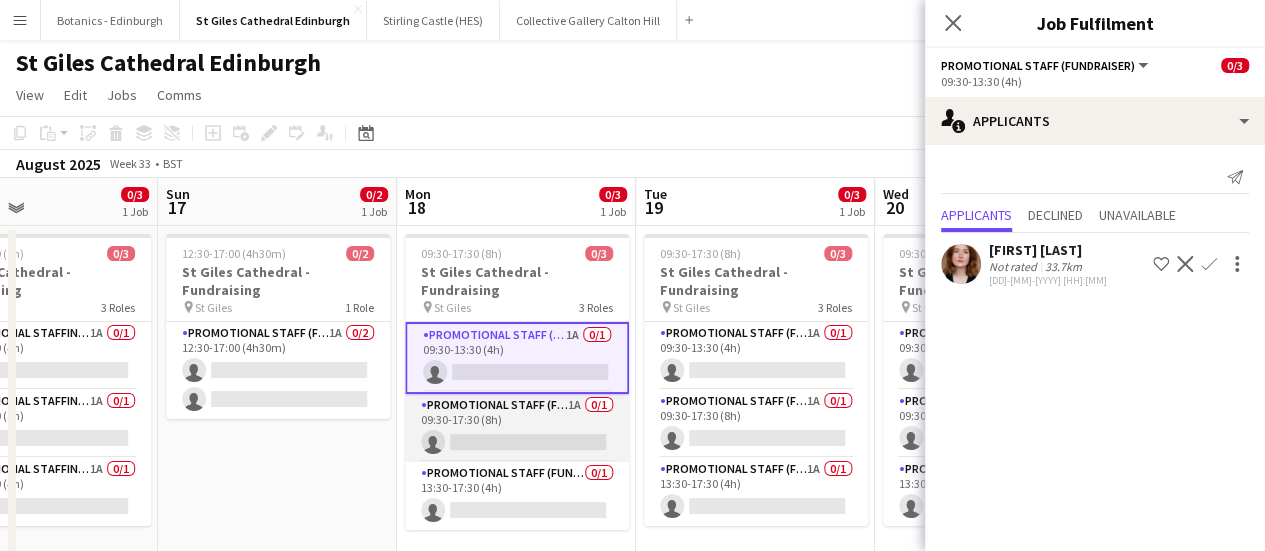 click on "Promotional Staff (Fundraiser)   1A   0/1   09:30-17:30 (8h)
single-neutral-actions" at bounding box center [517, 428] 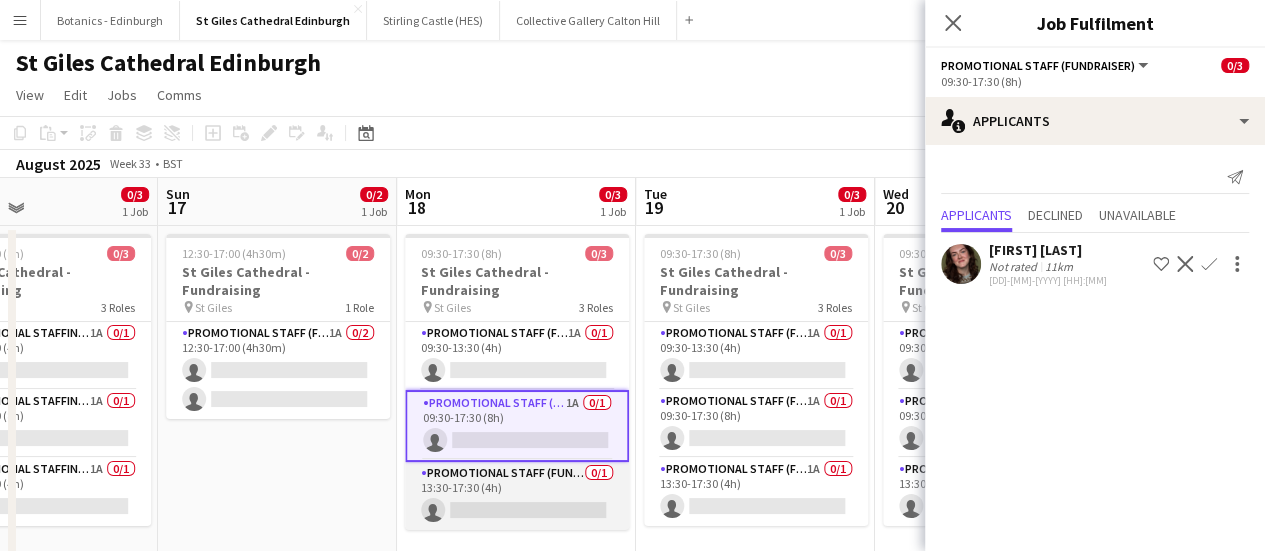 click on "Promotional Staff (Fundraiser)   0/1   13:30-17:30 (4h)
single-neutral-actions" at bounding box center [517, 496] 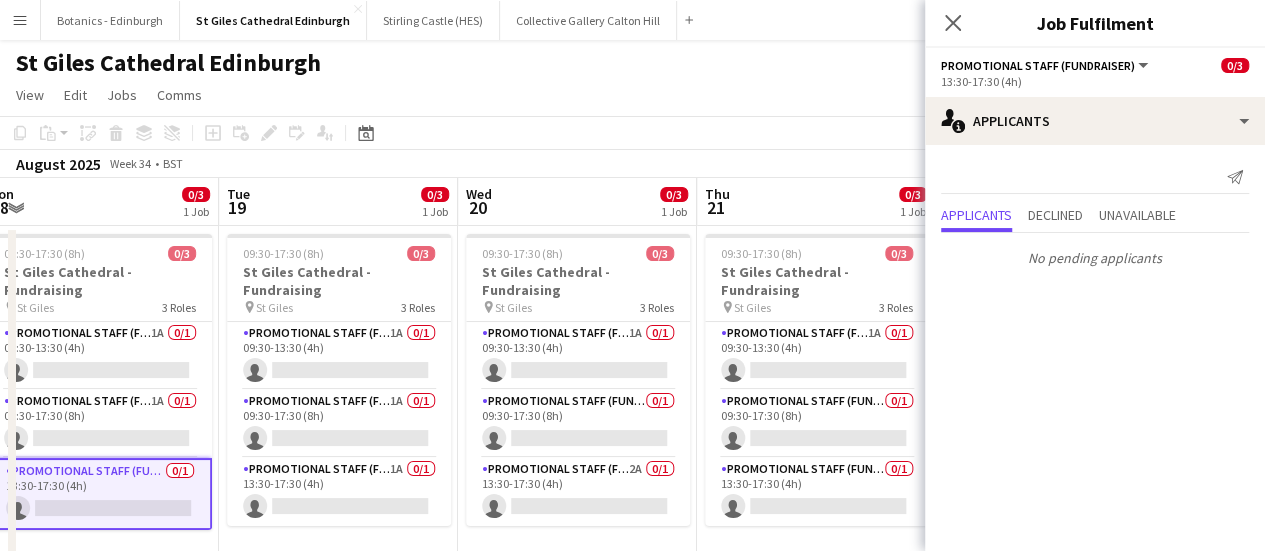 scroll, scrollTop: 0, scrollLeft: 499, axis: horizontal 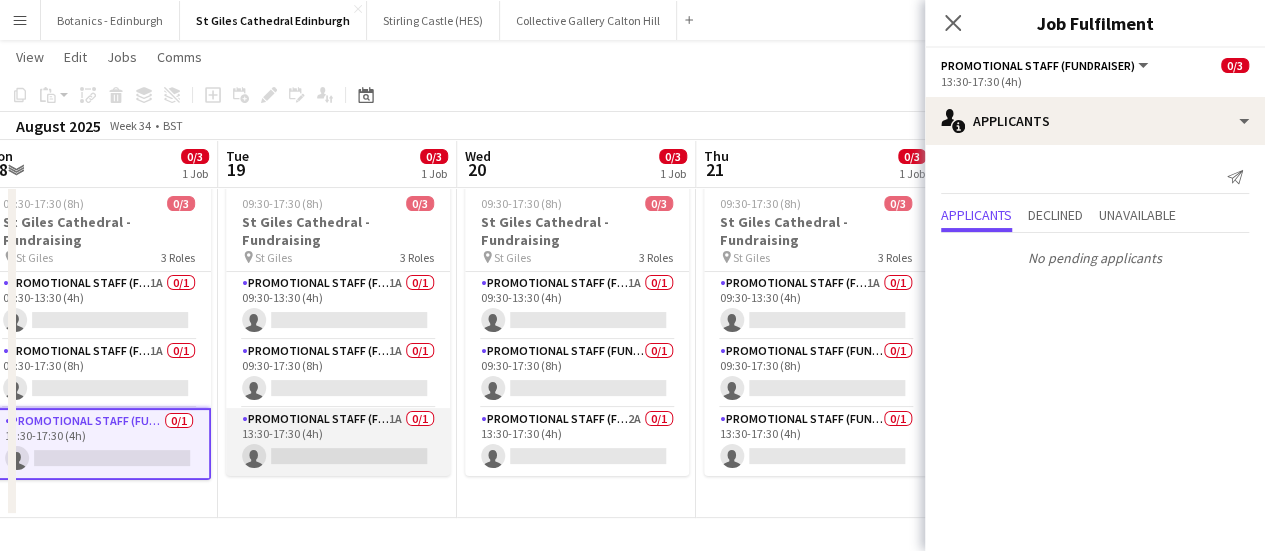 click on "Promotional Staff (Fundraiser)   1A   0/1   13:30-17:30 (4h)
single-neutral-actions" at bounding box center (338, 442) 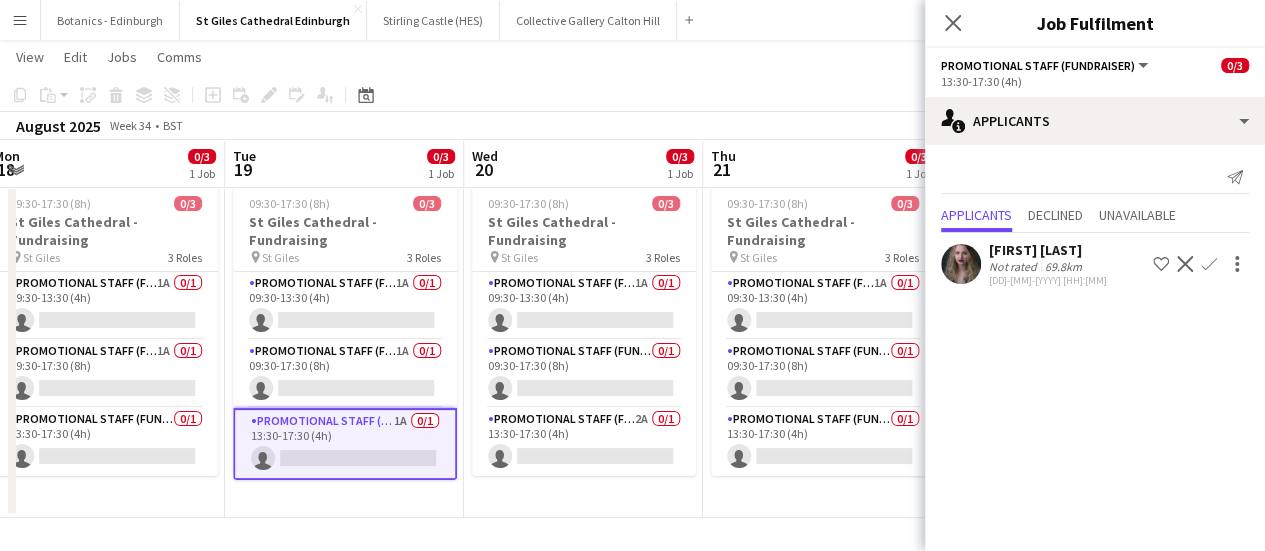 scroll, scrollTop: 0, scrollLeft: 490, axis: horizontal 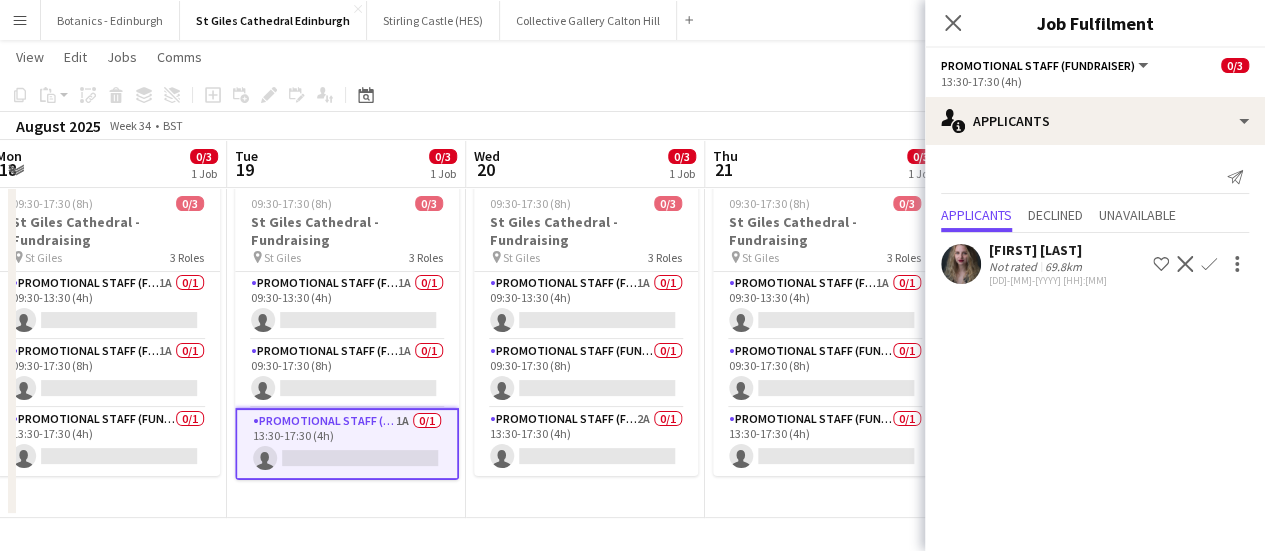 drag, startPoint x: 337, startPoint y: 406, endPoint x: 346, endPoint y: 385, distance: 22.847319 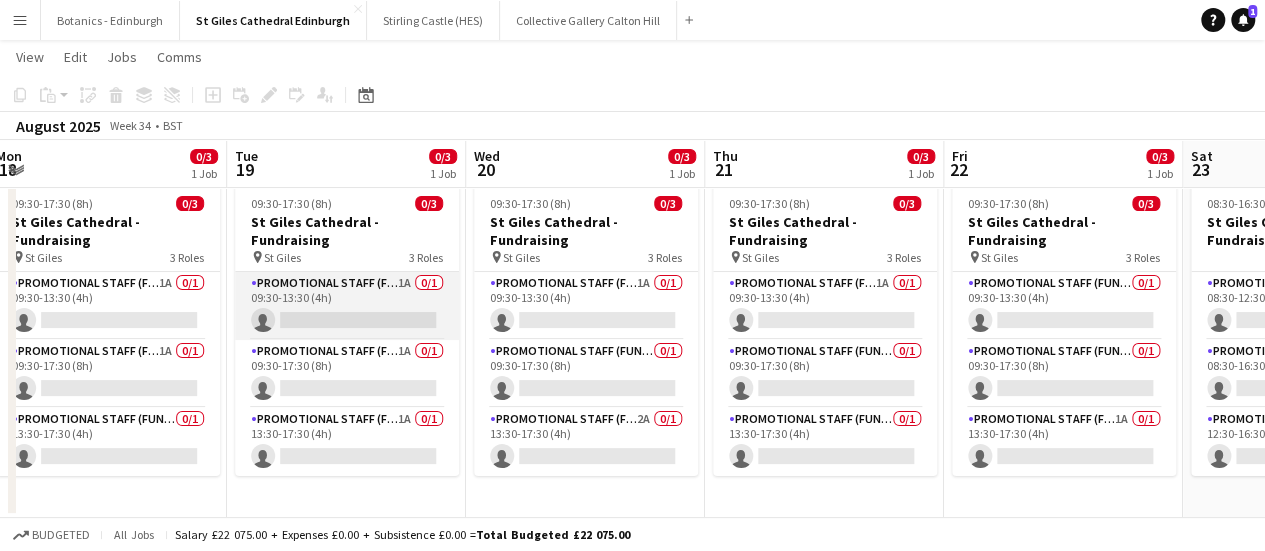 click on "Promotional Staff (Fundraiser)   1A   0/1   09:30-13:30 (4h)
single-neutral-actions" at bounding box center [347, 306] 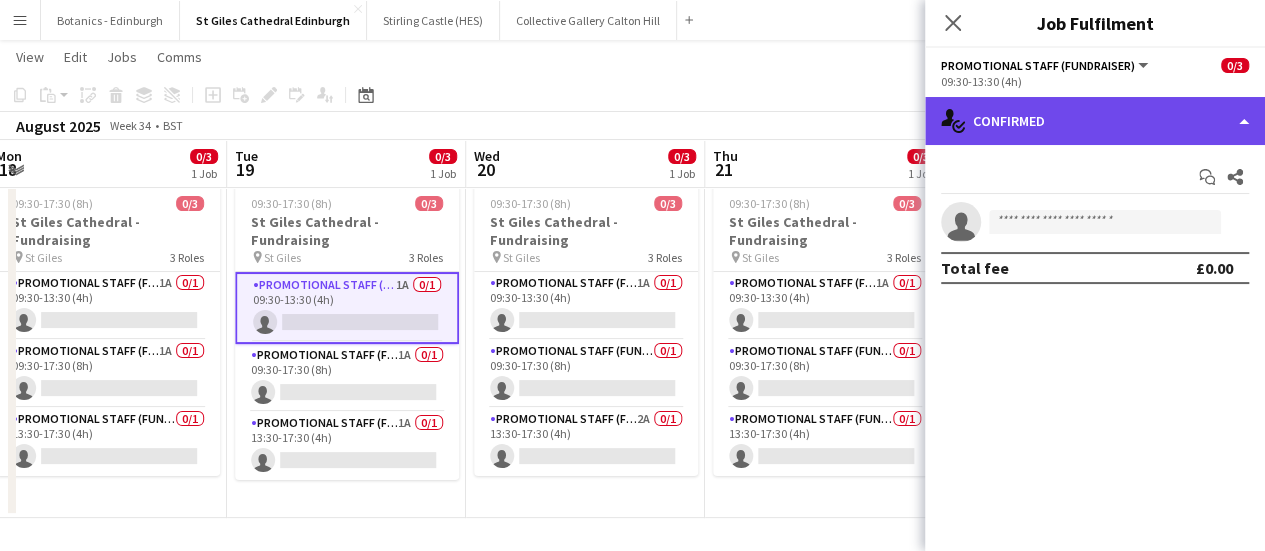 click on "single-neutral-actions-check-2
Confirmed" 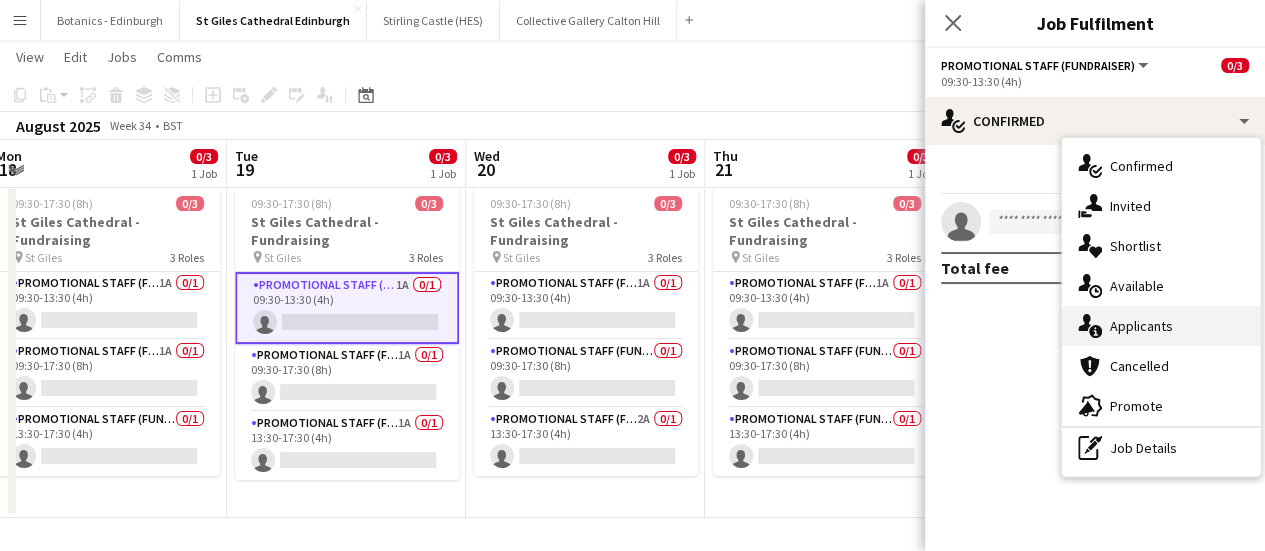 click on "single-neutral-actions-information
Applicants" at bounding box center (1161, 326) 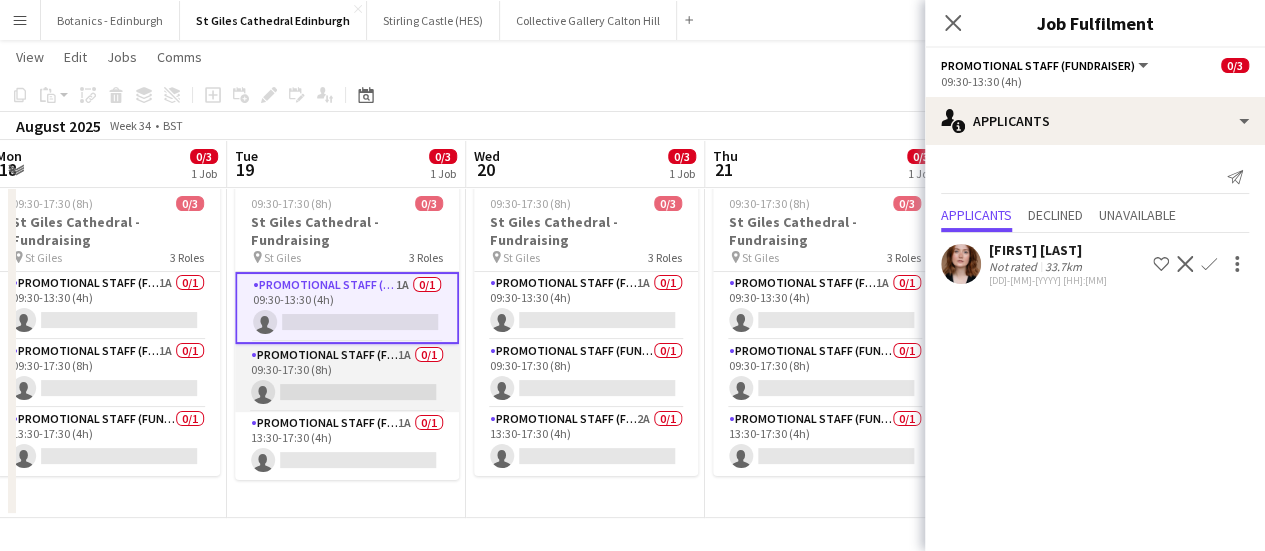 click on "Promotional Staff (Fundraiser)   1A   0/1   09:30-17:30 (8h)
single-neutral-actions" at bounding box center [347, 378] 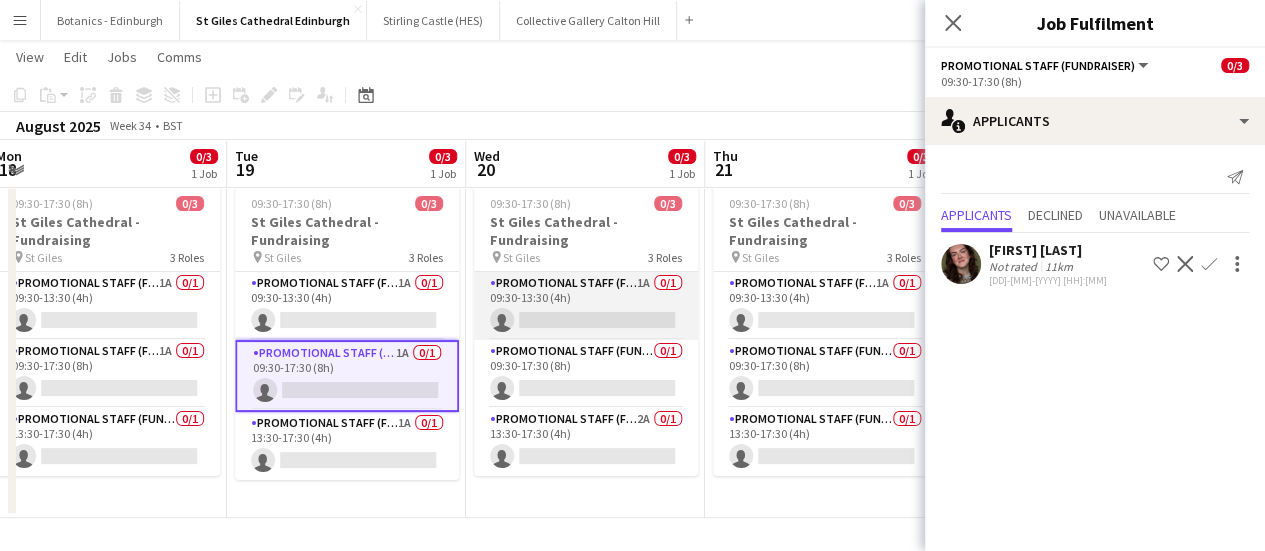click on "Promotional Staff (Fundraiser)   1A   0/1   09:30-13:30 (4h)
single-neutral-actions" at bounding box center (586, 306) 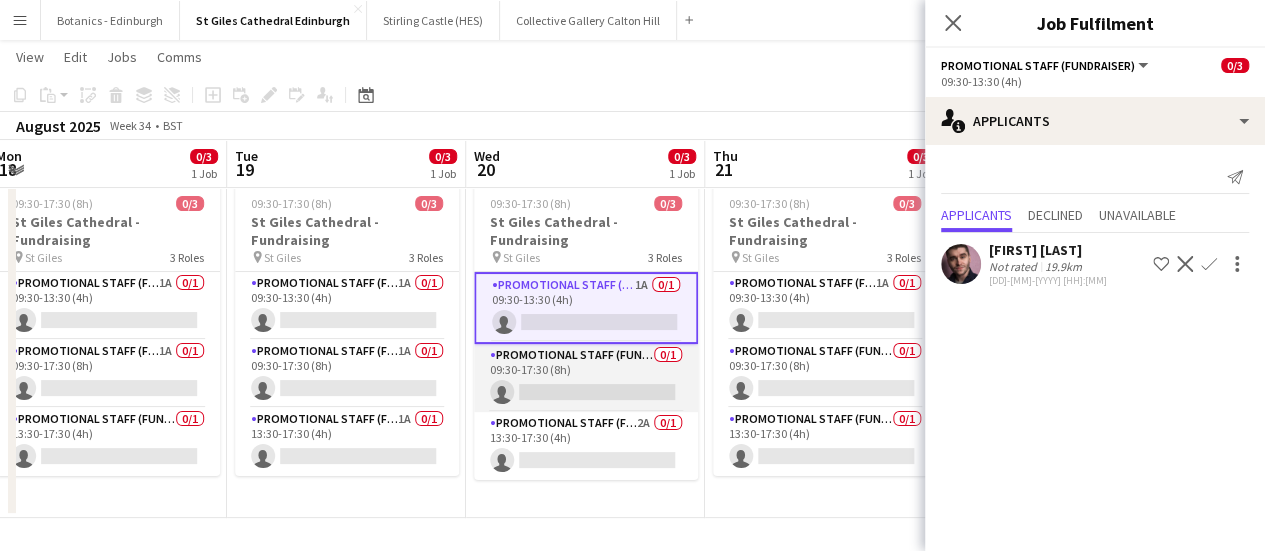 click on "Promotional Staff (Fundraiser)   0/1   09:30-17:30 (8h)
single-neutral-actions" at bounding box center (586, 378) 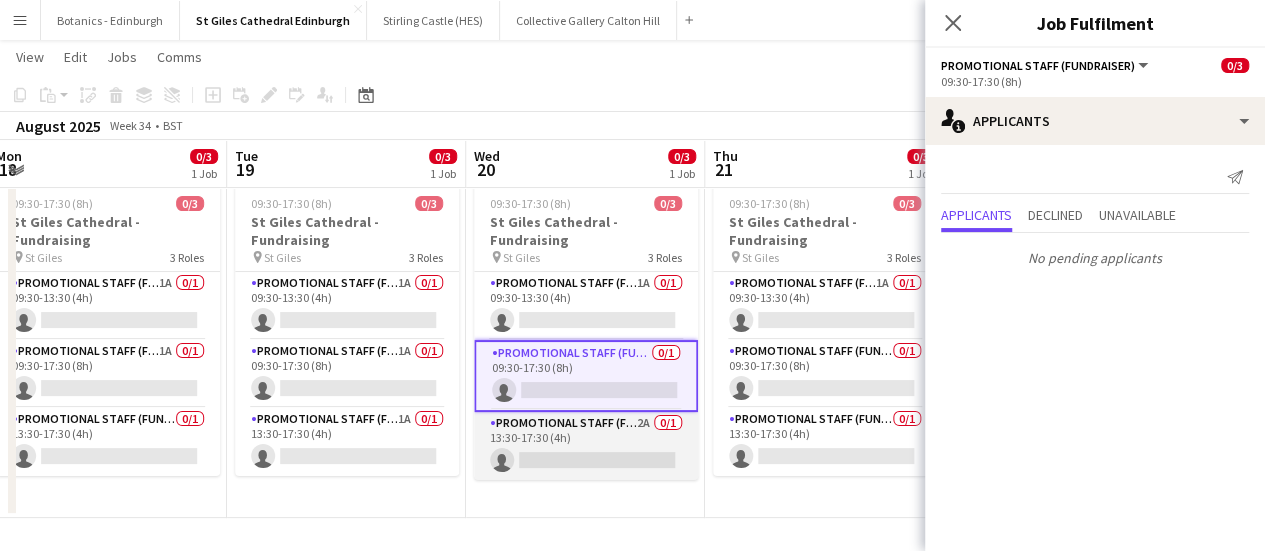 click on "Promotional Staff (Fundraiser)   2A   0/1   13:30-17:30 (4h)
single-neutral-actions" at bounding box center [586, 446] 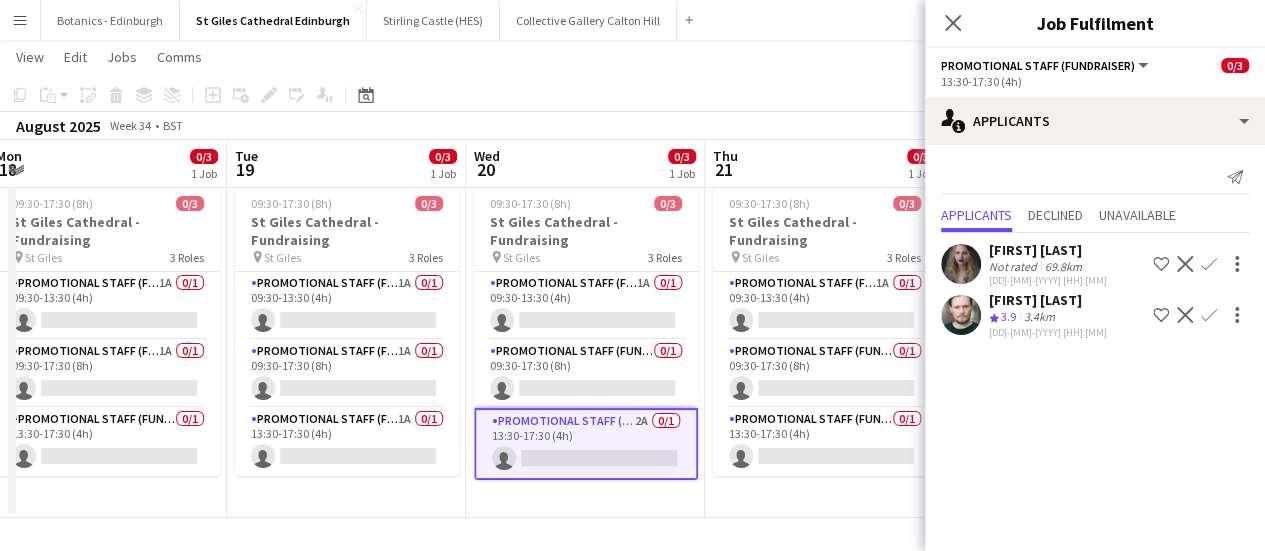scroll, scrollTop: 0, scrollLeft: 731, axis: horizontal 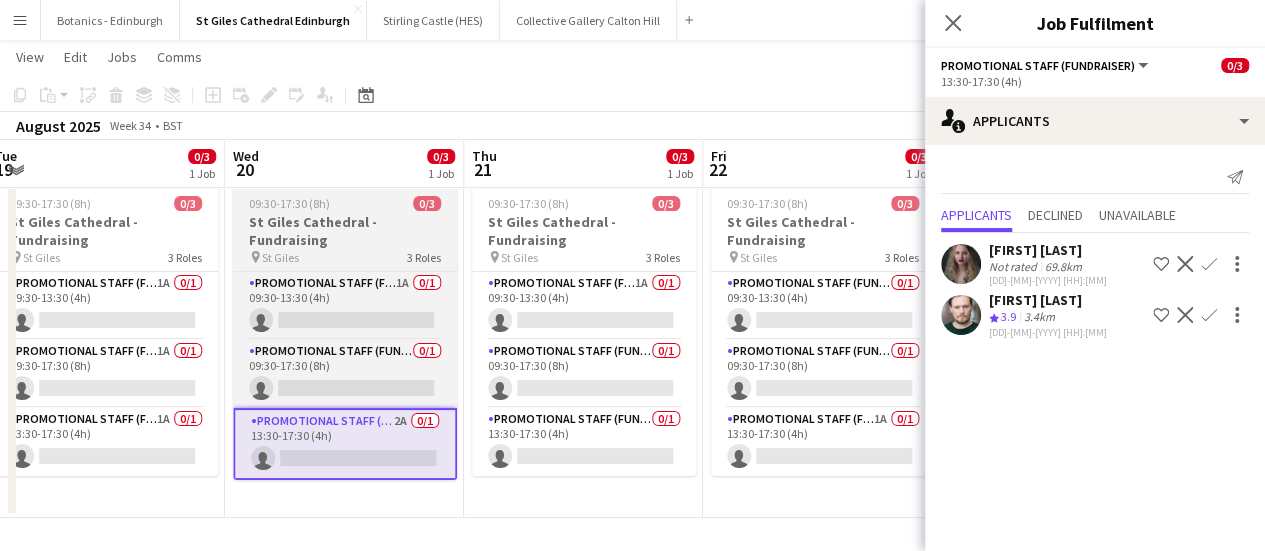 click on "Promotional Staff (Fundraiser)   0/1   13:30-17:30 (4h)
single-neutral-actions" at bounding box center (584, 442) 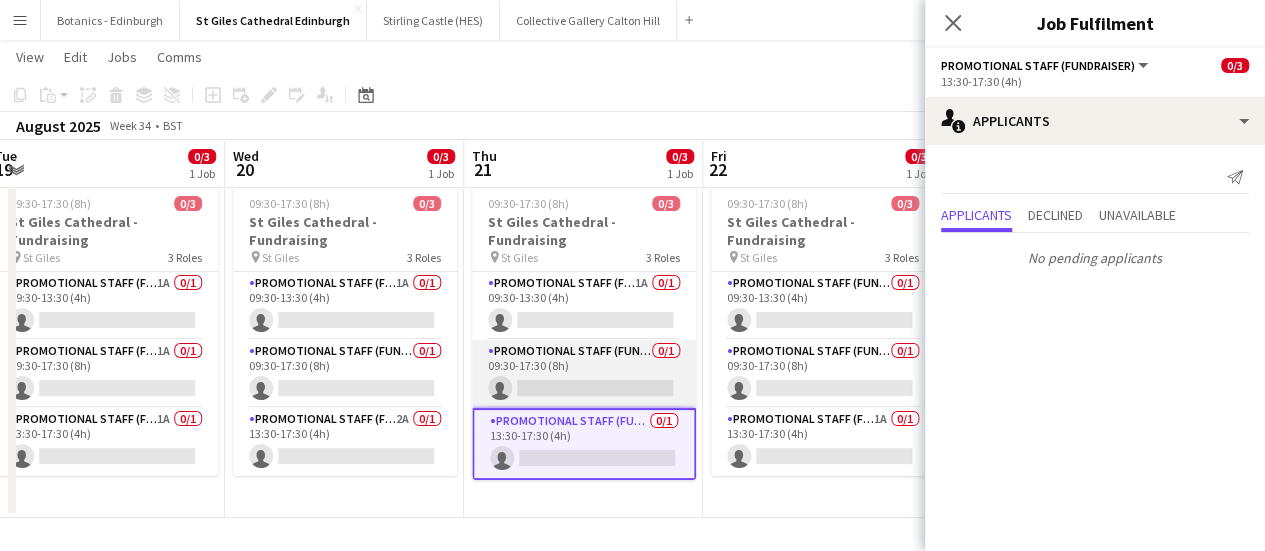 click on "Promotional Staff (Fundraiser)   0/1   09:30-17:30 (8h)
single-neutral-actions" at bounding box center (584, 374) 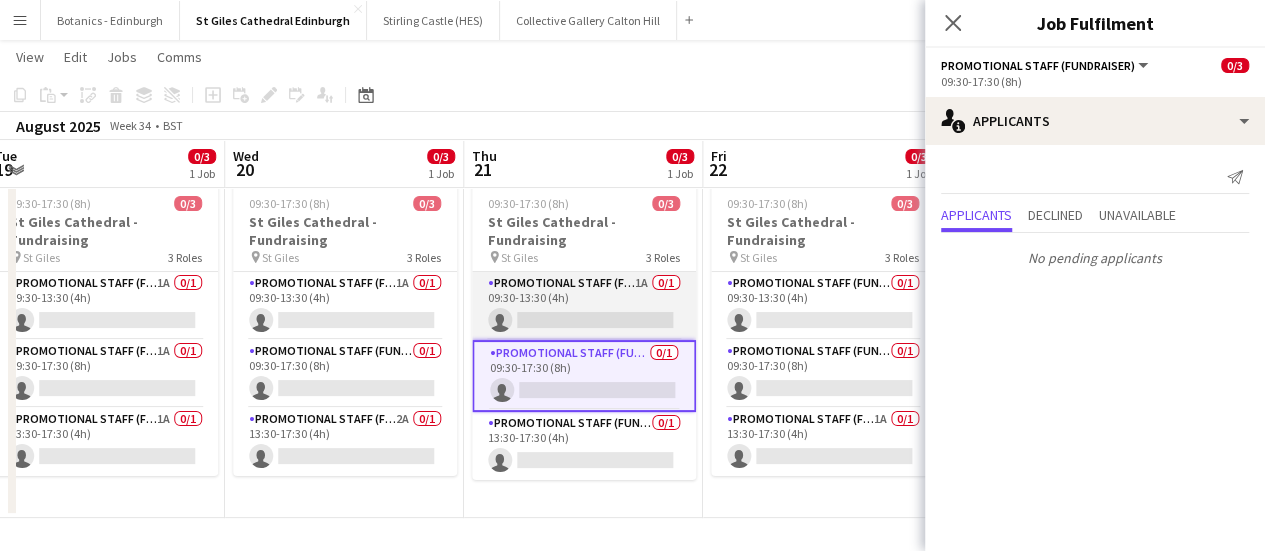 click on "Promotional Staff (Fundraiser)   1A   0/1   09:30-13:30 (4h)
single-neutral-actions" at bounding box center (584, 306) 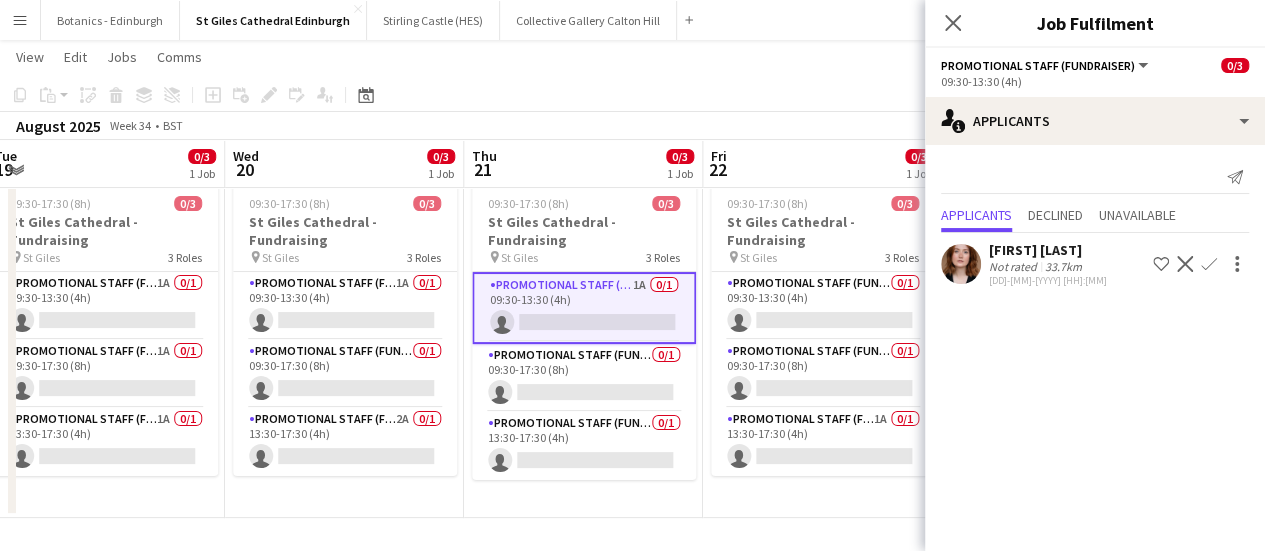 scroll, scrollTop: 0, scrollLeft: 543, axis: horizontal 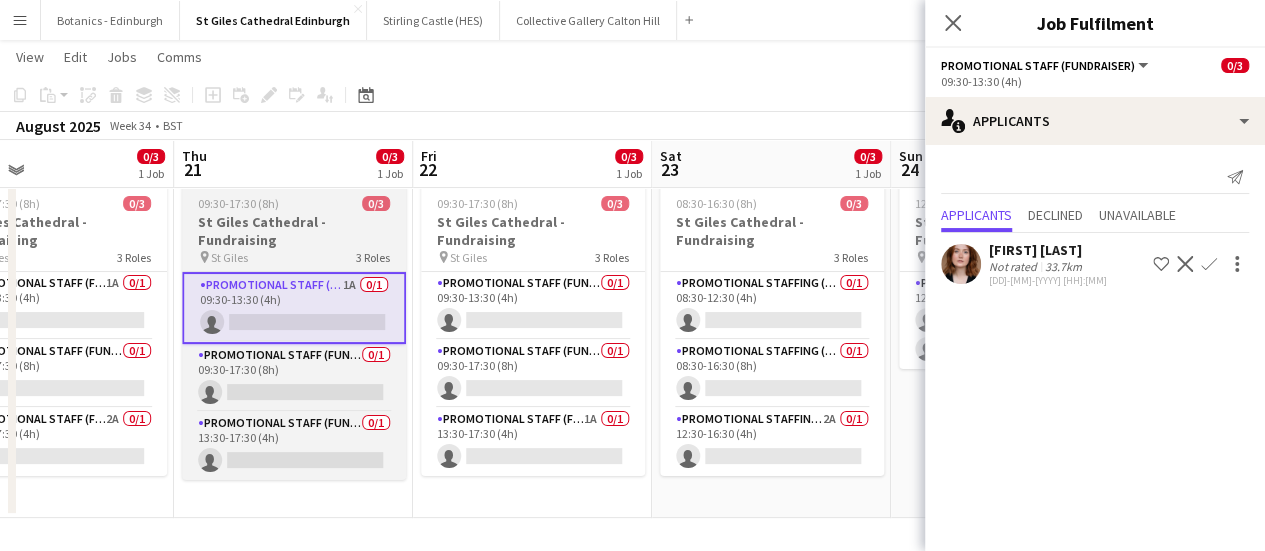 click on "Promotional Staff (Fundraiser)   0/1   09:30-13:30 (4h)
single-neutral-actions" at bounding box center (533, 306) 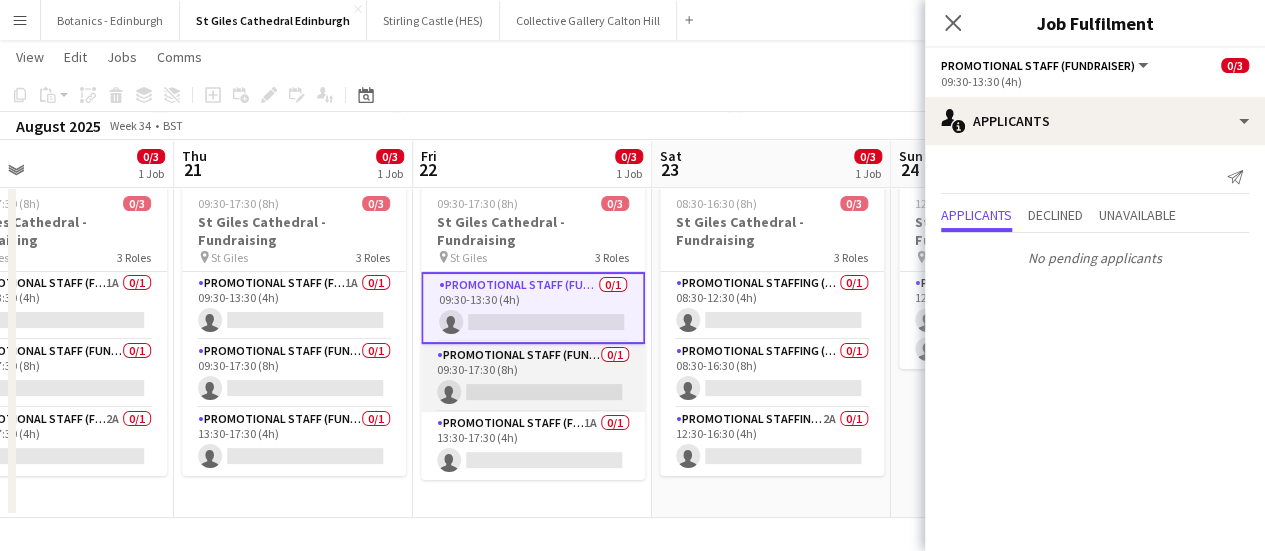 click on "Promotional Staff (Fundraiser)   0/1   09:30-17:30 (8h)
single-neutral-actions" at bounding box center [533, 378] 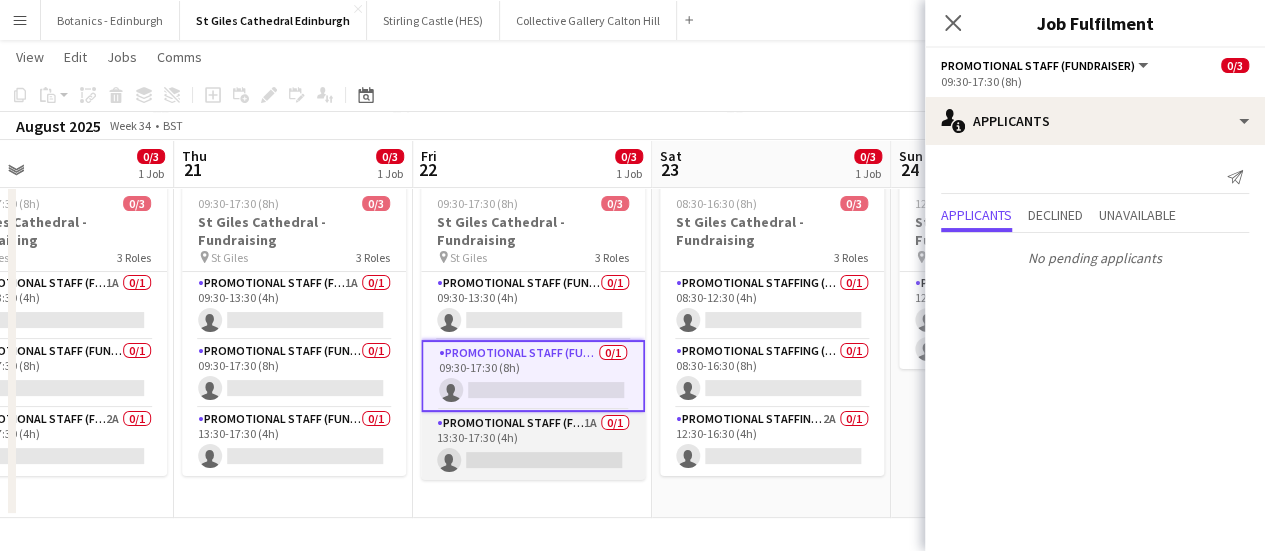 click on "Promotional Staff (Fundraiser)   1A   0/1   13:30-17:30 (4h)
single-neutral-actions" at bounding box center [533, 446] 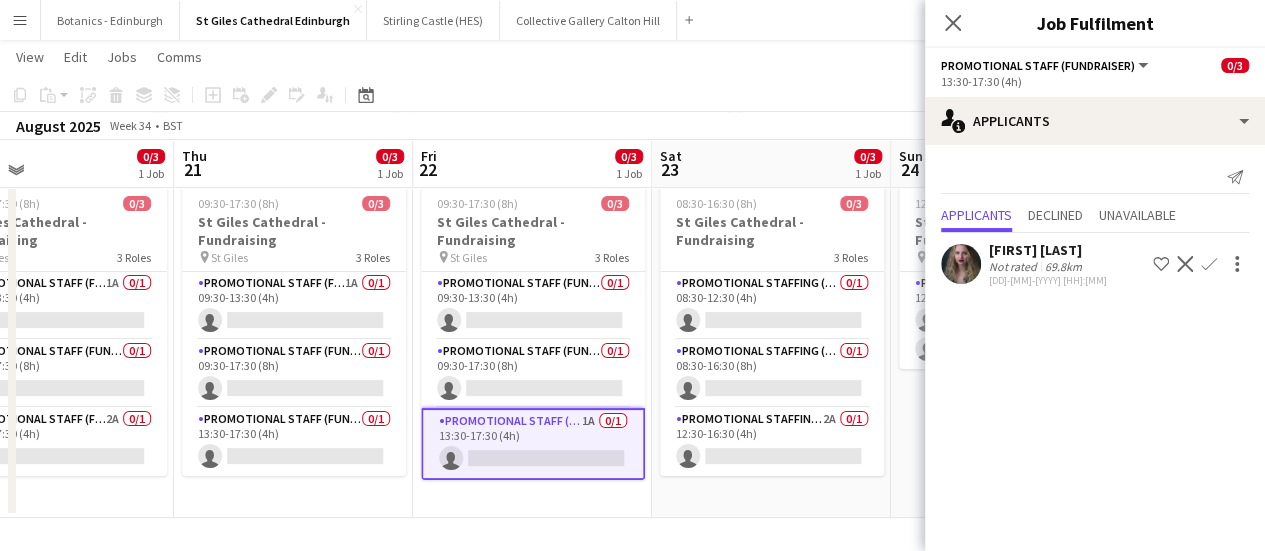 scroll, scrollTop: 0, scrollLeft: 785, axis: horizontal 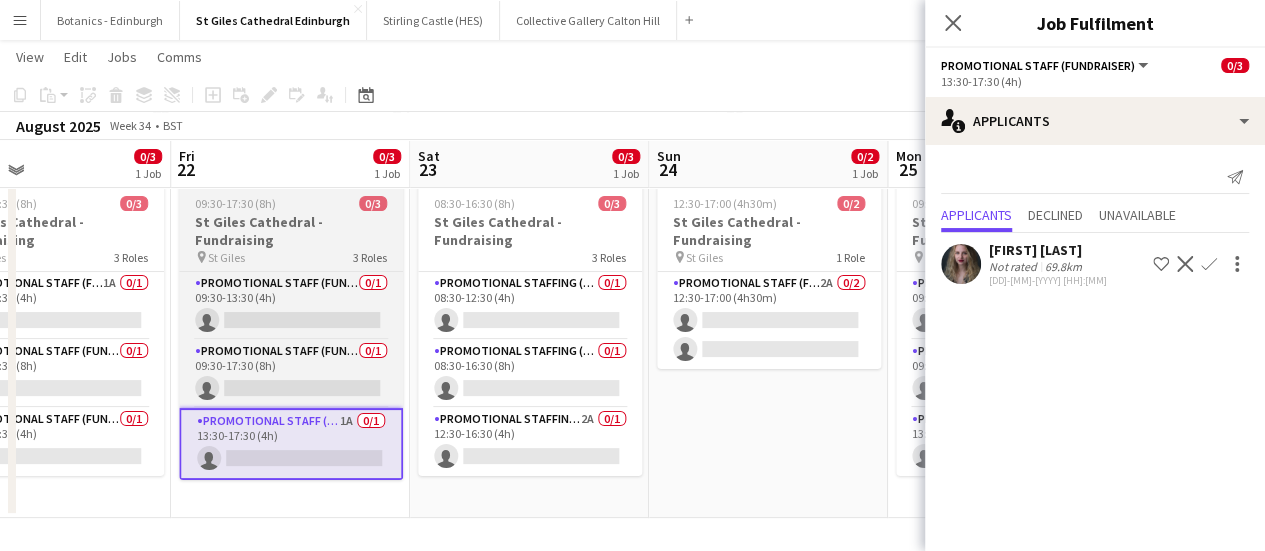 click on "Promotional Staffing (Promotional Staff)   2A   0/1   12:30-16:30 (4h)
single-neutral-actions" at bounding box center [530, 442] 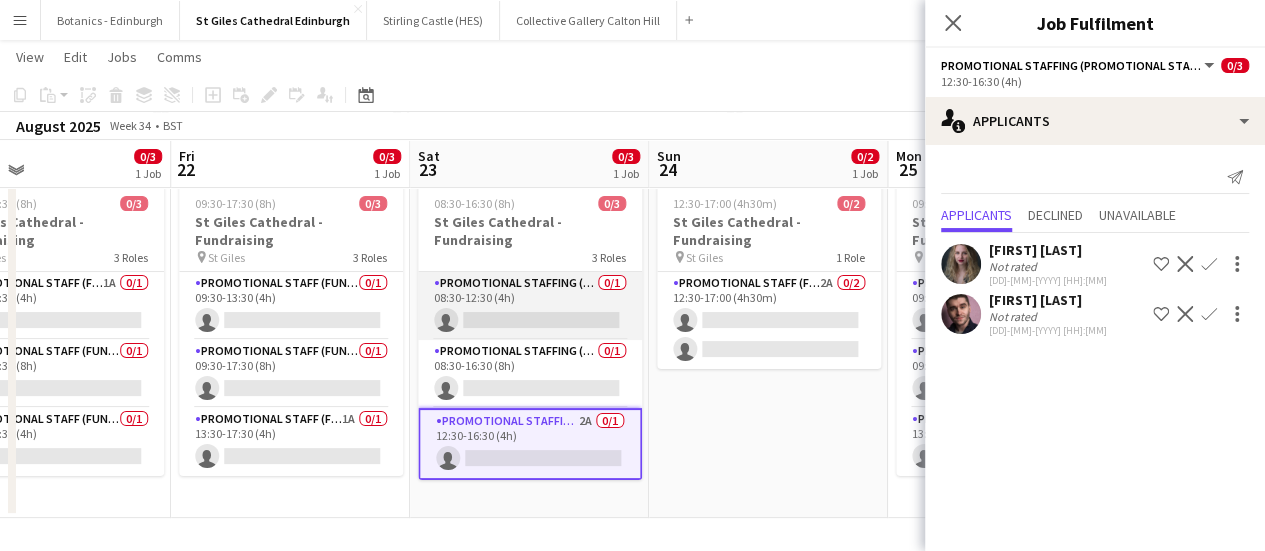 click on "Promotional Staffing (Promotional Staff)   0/1   08:30-12:30 (4h)
single-neutral-actions" at bounding box center (530, 306) 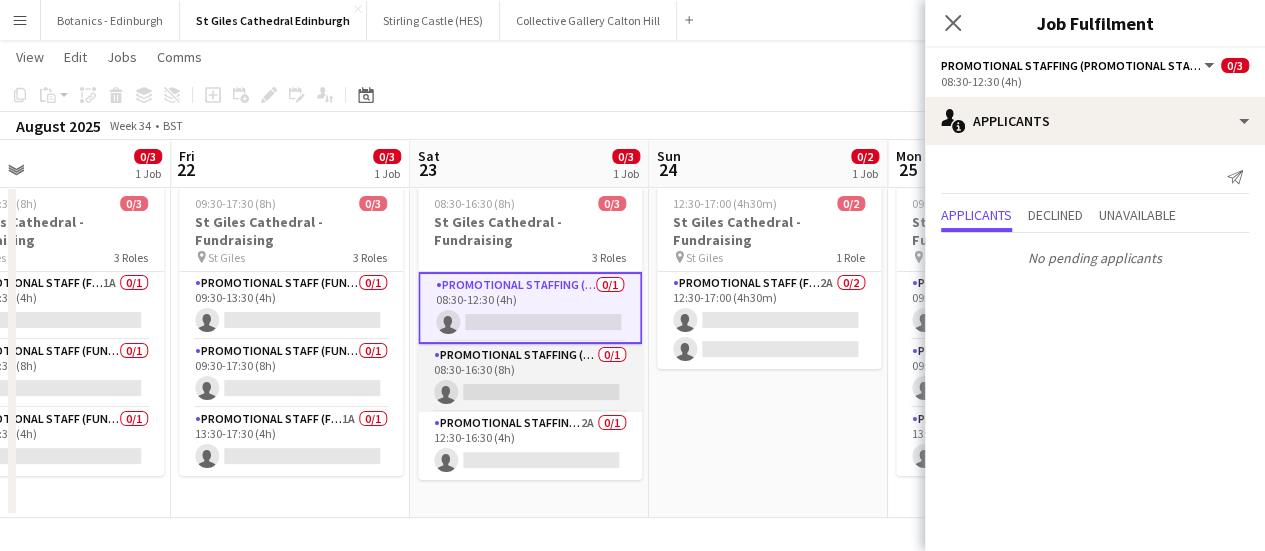click on "Promotional Staffing (Promotional Staff)   0/1   08:30-16:30 (8h)
single-neutral-actions" at bounding box center (530, 378) 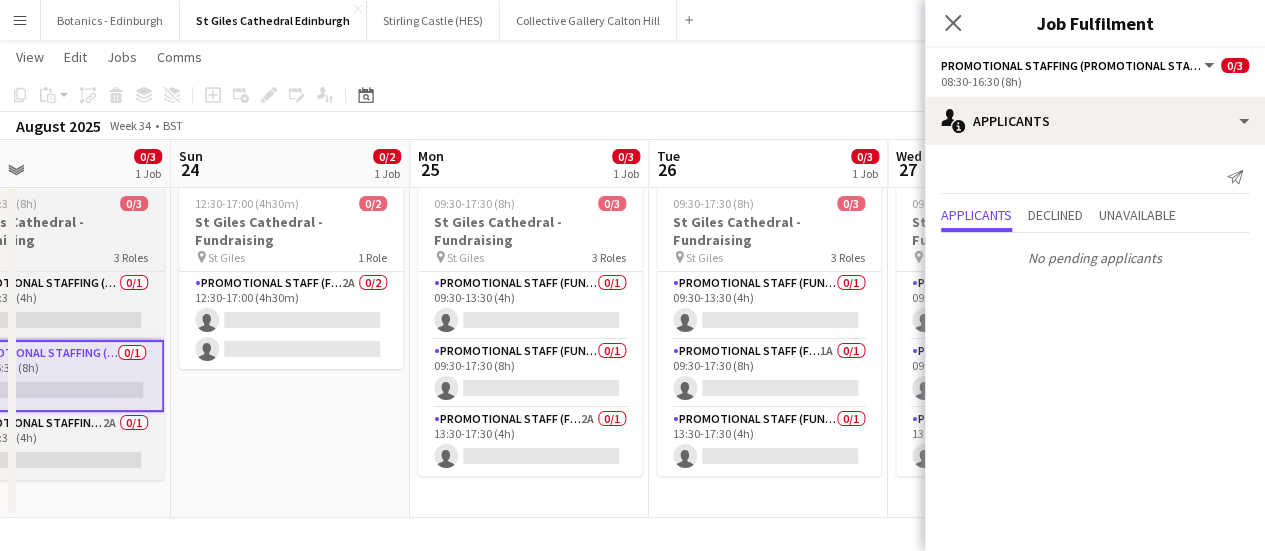 scroll, scrollTop: 0, scrollLeft: 597, axis: horizontal 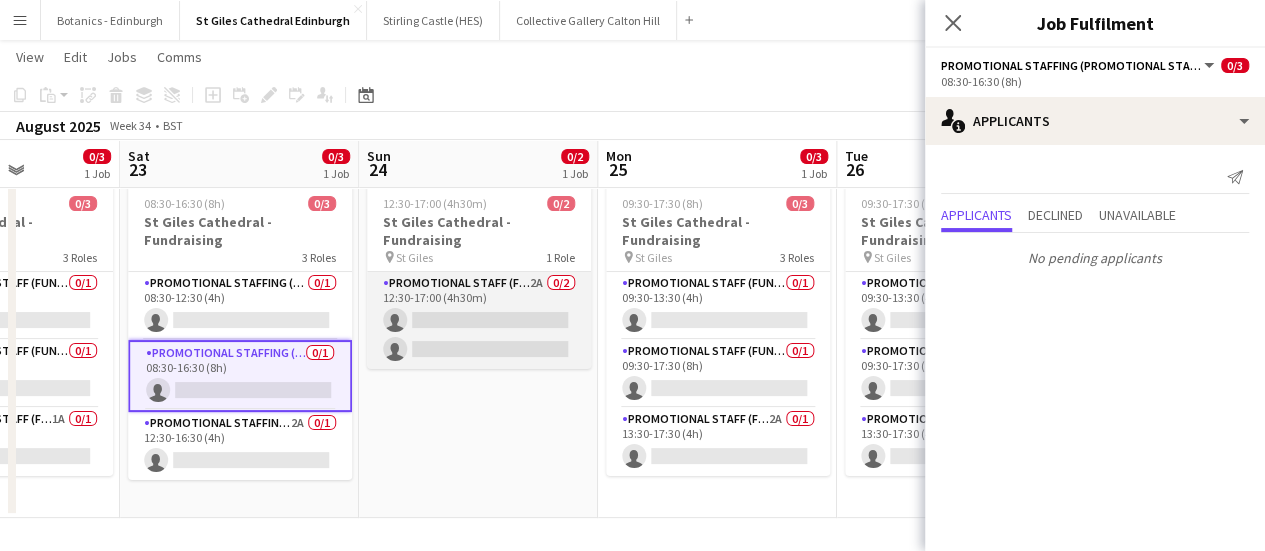 click on "Promotional Staff (Fundraiser)   [N]A   [N]/[N] [HH]:[MM]-[HH]:[MM] ([N]h[N]m)
single-neutral-actions
single-neutral-actions" at bounding box center (479, 320) 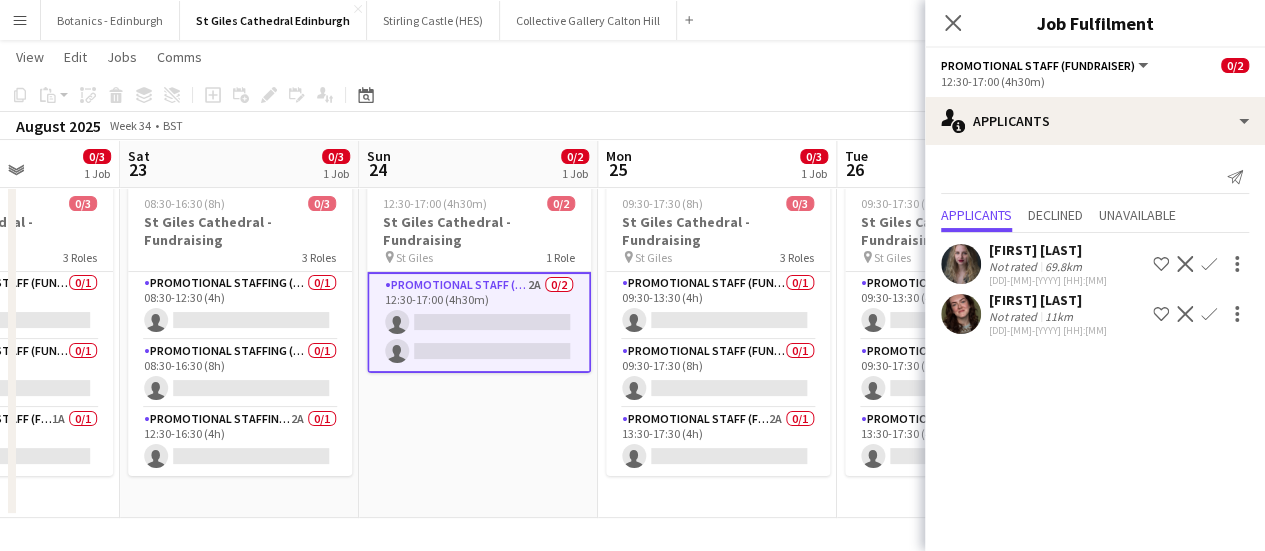 scroll, scrollTop: 0, scrollLeft: 554, axis: horizontal 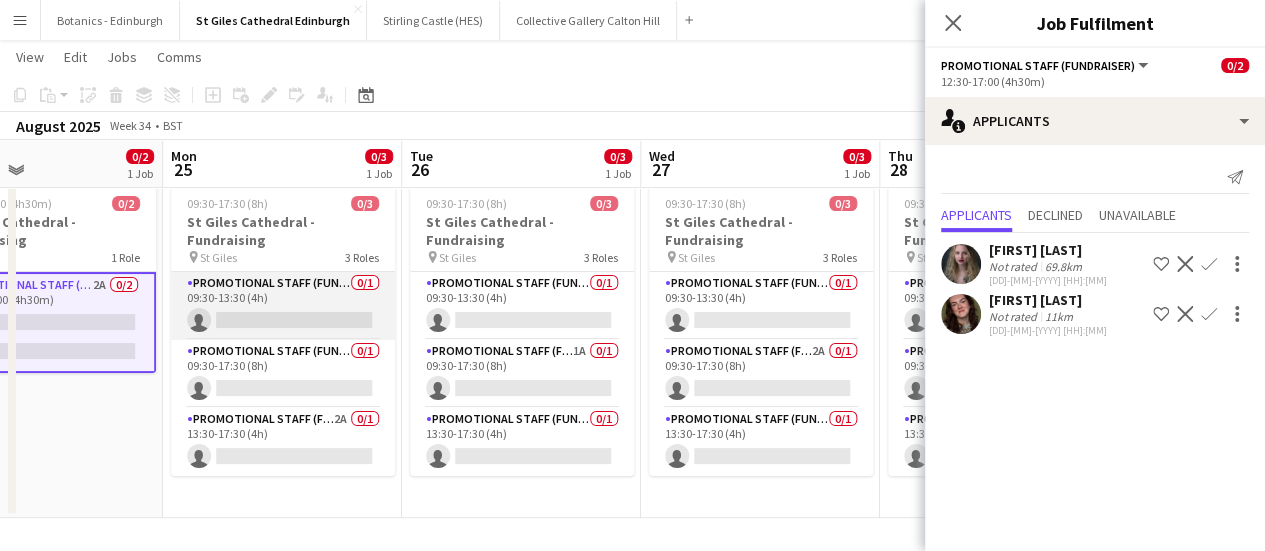 click on "Promotional Staff (Fundraiser)   0/1   09:30-13:30 (4h)
single-neutral-actions" at bounding box center [283, 306] 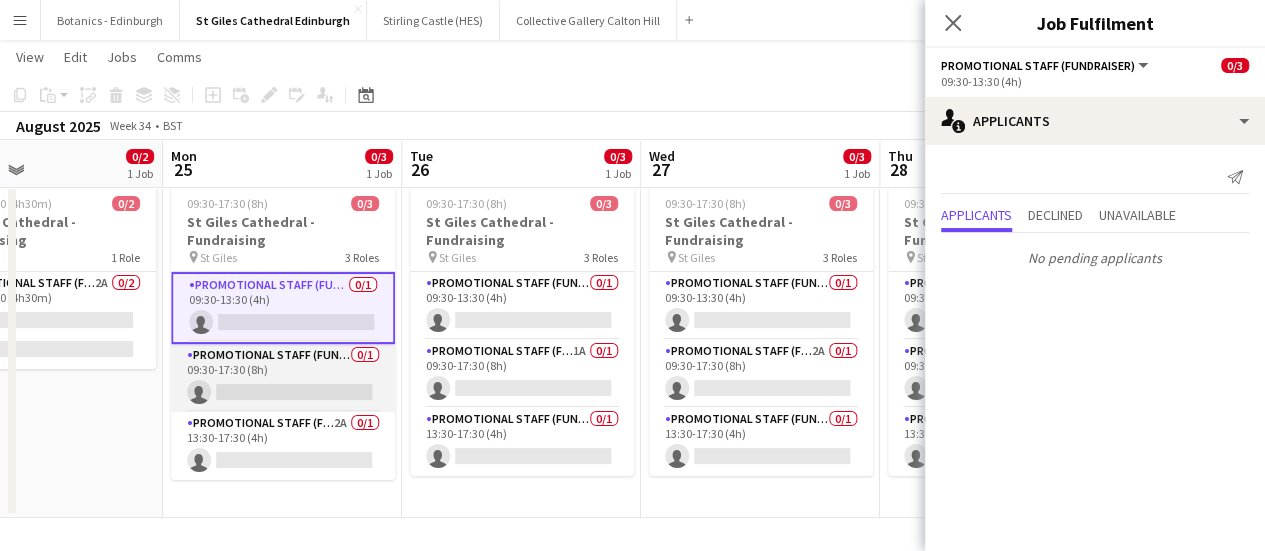 click on "Promotional Staff (Fundraiser)   0/1   09:30-17:30 (8h)
single-neutral-actions" at bounding box center (283, 378) 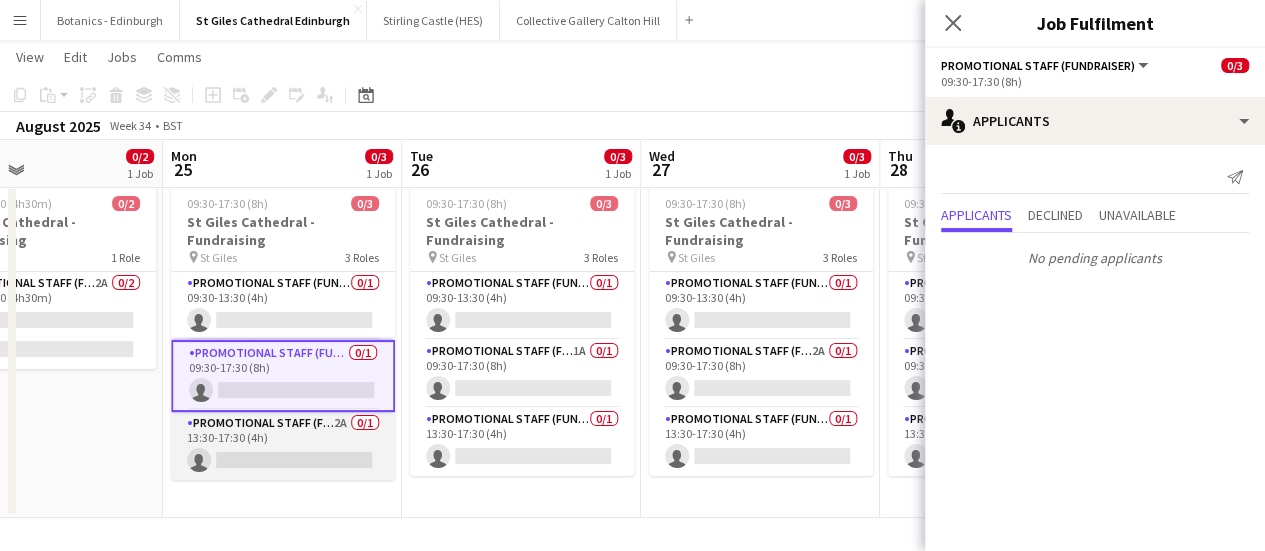 click on "Promotional Staff (Fundraiser)   2A   0/1   13:30-17:30 (4h)
single-neutral-actions" at bounding box center (283, 446) 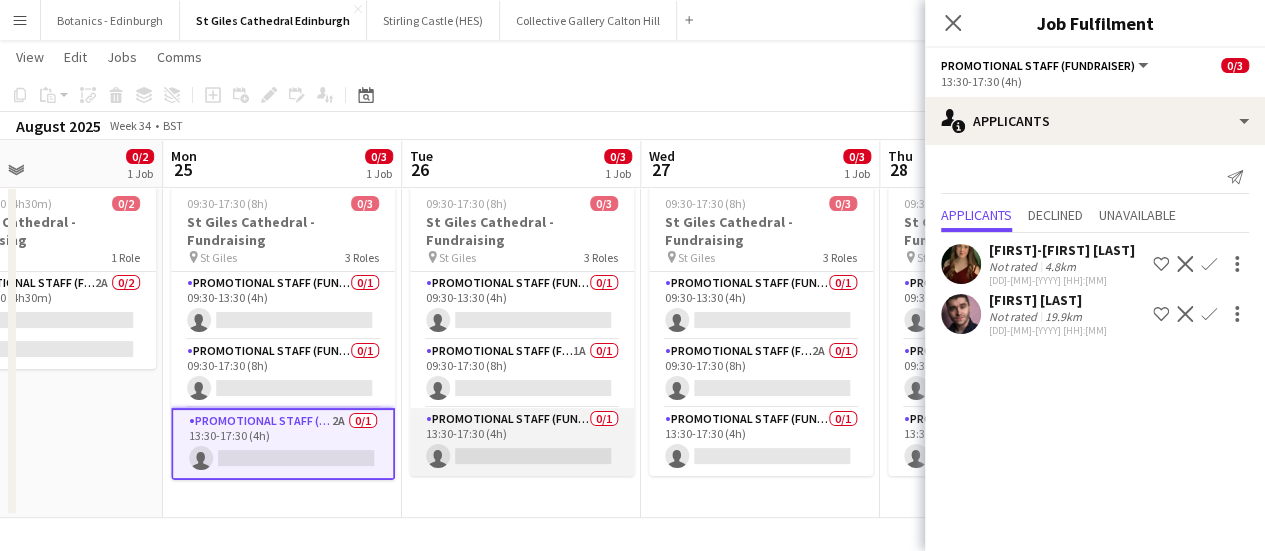 click on "Promotional Staff (Fundraiser)   0/1   13:30-17:30 (4h)
single-neutral-actions" at bounding box center [522, 442] 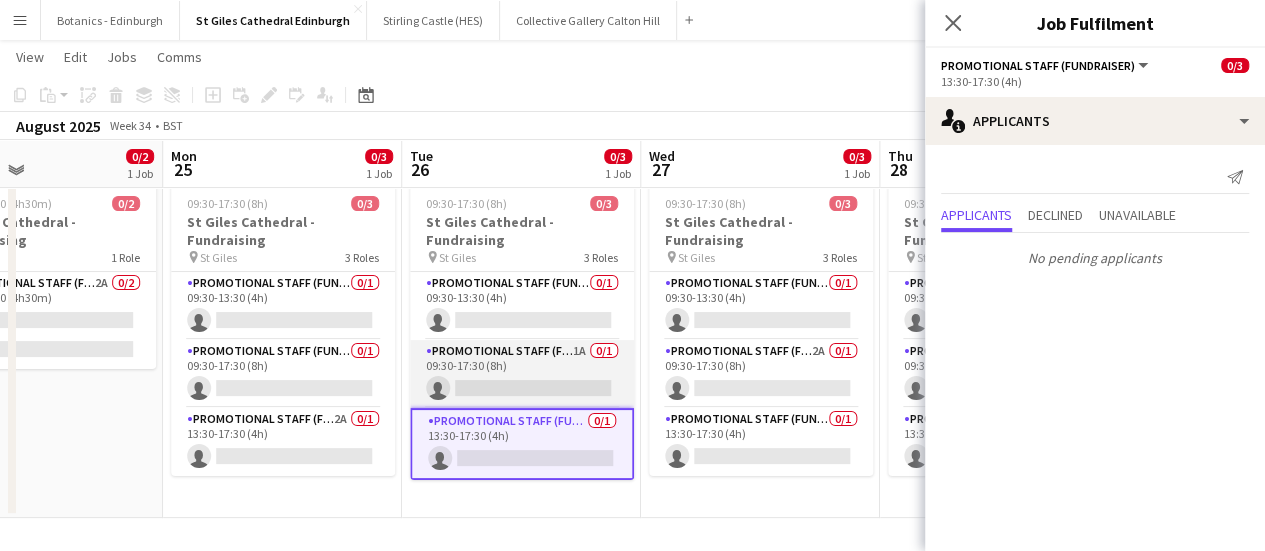 click on "Promotional Staff (Fundraiser)   1A   0/1   09:30-17:30 (8h)
single-neutral-actions" at bounding box center [522, 374] 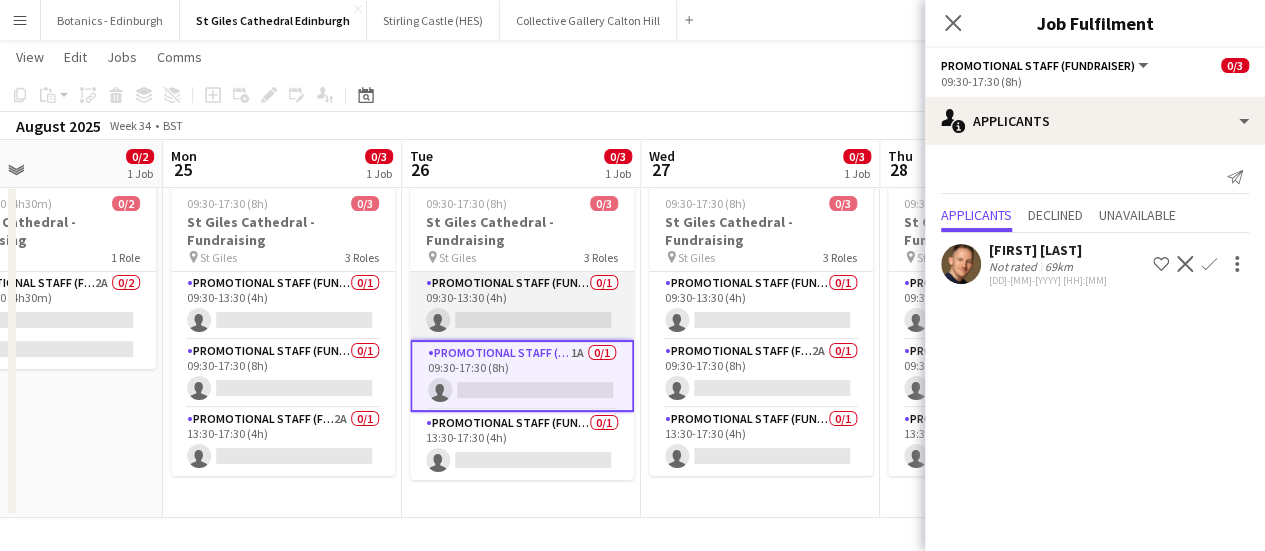 click on "Promotional Staff (Fundraiser)   0/1   09:30-13:30 (4h)
single-neutral-actions" at bounding box center (522, 306) 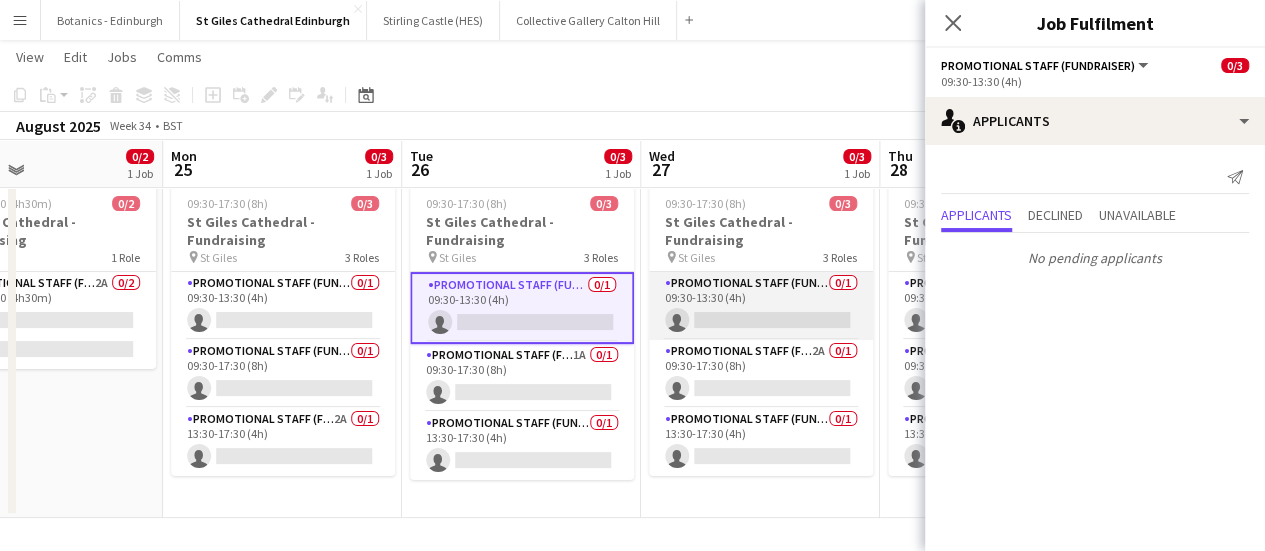 click on "Promotional Staff (Fundraiser)   0/1   09:30-13:30 (4h)
single-neutral-actions" at bounding box center (761, 306) 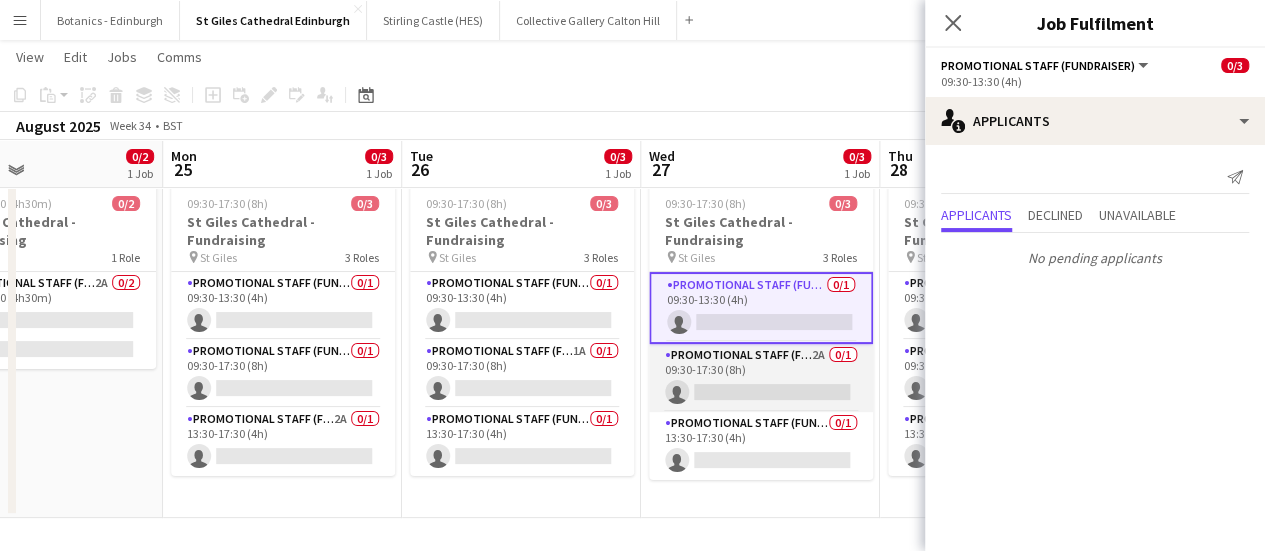 click on "Promotional Staff (Fundraiser)   2A   0/1   09:30-17:30 (8h)
single-neutral-actions" at bounding box center (761, 378) 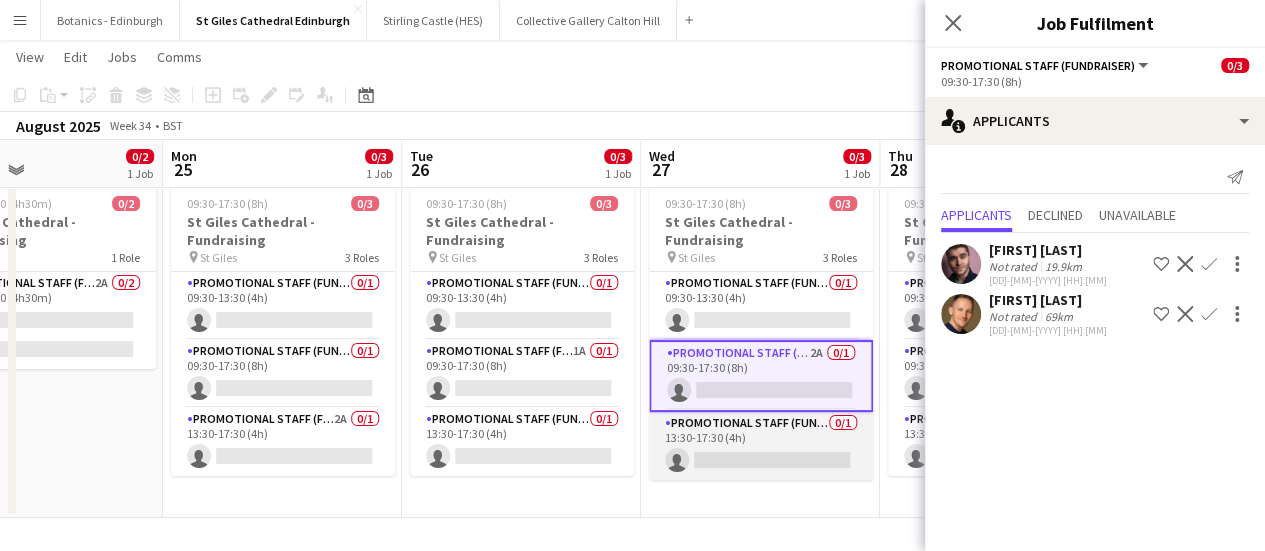 click on "Promotional Staff (Fundraiser)   0/1   13:30-17:30 (4h)
single-neutral-actions" at bounding box center (761, 446) 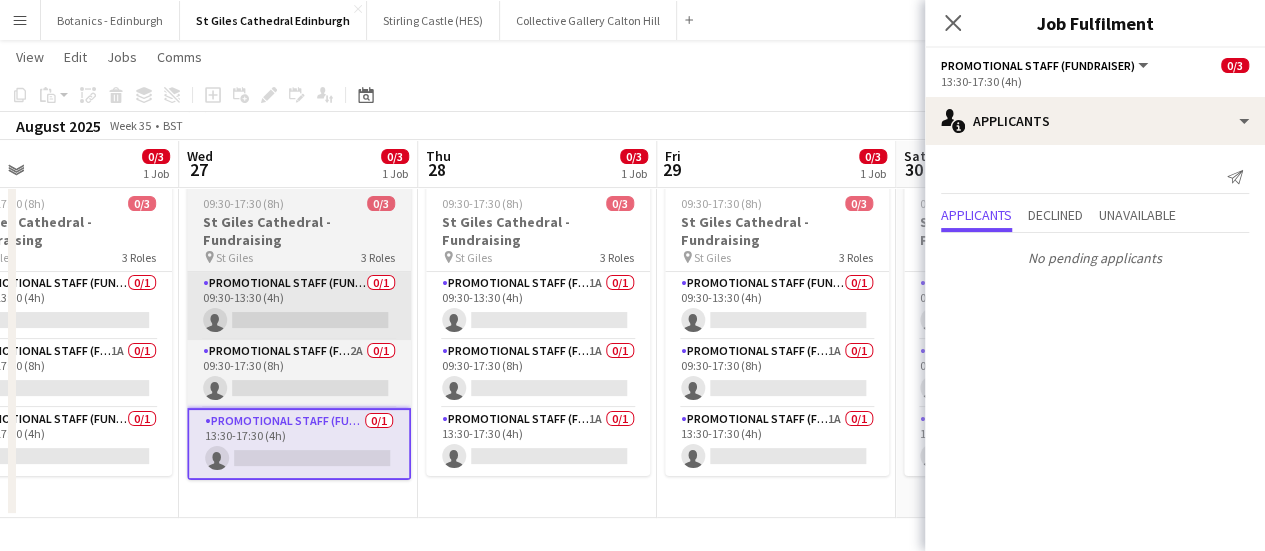 scroll, scrollTop: 0, scrollLeft: 551, axis: horizontal 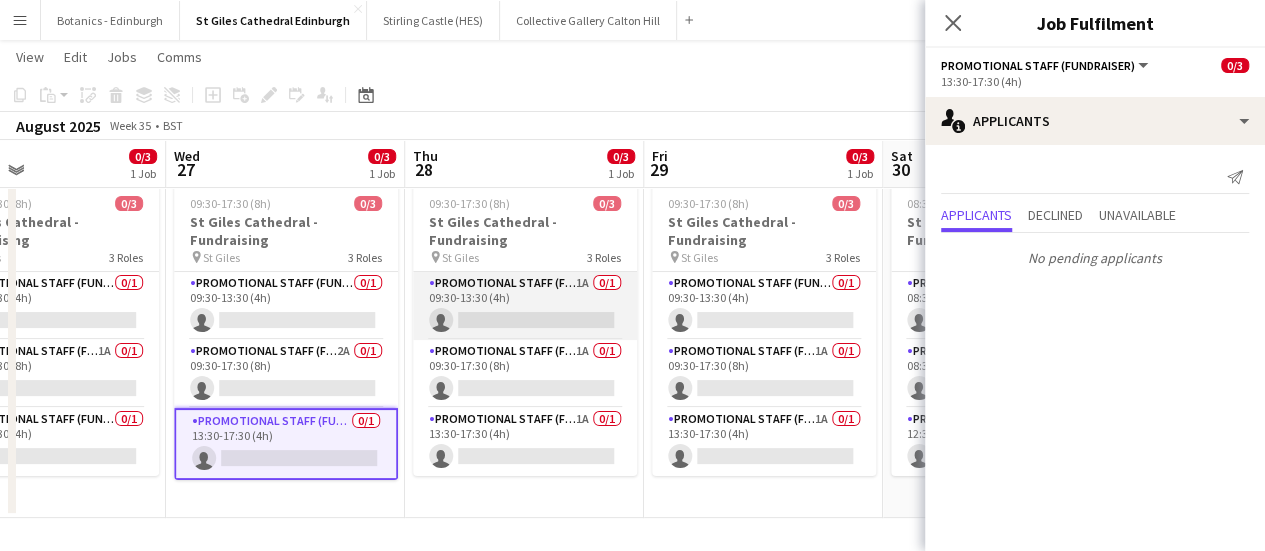 click on "Promotional Staff (Fundraiser)   1A   0/1   09:30-13:30 (4h)
single-neutral-actions" at bounding box center [525, 306] 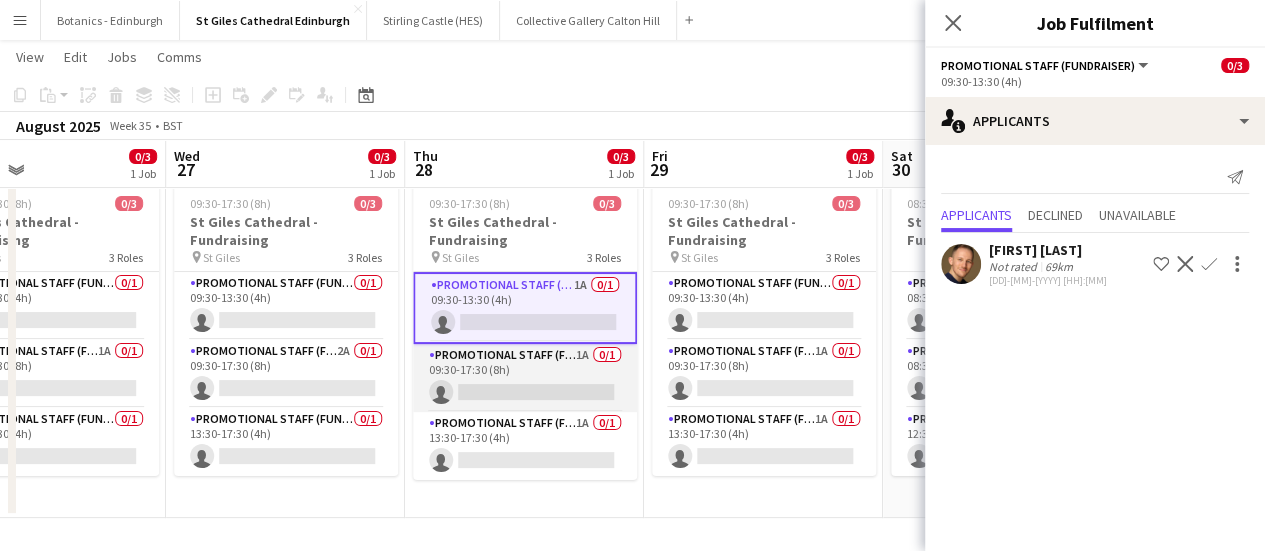click on "Promotional Staff (Fundraiser)   1A   0/1   09:30-17:30 (8h)
single-neutral-actions" at bounding box center (525, 378) 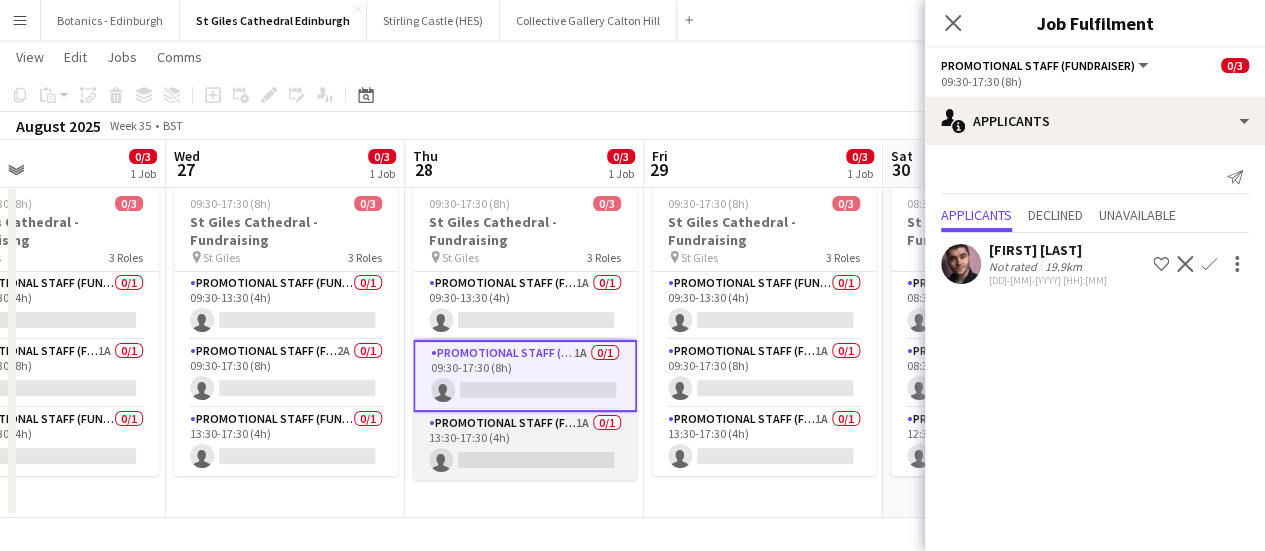 click on "Promotional Staff (Fundraiser)   1A   0/1   13:30-17:30 (4h)
single-neutral-actions" at bounding box center (525, 446) 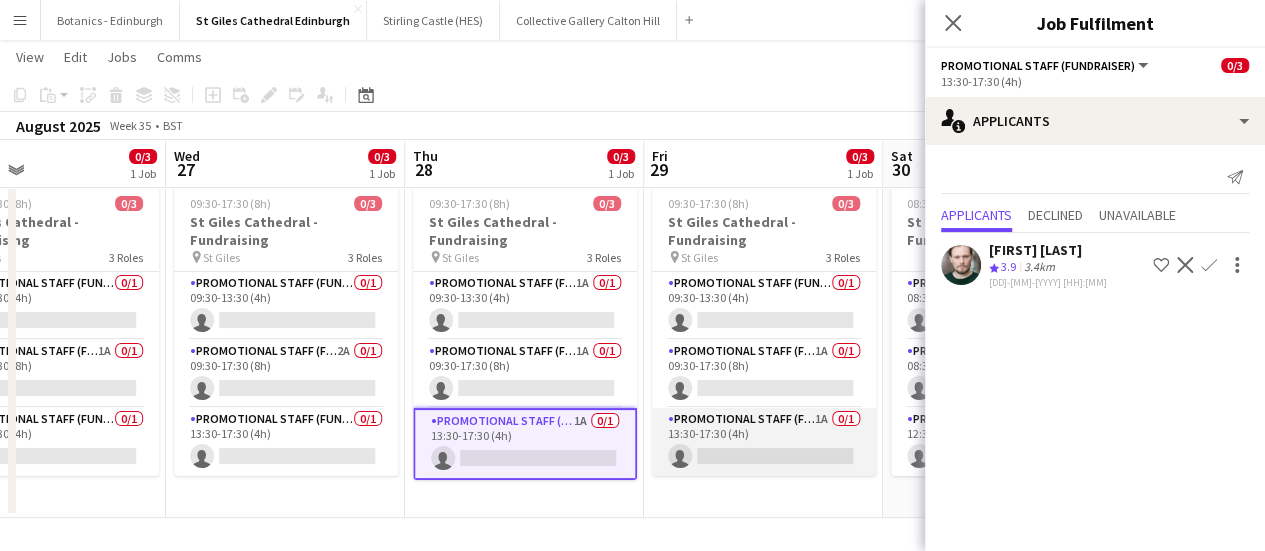 click on "Promotional Staff (Fundraiser)   1A   0/1   13:30-17:30 (4h)
single-neutral-actions" at bounding box center (764, 442) 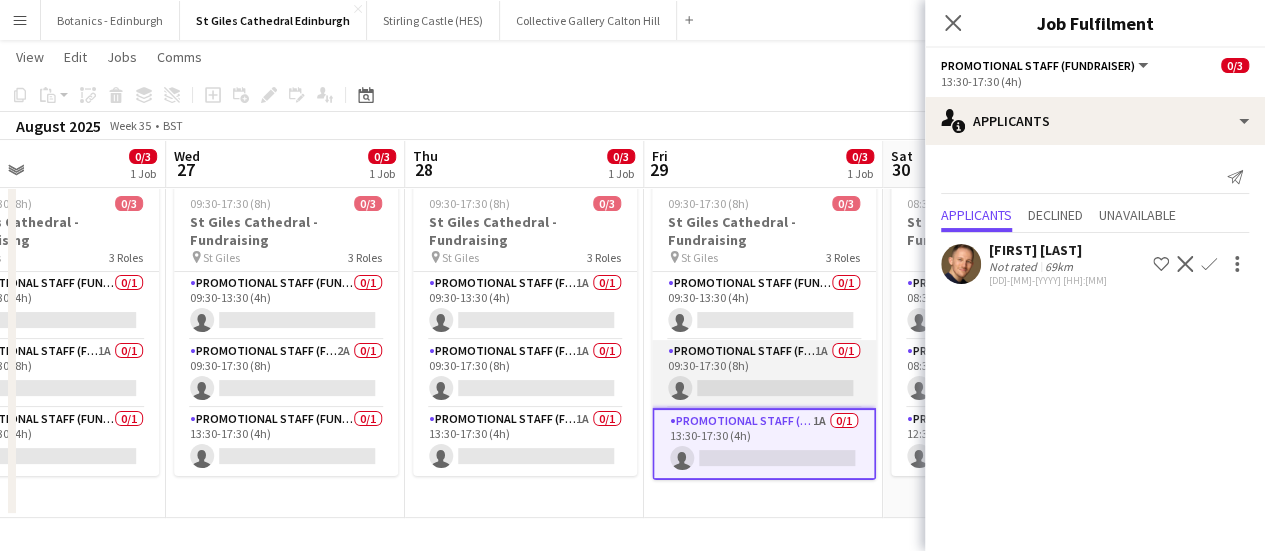 click on "Promotional Staff (Fundraiser)   1A   0/1   09:30-17:30 (8h)
single-neutral-actions" at bounding box center [764, 374] 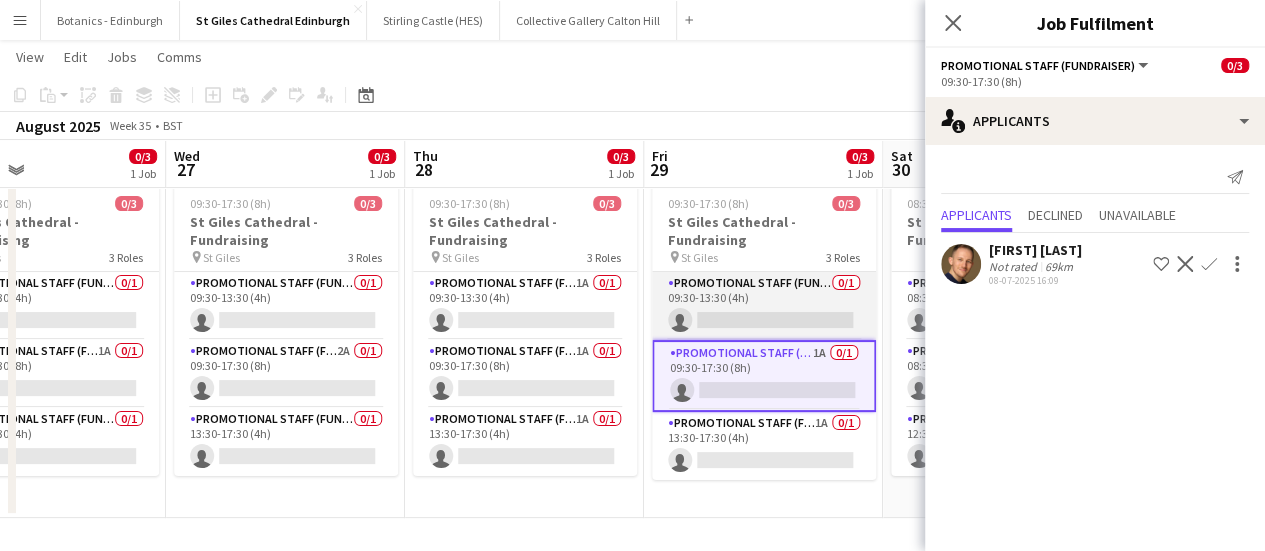 click on "Promotional Staff (Fundraiser)   0/1   09:30-13:30 (4h)
single-neutral-actions" at bounding box center [764, 306] 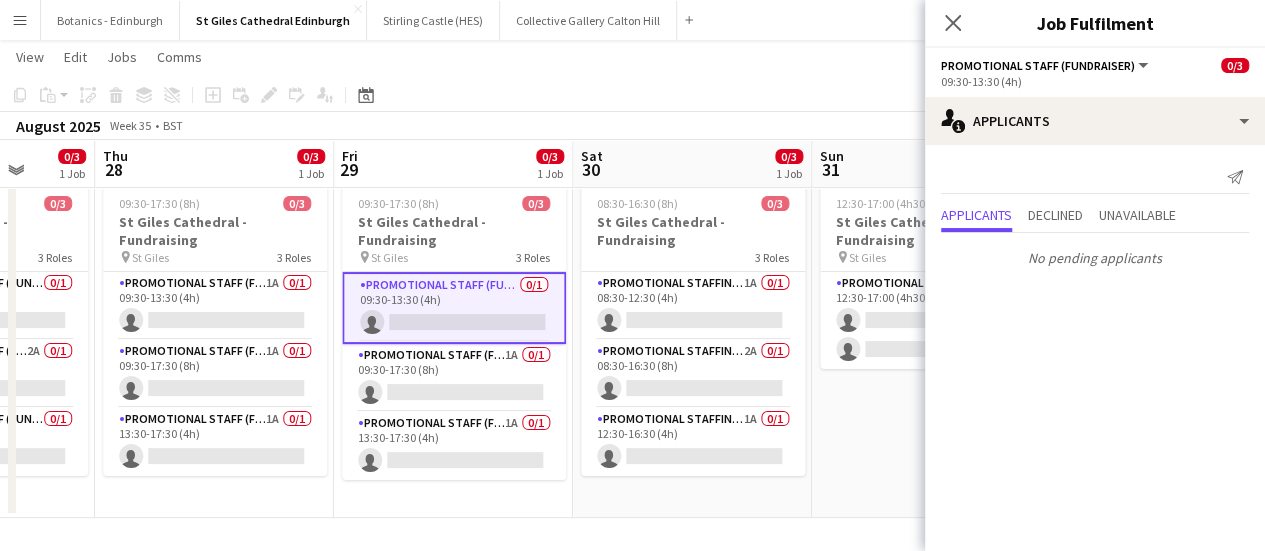 scroll, scrollTop: 0, scrollLeft: 871, axis: horizontal 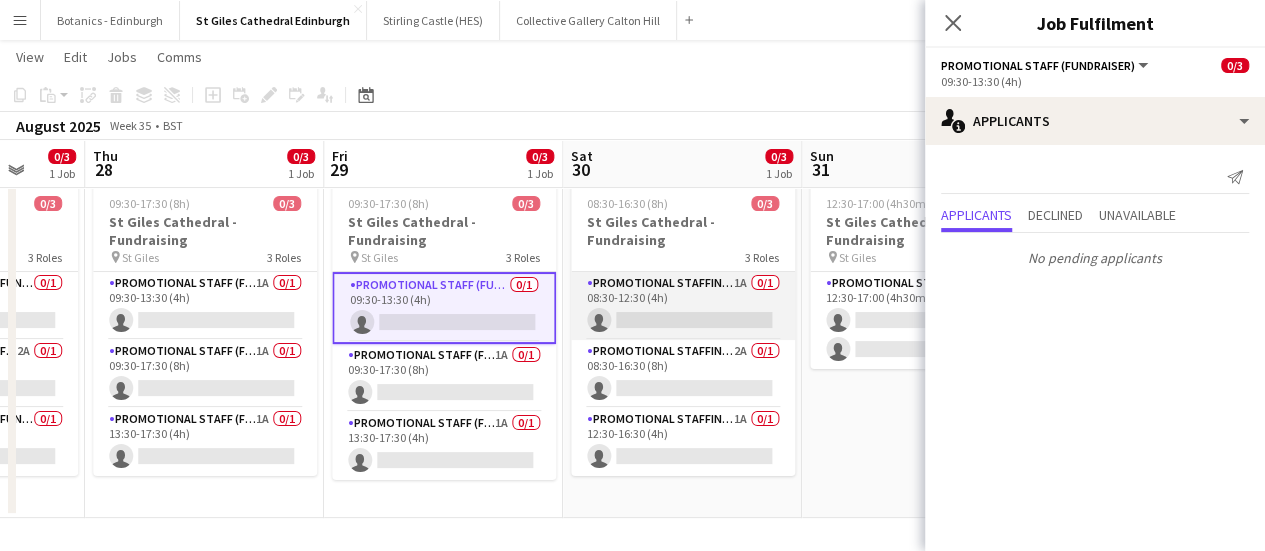 click on "Promotional Staffing (Promotional Staff)   1A   0/1   08:30-12:30 (4h)
single-neutral-actions" at bounding box center [683, 306] 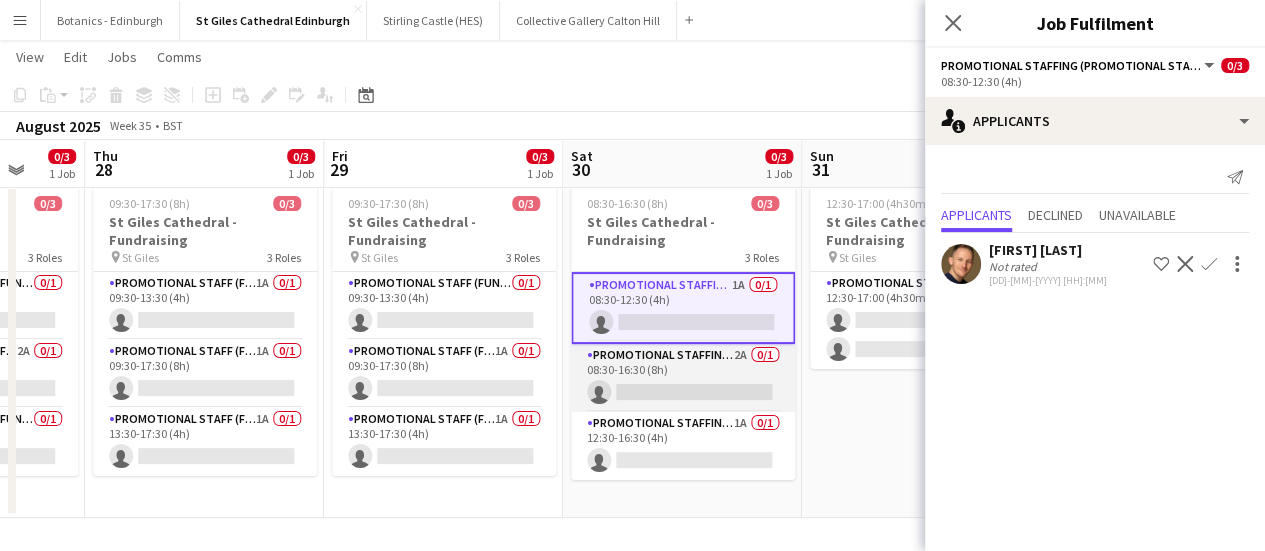click on "Promotional Staffing (Promotional Staff)   2A   0/1   08:30-16:30 (8h)
single-neutral-actions" at bounding box center (683, 378) 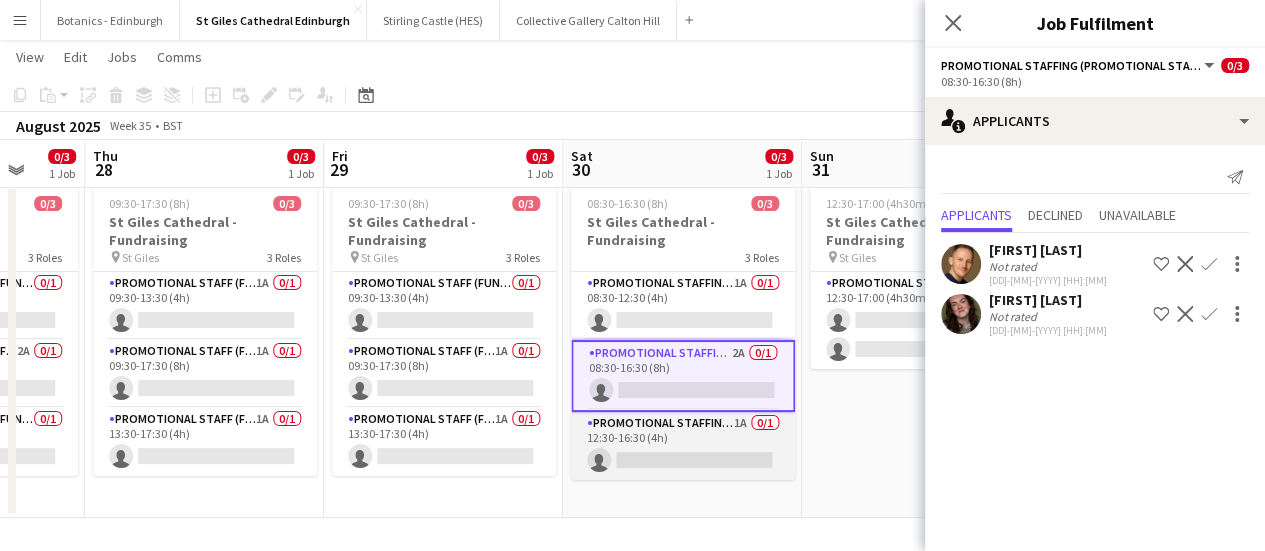 click on "Promotional Staffing (Promotional Staff)   1A   0/1   12:30-16:30 (4h)
single-neutral-actions" at bounding box center [683, 446] 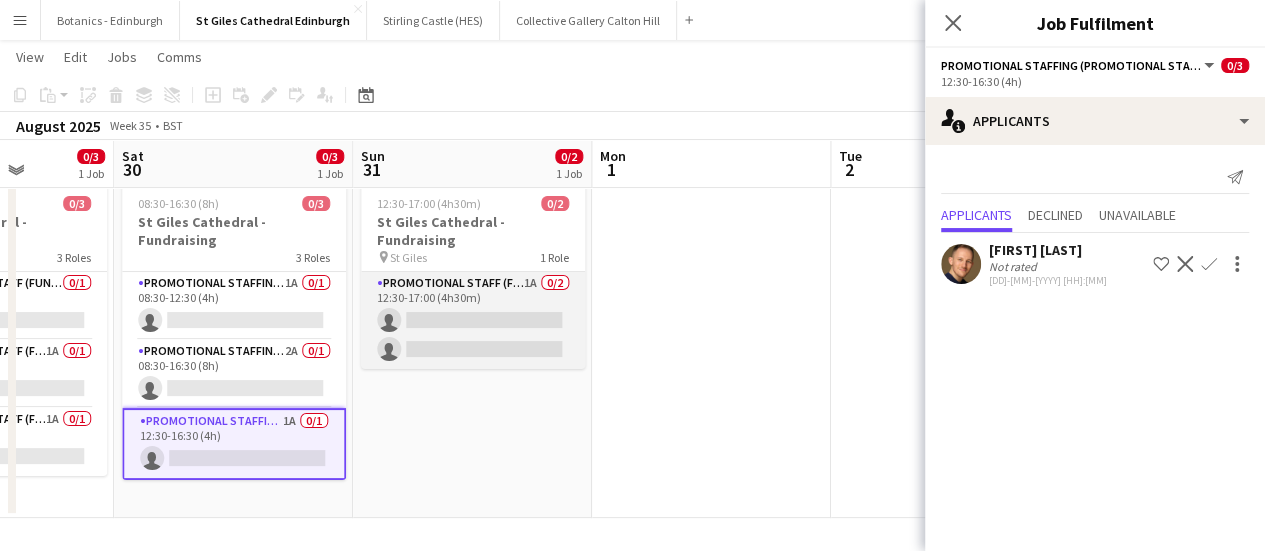 scroll, scrollTop: 0, scrollLeft: 843, axis: horizontal 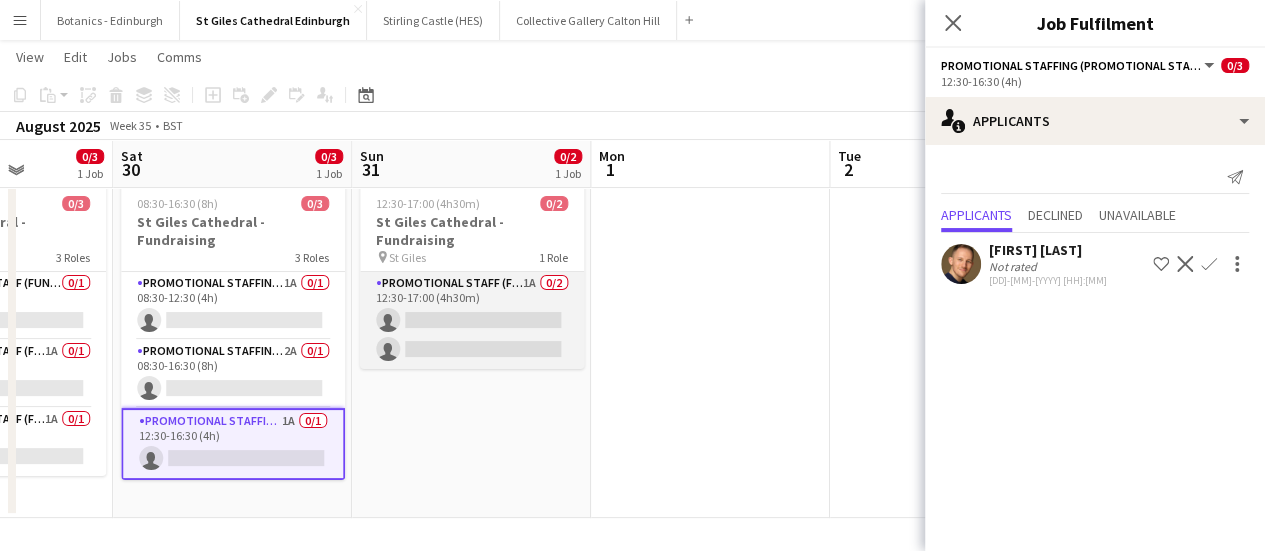 click on "Promotional Staff (Fundraiser)   1A   0/2   12:30-17:00 (4h30m)
single-neutral-actions
single-neutral-actions" at bounding box center [472, 320] 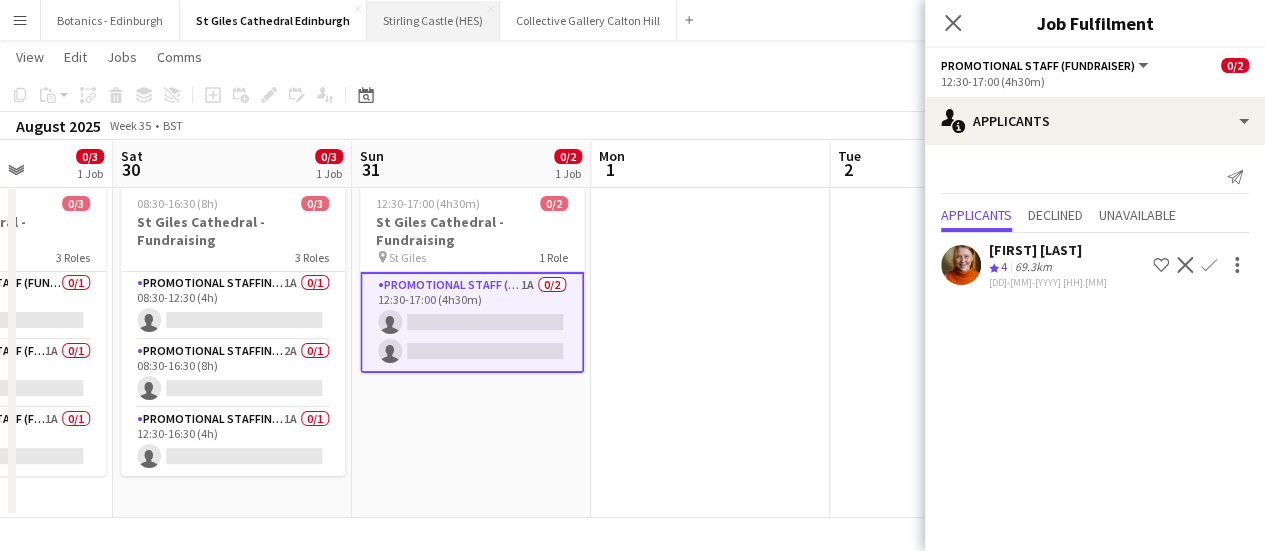 click on "Stirling Castle (HES)
Close" at bounding box center (433, 20) 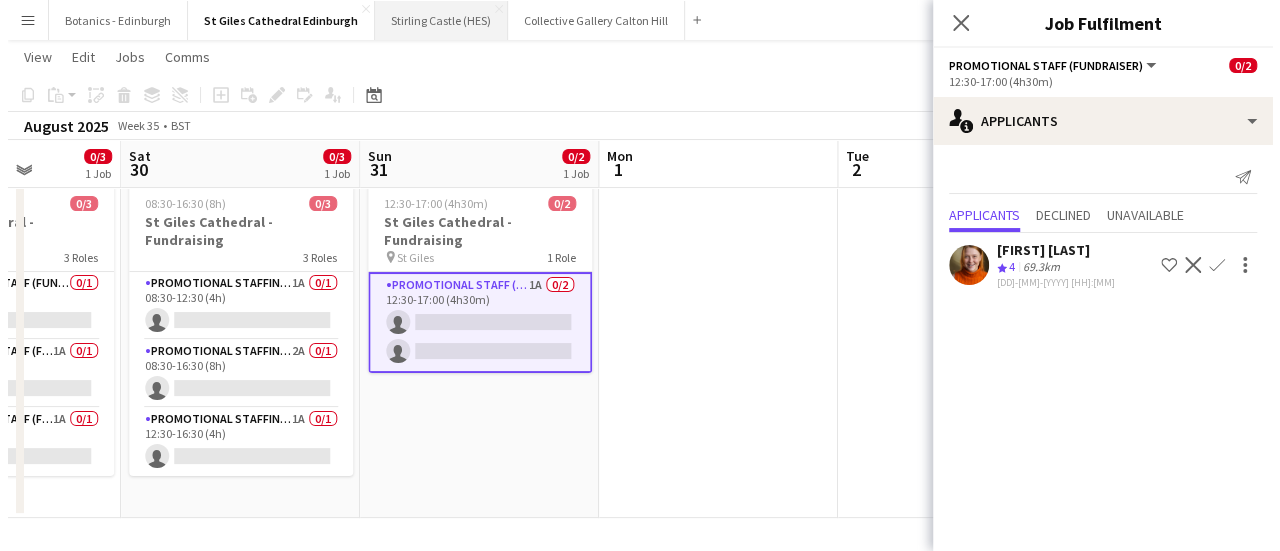 scroll, scrollTop: 0, scrollLeft: 0, axis: both 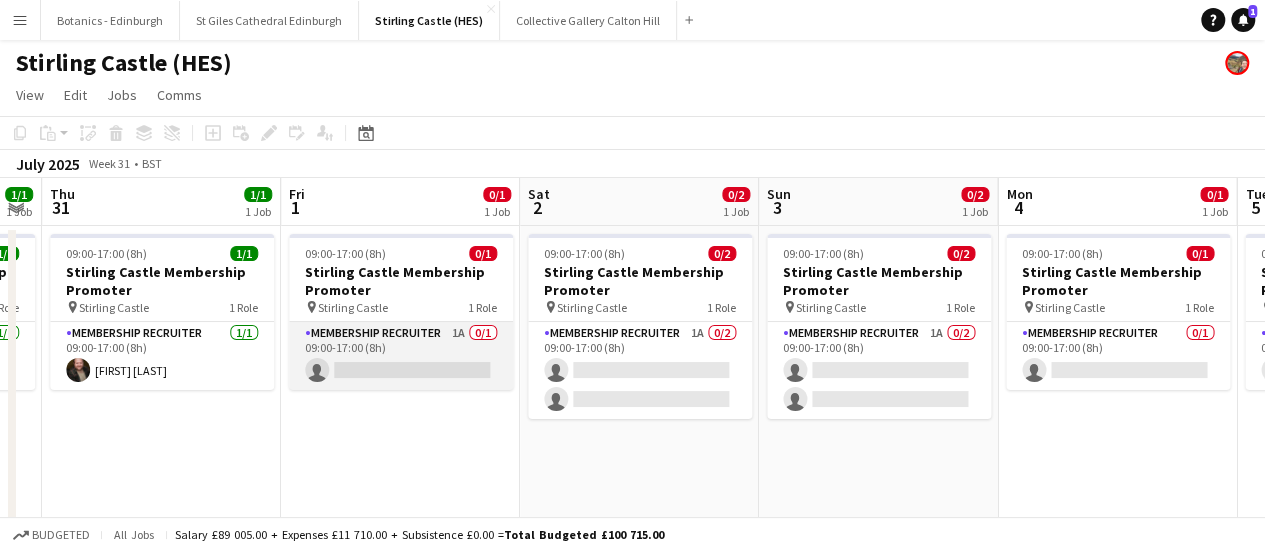 click on "Membership Recruiter   1A   0/1   09:00-17:00 (8h)
single-neutral-actions" at bounding box center (401, 356) 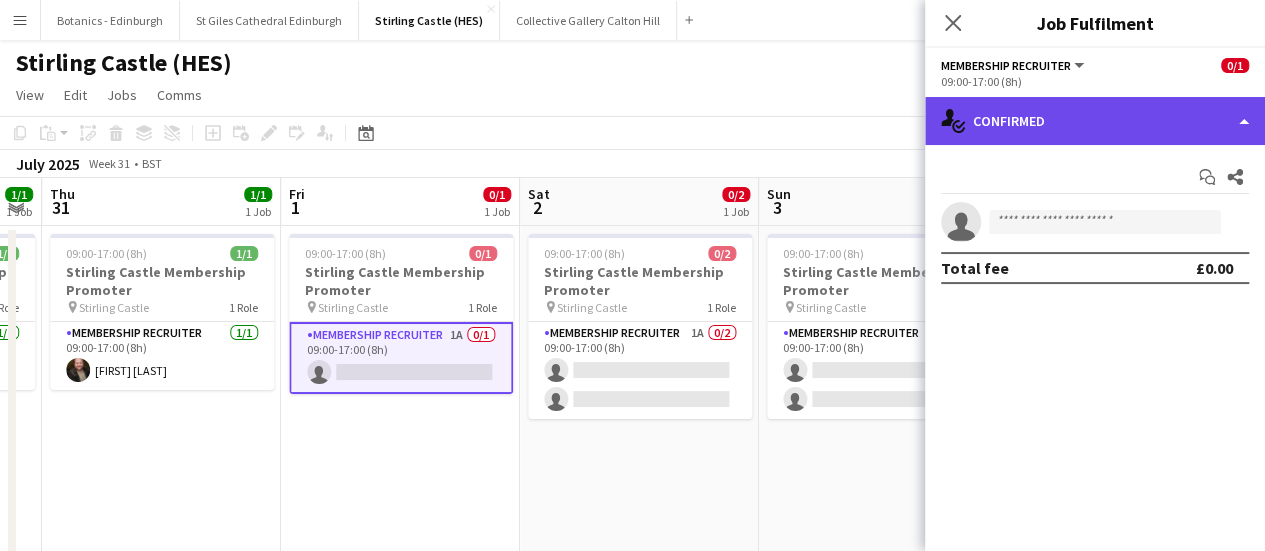 click on "single-neutral-actions-check-2
Confirmed" 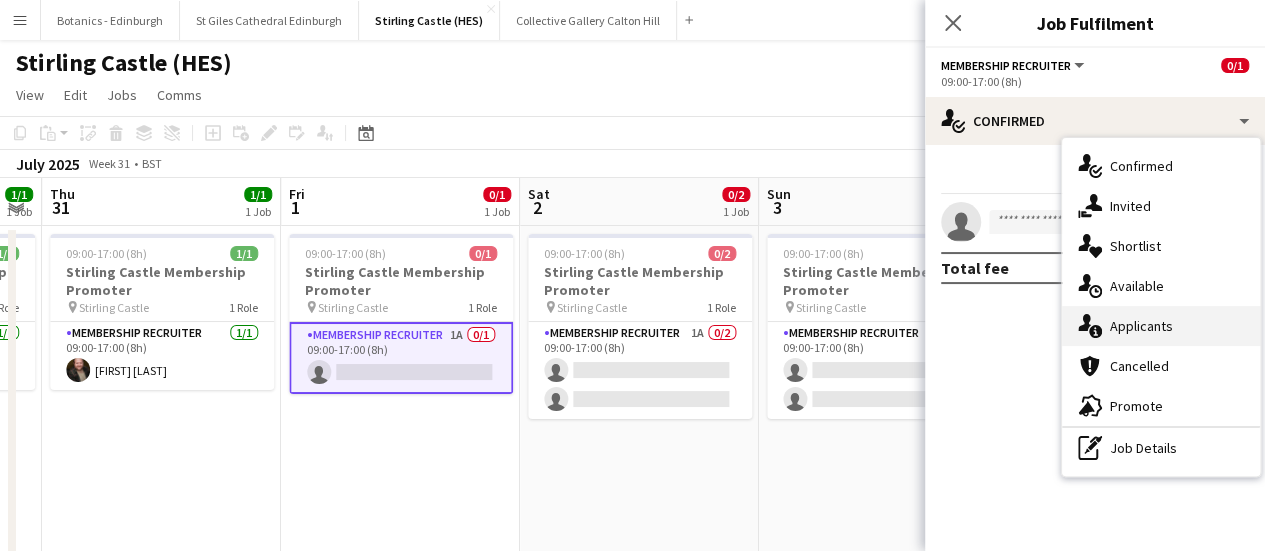 click on "single-neutral-actions-information
Applicants" at bounding box center [1161, 326] 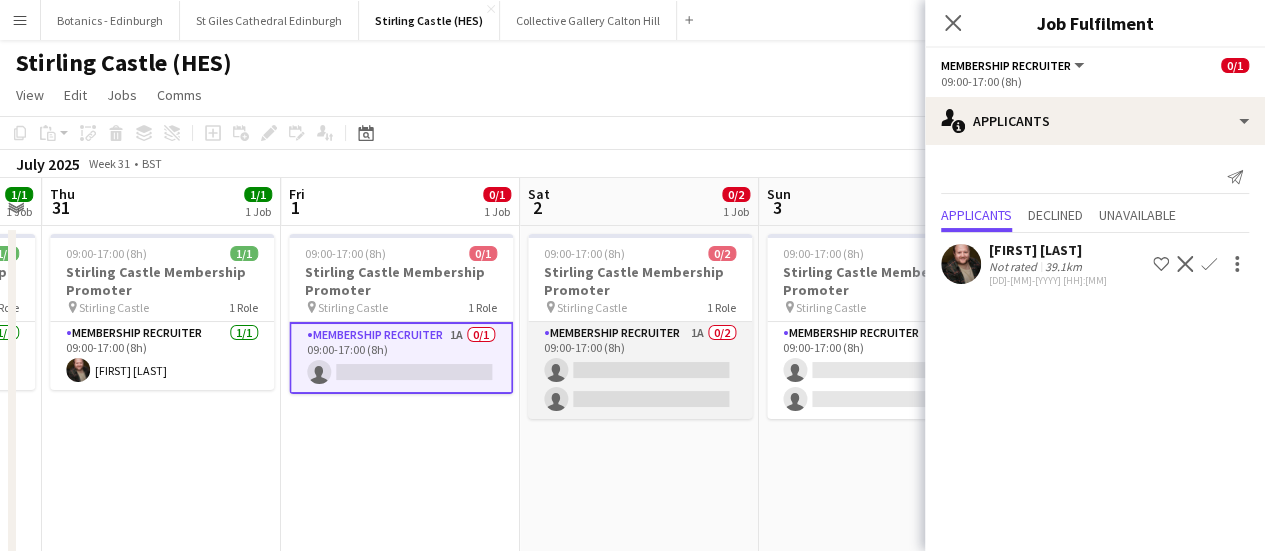 click on "Membership Recruiter   1A   0/2   09:00-17:00 (8h)
single-neutral-actions
single-neutral-actions" at bounding box center (640, 370) 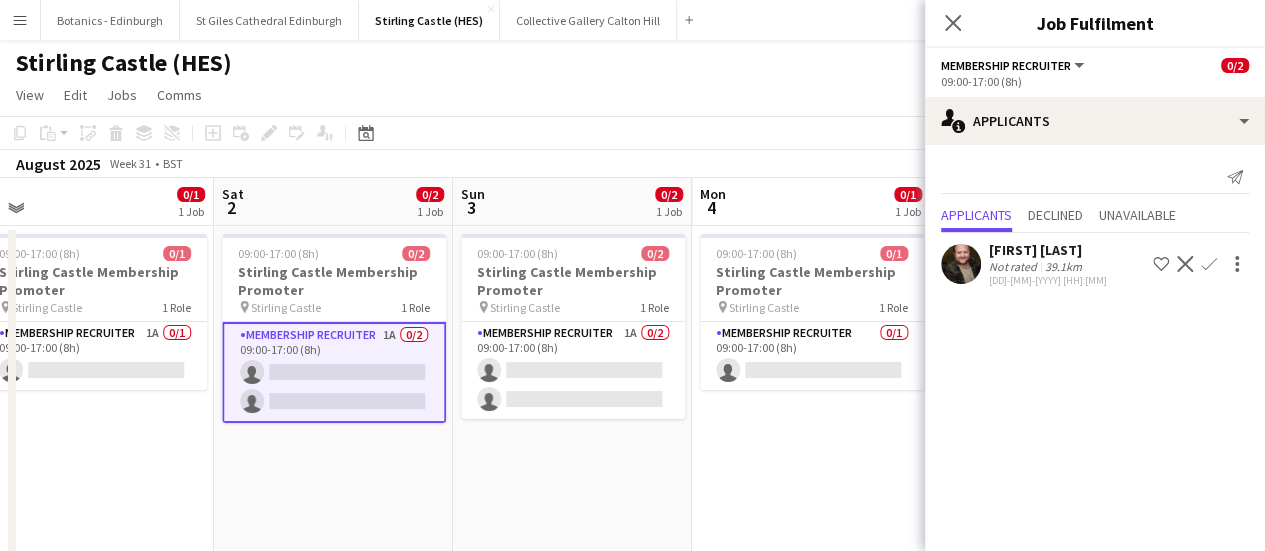 scroll, scrollTop: 0, scrollLeft: 743, axis: horizontal 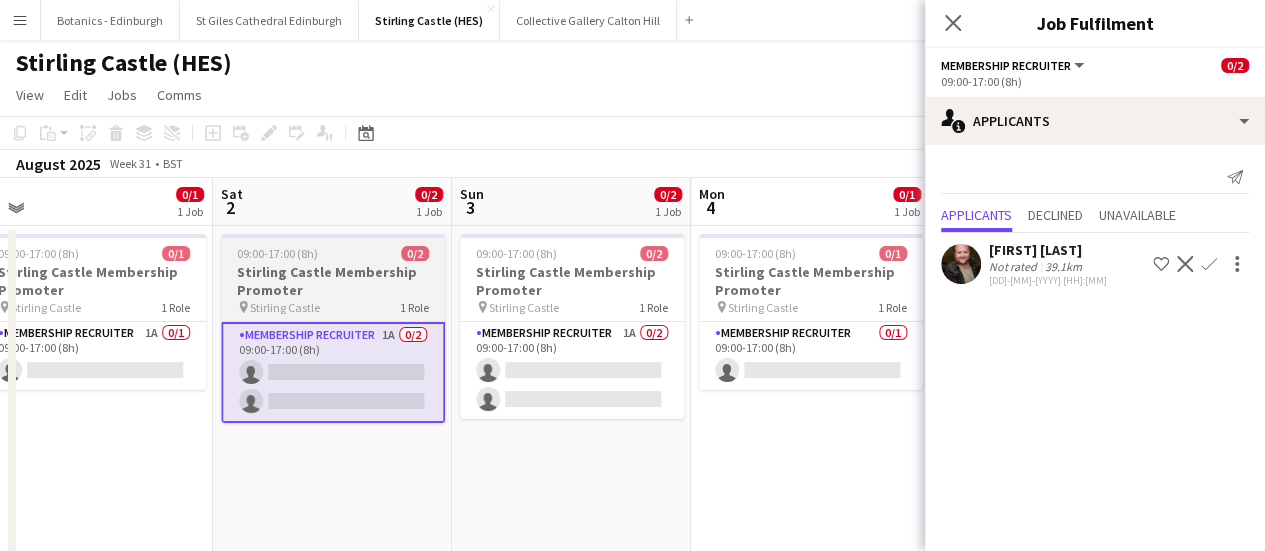 click on "Membership Recruiter   1A   0/2   09:00-17:00 (8h)
single-neutral-actions
single-neutral-actions" at bounding box center [572, 370] 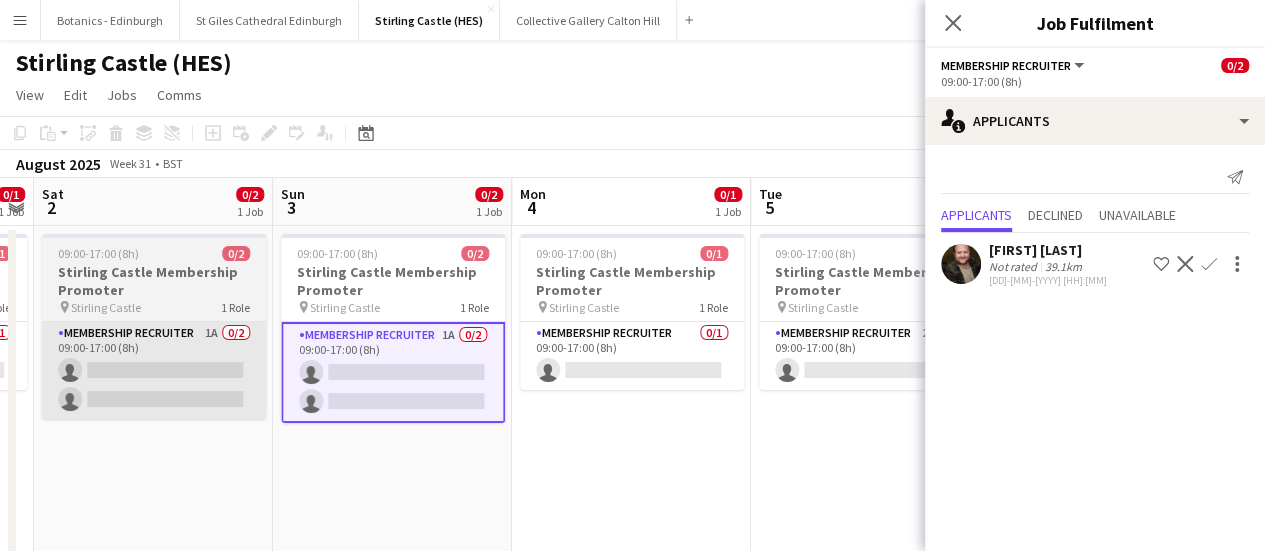 click on "Membership Recruiter   0/1   09:00-17:00 (8h)
single-neutral-actions" at bounding box center [632, 356] 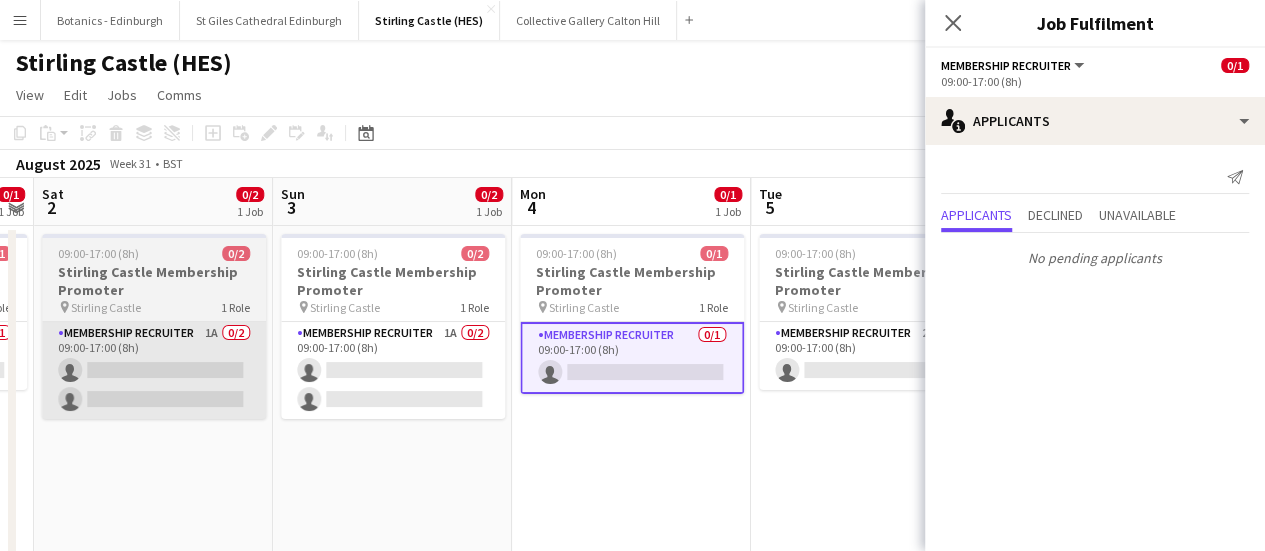 scroll, scrollTop: 0, scrollLeft: 735, axis: horizontal 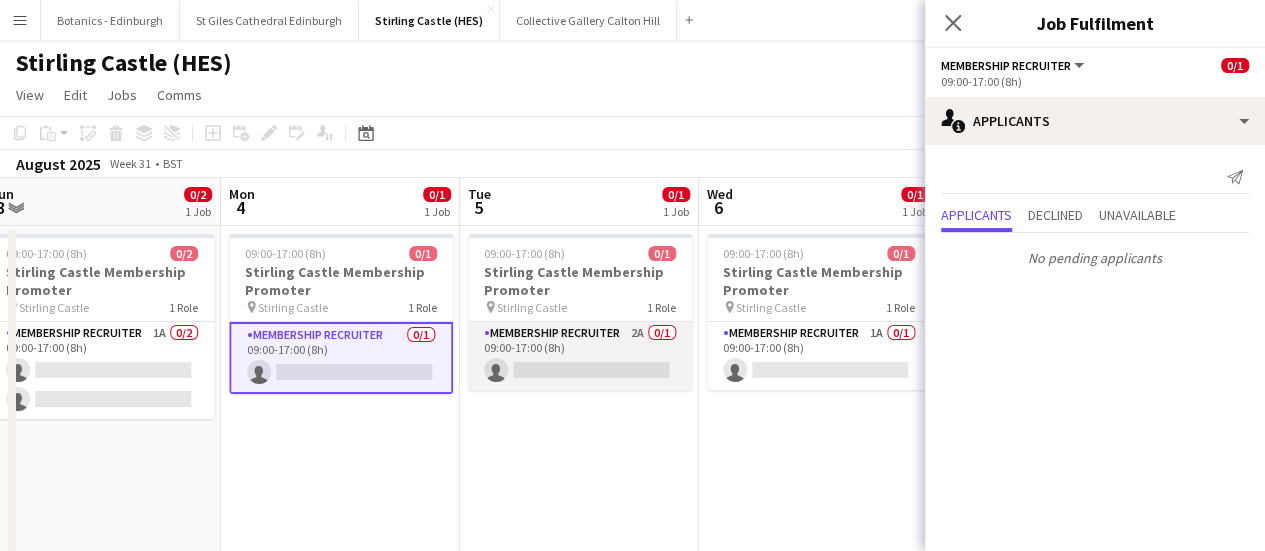 click on "Membership Recruiter   2A   0/1   09:00-17:00 (8h)
single-neutral-actions" at bounding box center (580, 356) 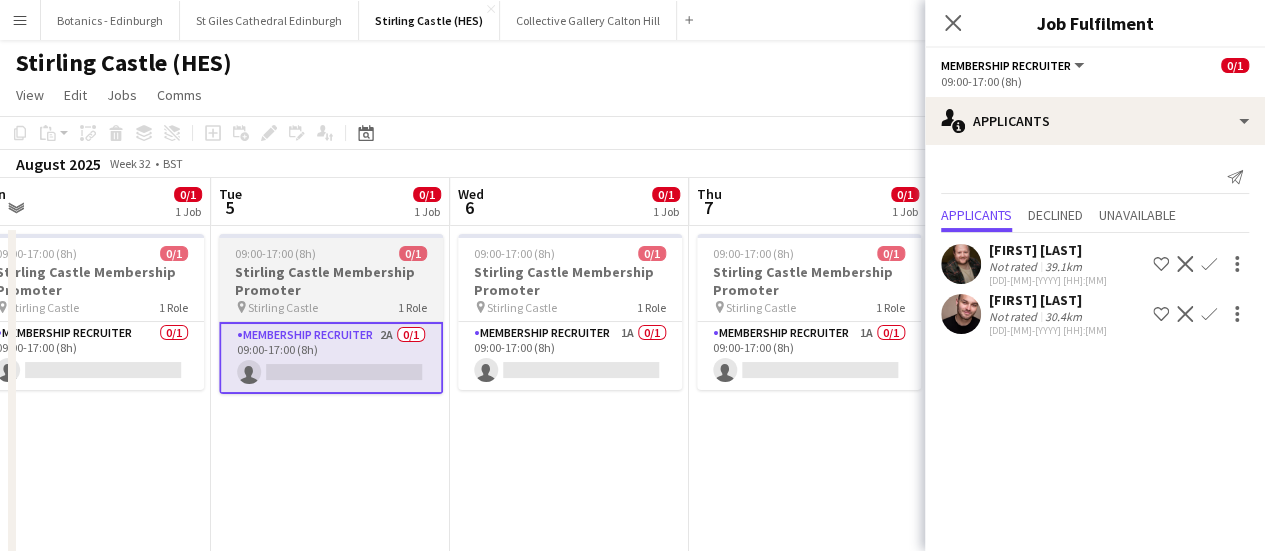 click on "Membership Recruiter   1A   0/1   09:00-17:00 (8h)
single-neutral-actions" at bounding box center (570, 356) 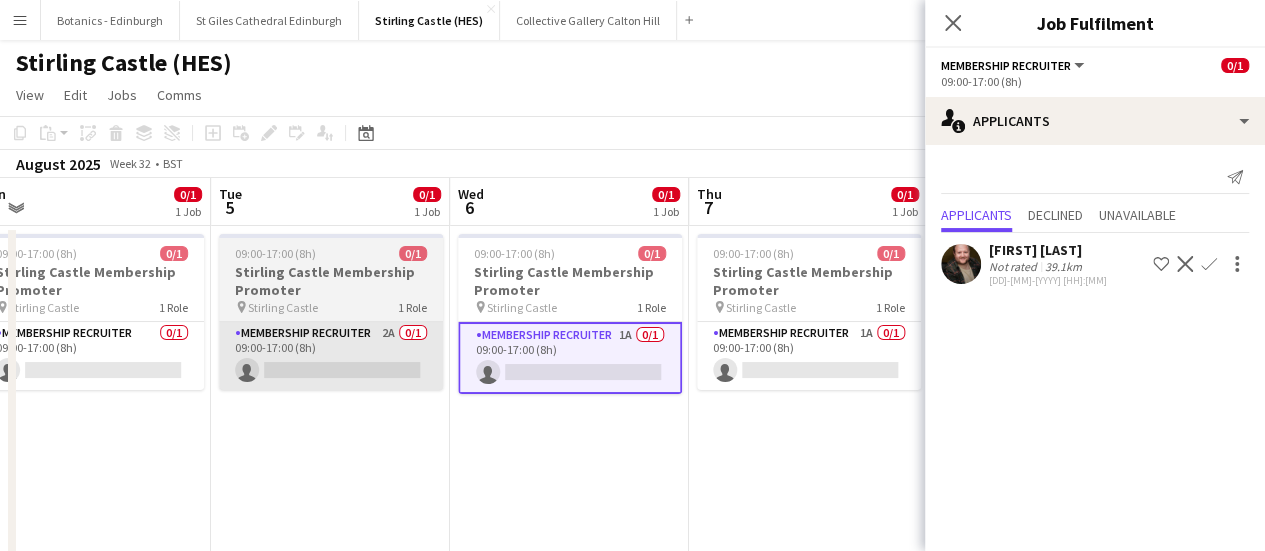 scroll, scrollTop: 0, scrollLeft: 798, axis: horizontal 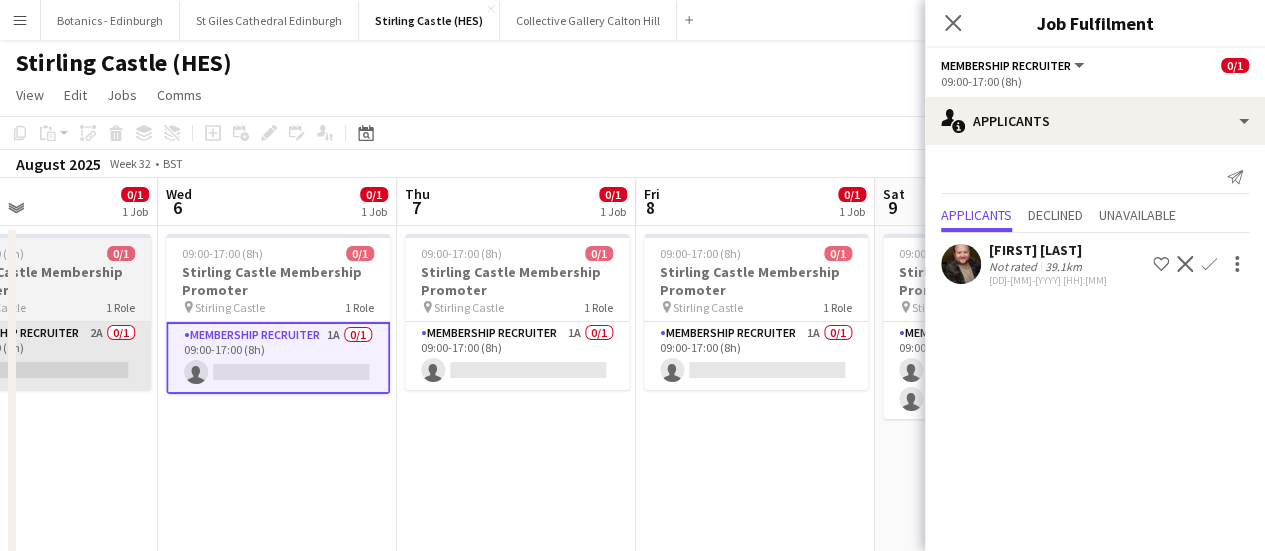 click on "Membership Recruiter   1A   0/1   09:00-17:00 (8h)
single-neutral-actions" at bounding box center [517, 356] 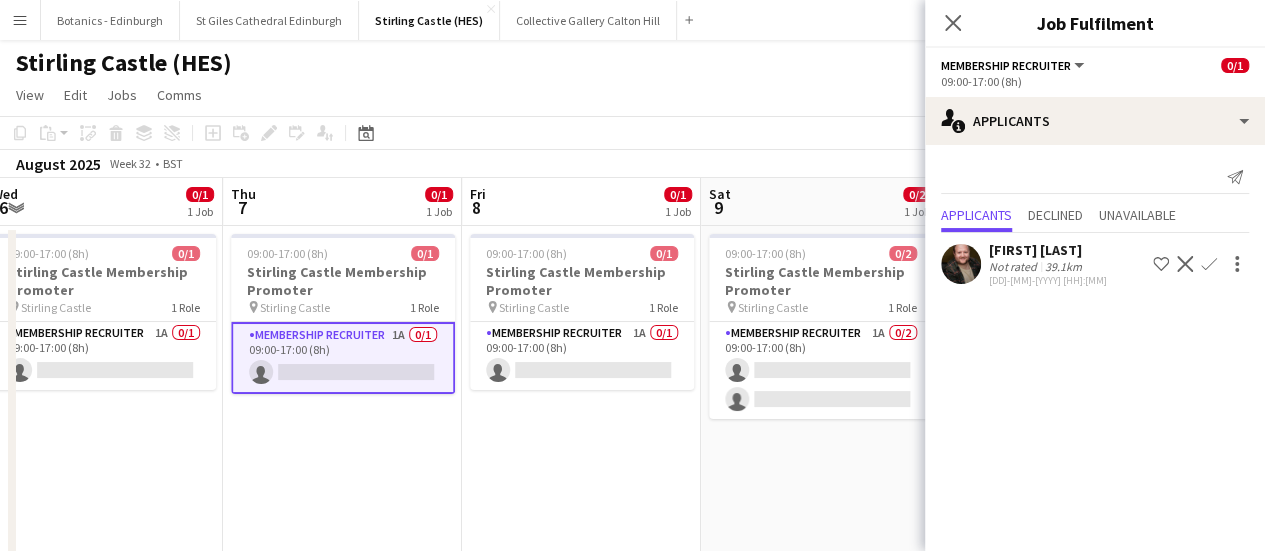 click on "Membership Recruiter   1A   0/1   09:00-17:00 (8h)
single-neutral-actions" at bounding box center (582, 356) 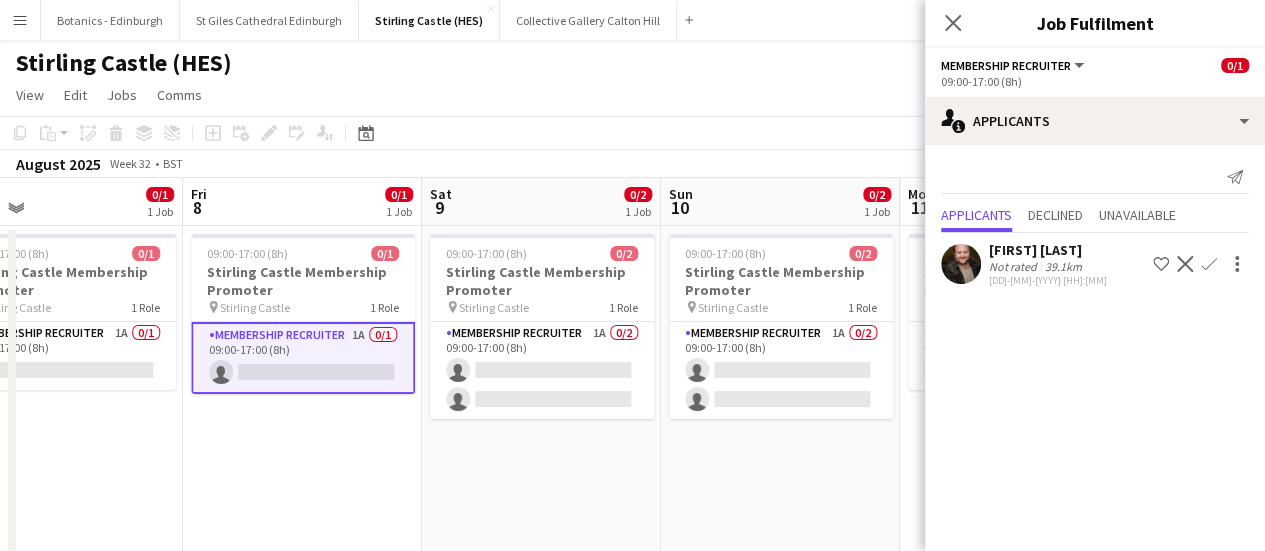 click on "Membership Recruiter   1A   0/2   09:00-17:00 (8h)
single-neutral-actions
single-neutral-actions" at bounding box center [542, 370] 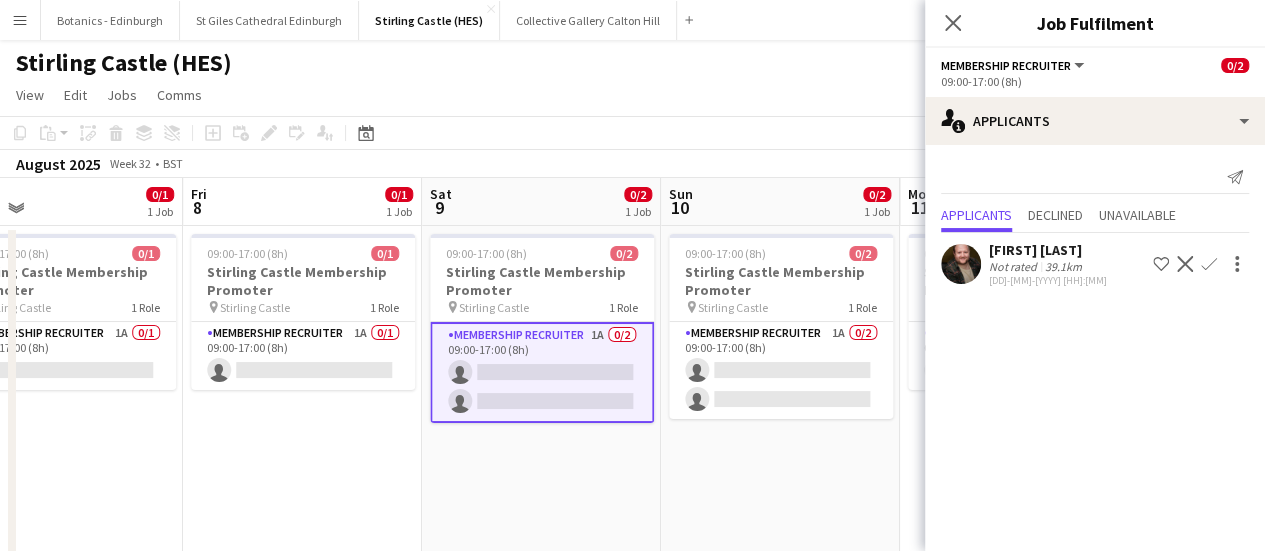 scroll, scrollTop: 0, scrollLeft: 626, axis: horizontal 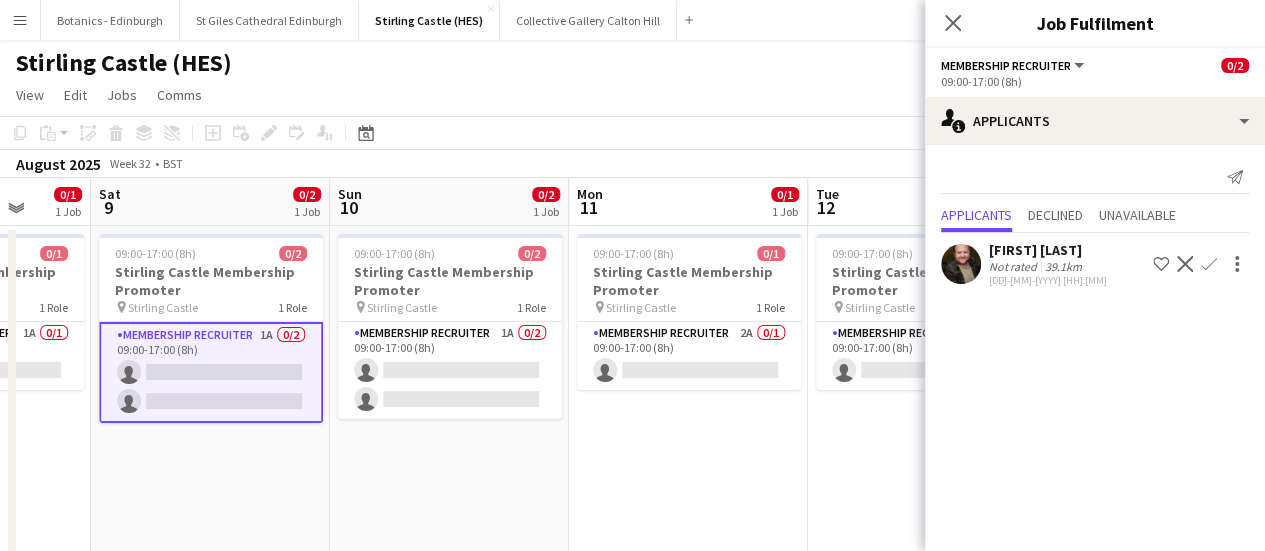 click on "Membership Recruiter   1A   0/2   09:00-17:00 (8h)
single-neutral-actions
single-neutral-actions" at bounding box center [450, 370] 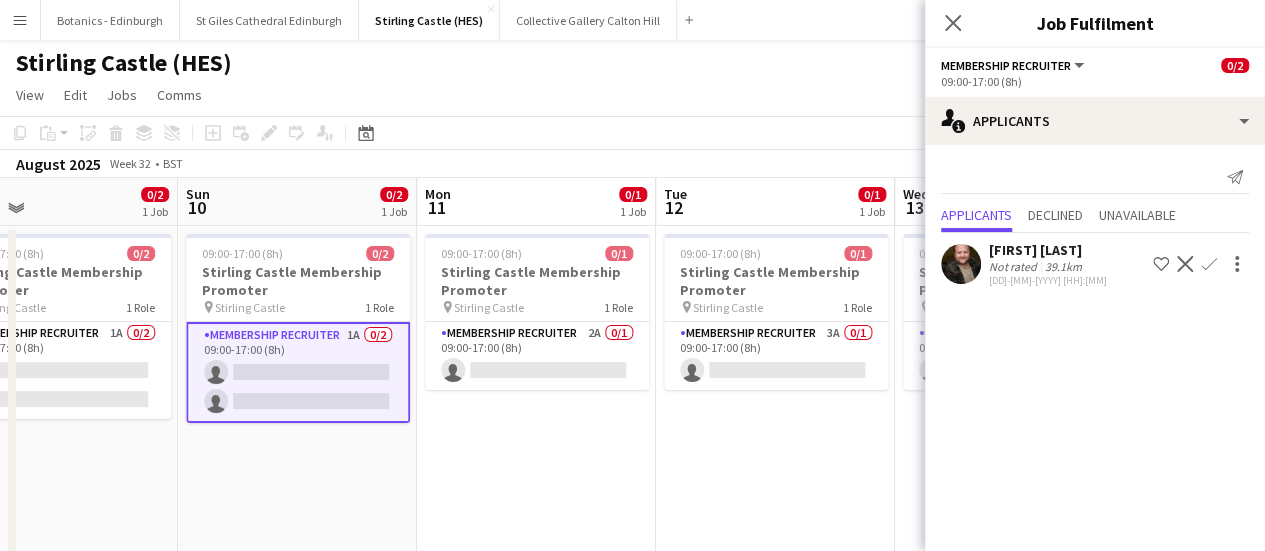 click on "Membership Recruiter   2A   0/1   09:00-17:00 (8h)
single-neutral-actions" at bounding box center [537, 356] 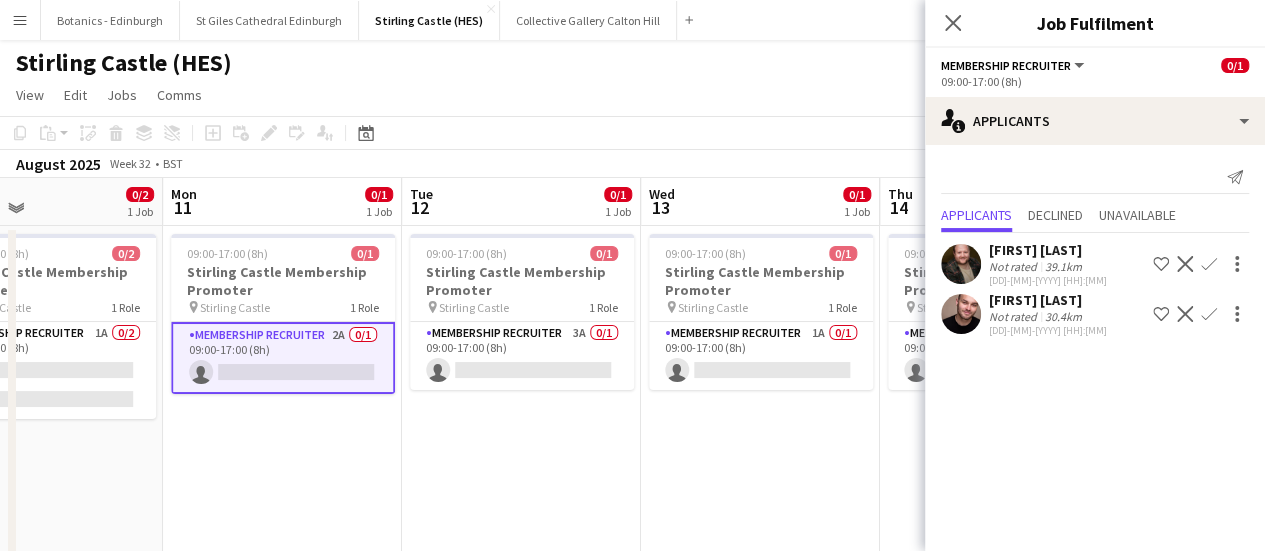 click on "Membership Recruiter   3A   0/1   09:00-17:00 (8h)
single-neutral-actions" at bounding box center [522, 356] 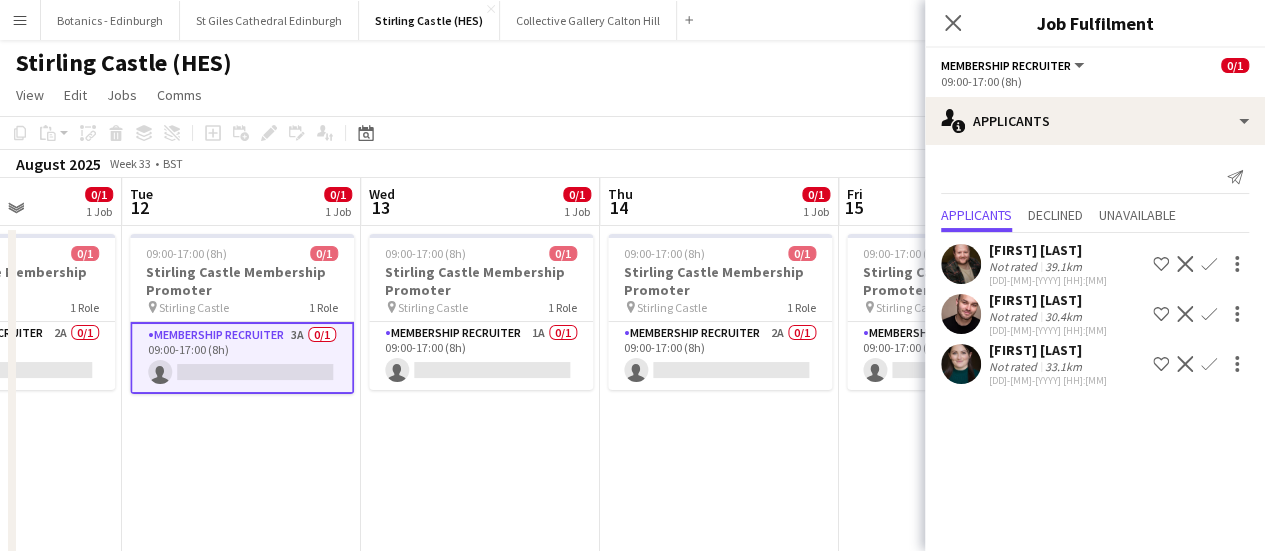 scroll, scrollTop: 0, scrollLeft: 838, axis: horizontal 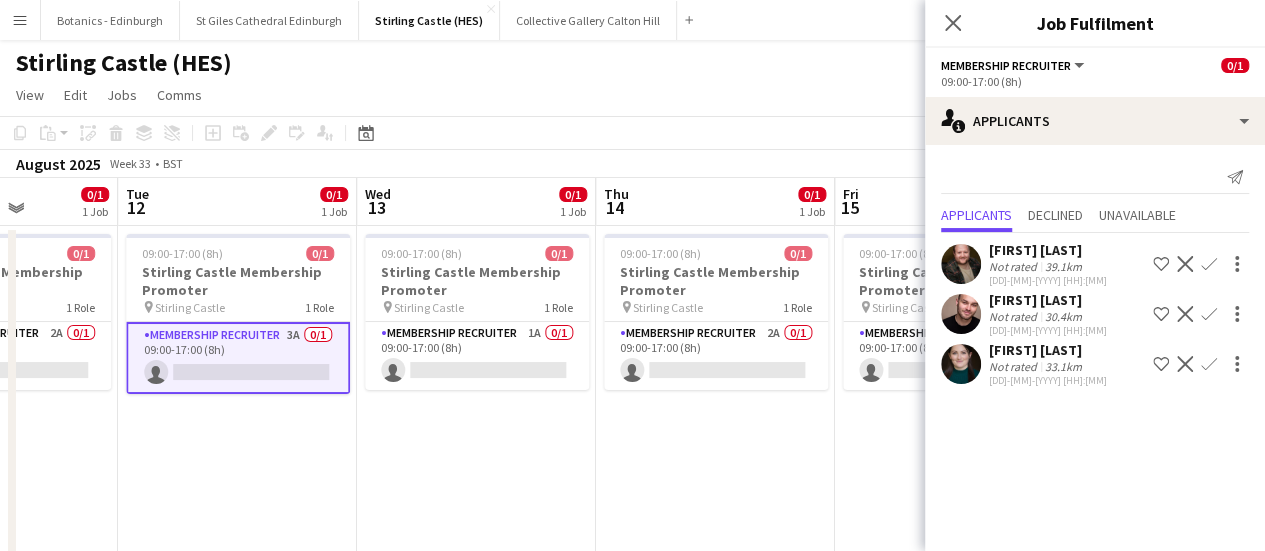 click on "Membership Recruiter   1A   0/1   09:00-17:00 (8h)
single-neutral-actions" at bounding box center (477, 356) 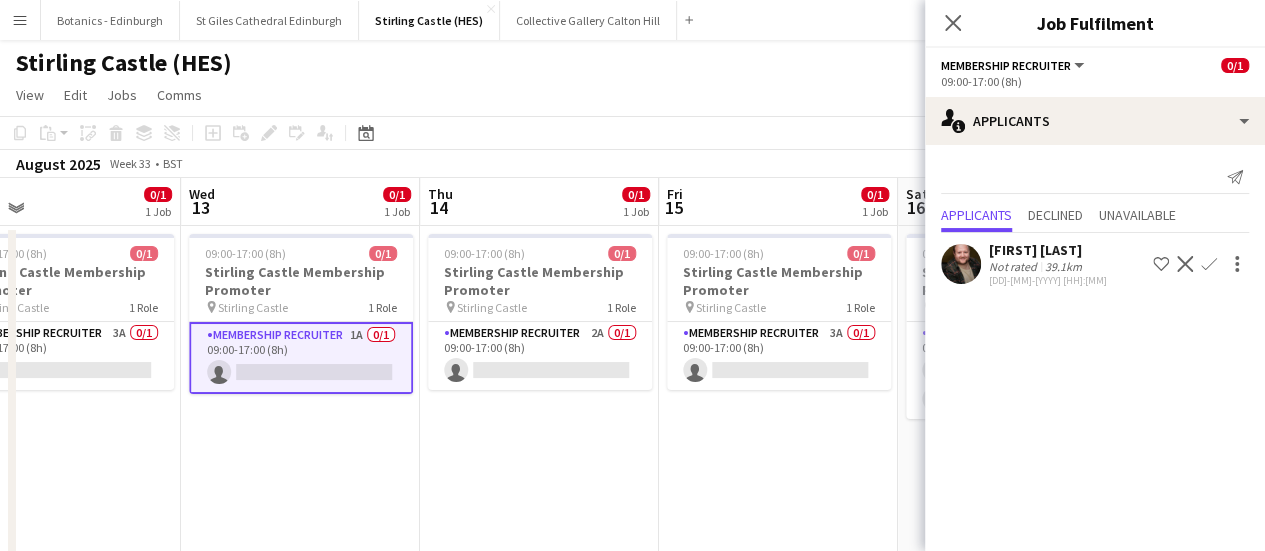 click on "Membership Recruiter   2A   0/1   09:00-17:00 (8h)
single-neutral-actions" at bounding box center [540, 356] 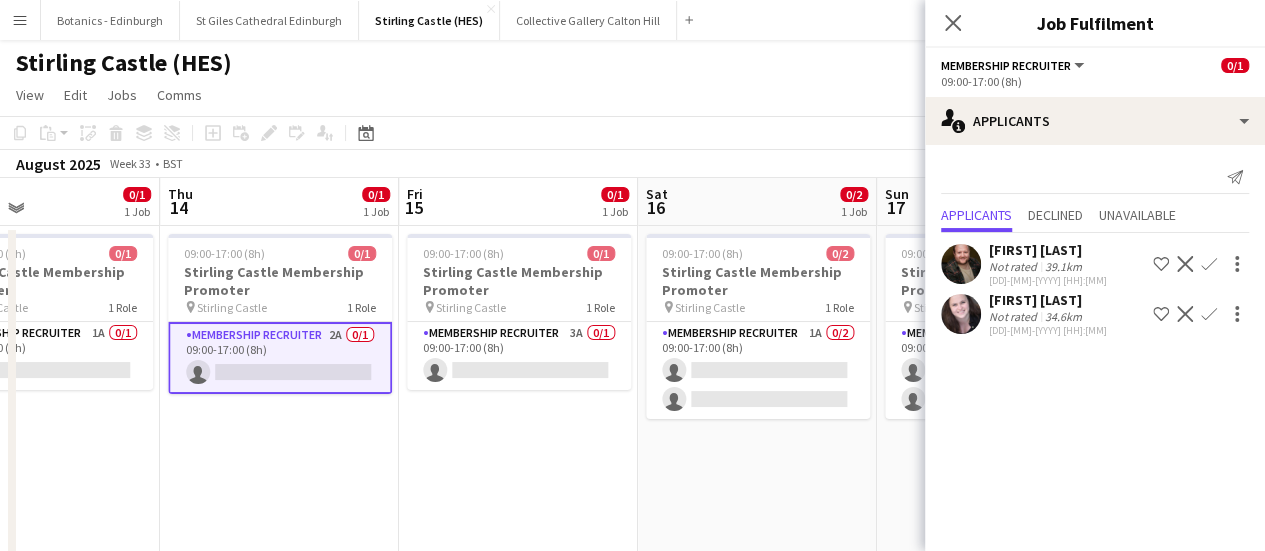 click on "Membership Recruiter   3A   0/1   09:00-17:00 (8h)
single-neutral-actions" at bounding box center [519, 356] 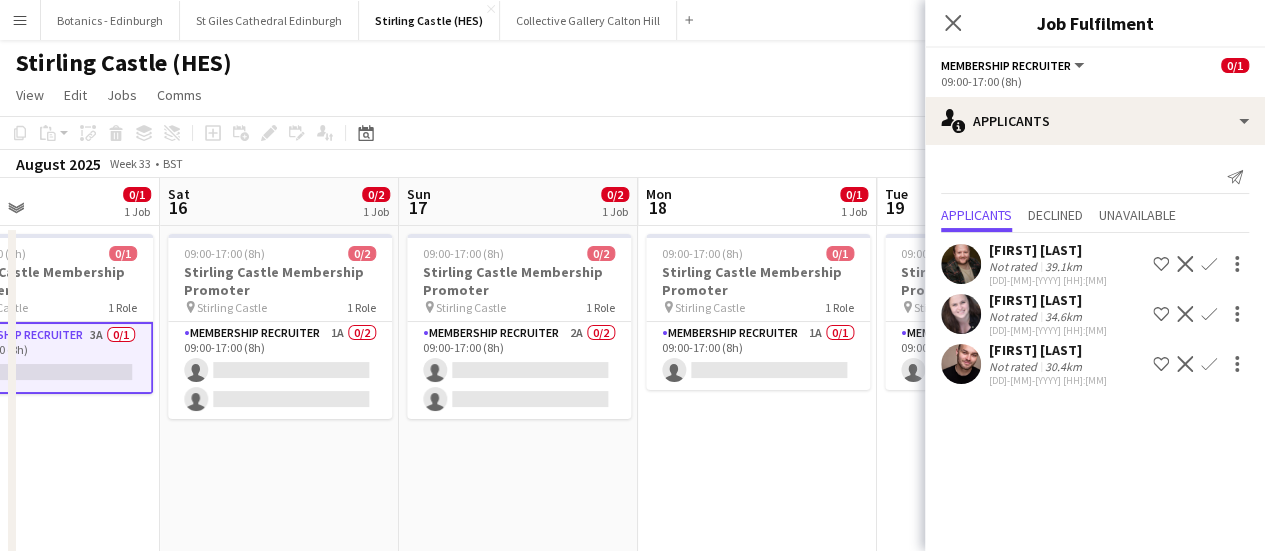 scroll, scrollTop: 0, scrollLeft: 590, axis: horizontal 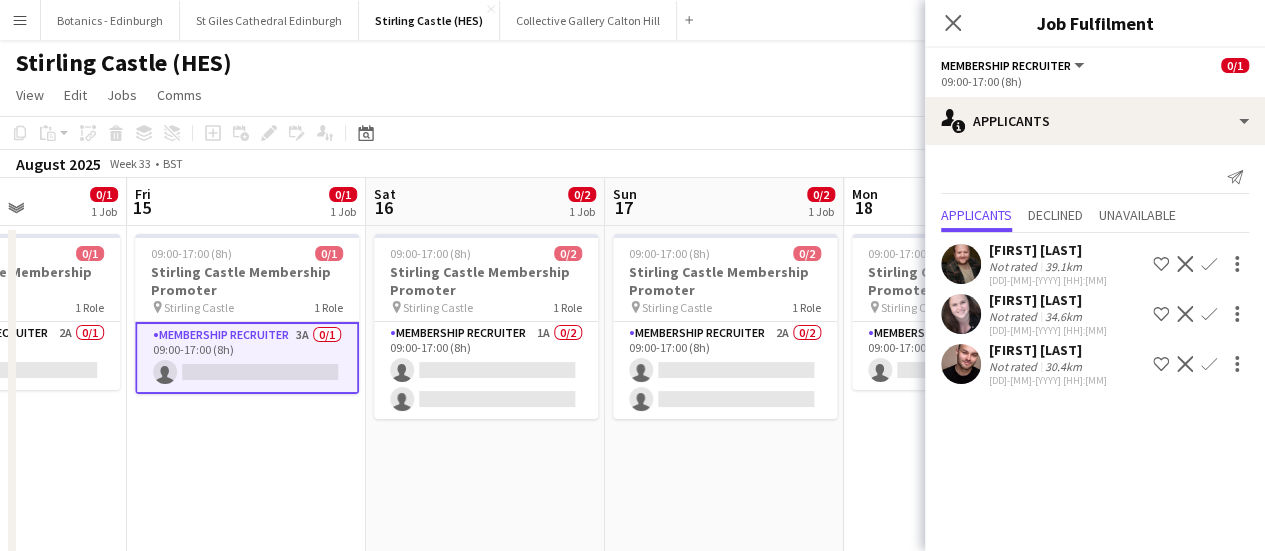 click on "Membership Recruiter   1A   0/2   09:00-17:00 (8h)
single-neutral-actions
single-neutral-actions" at bounding box center [486, 370] 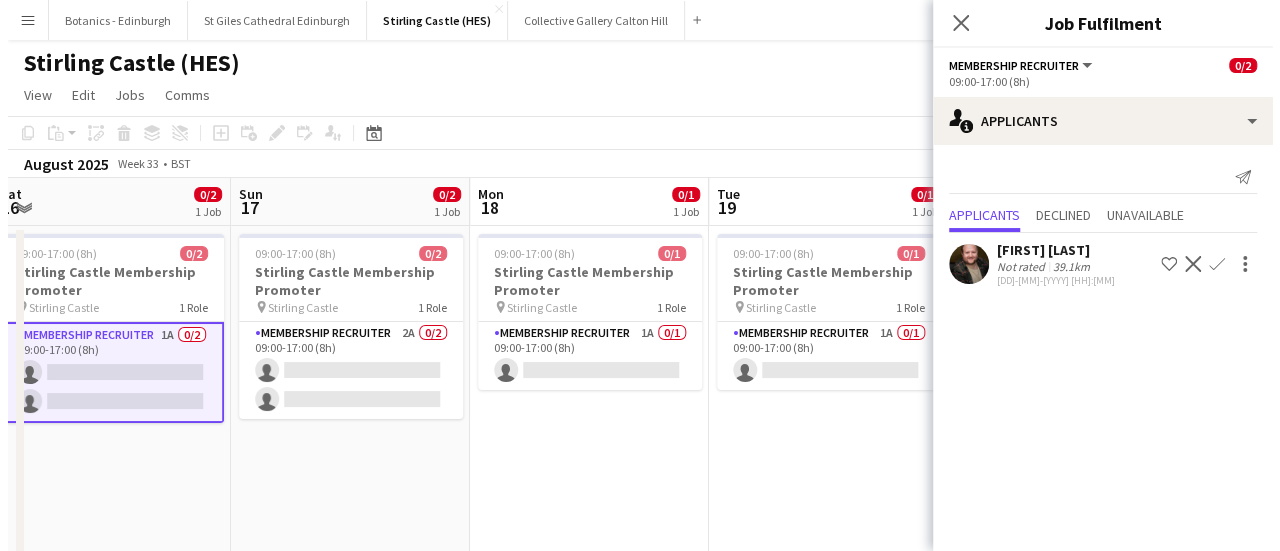 scroll, scrollTop: 0, scrollLeft: 494, axis: horizontal 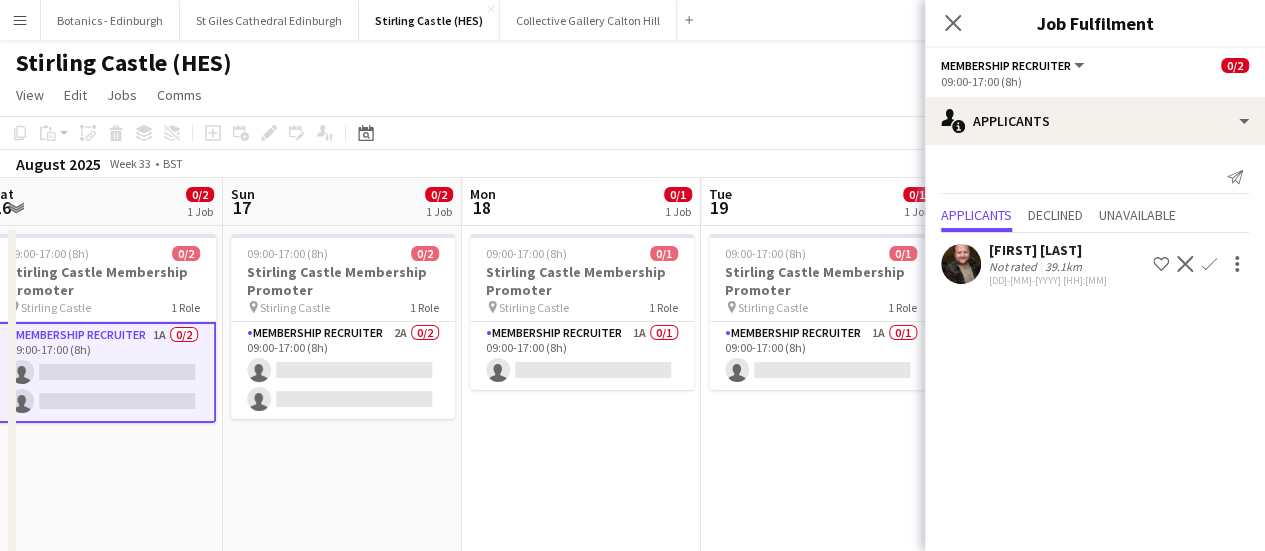click on "Membership Recruiter   1A   0/1   09:00-17:00 (8h)
single-neutral-actions" at bounding box center [582, 356] 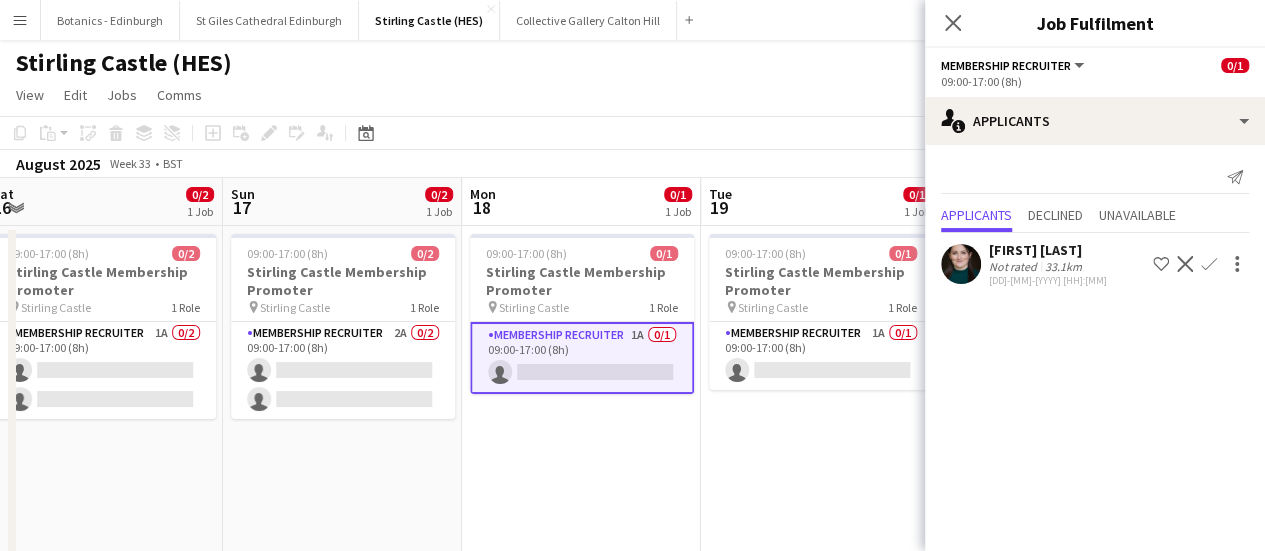 click on "[HH]:[MM]-[HH]:[MM] ([N]h)    [N]/[N]   [LOCATION] Membership Promoter
pin
[LOCATION]   [N] Role   Membership Recruiter   [N]A   [N]/[N] [HH]:[MM]-[HH]:[MM] ([N]h)
single-neutral-actions
single-neutral-actions" at bounding box center (342, 402) 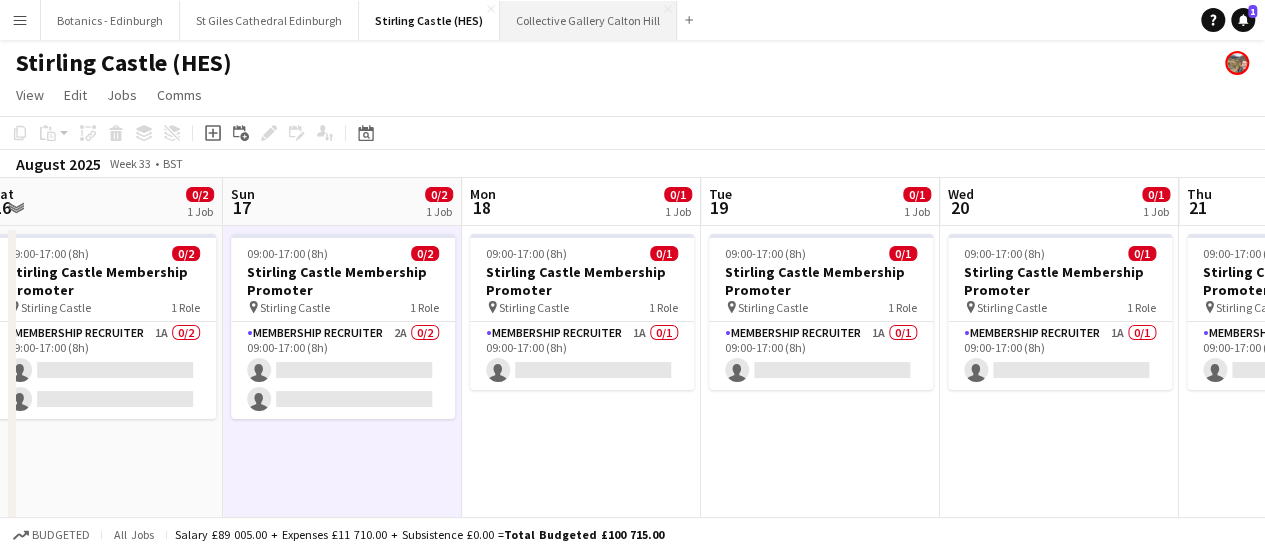 click on "Collective Gallery Calton Hill
Close" at bounding box center (588, 20) 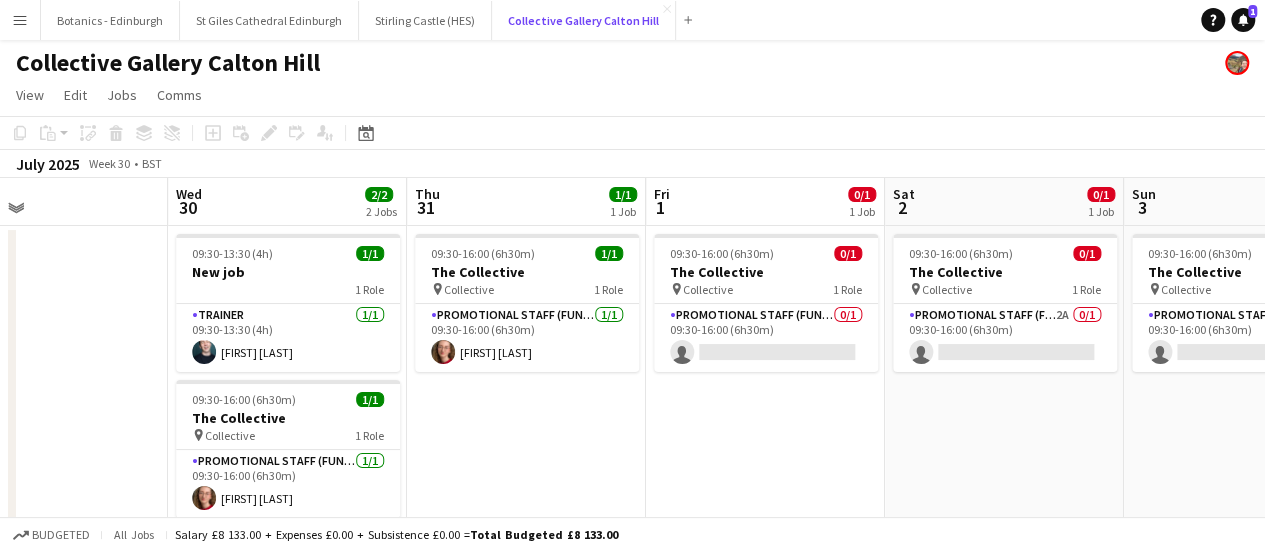 scroll, scrollTop: 0, scrollLeft: 565, axis: horizontal 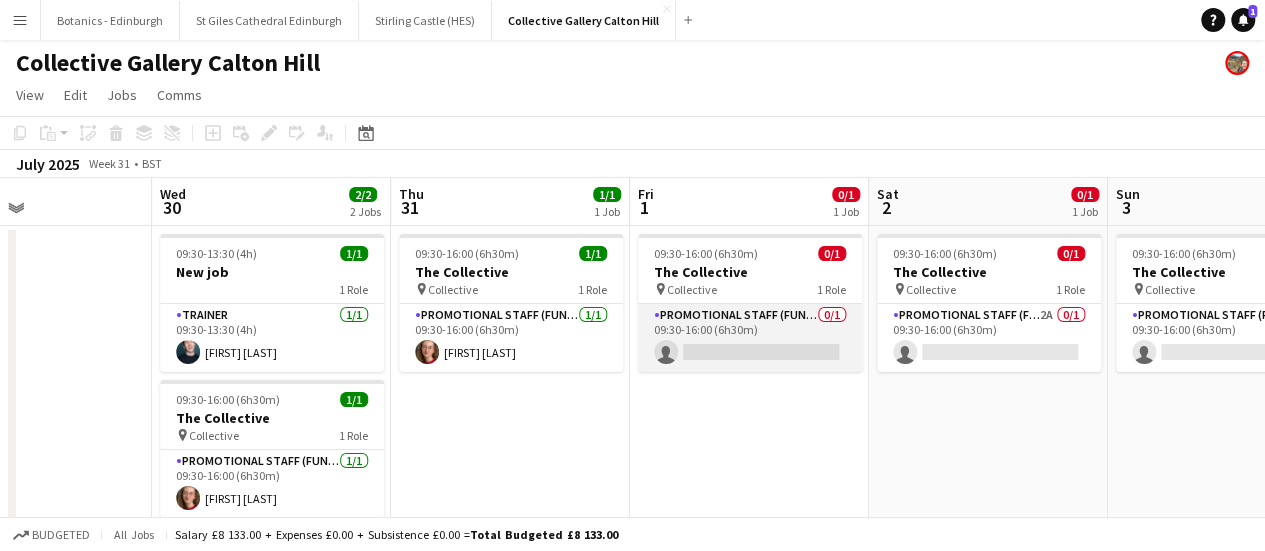 click on "Promotional Staff (Fundraiser)   0/1   09:30-16:00 (6h30m)
single-neutral-actions" at bounding box center [750, 338] 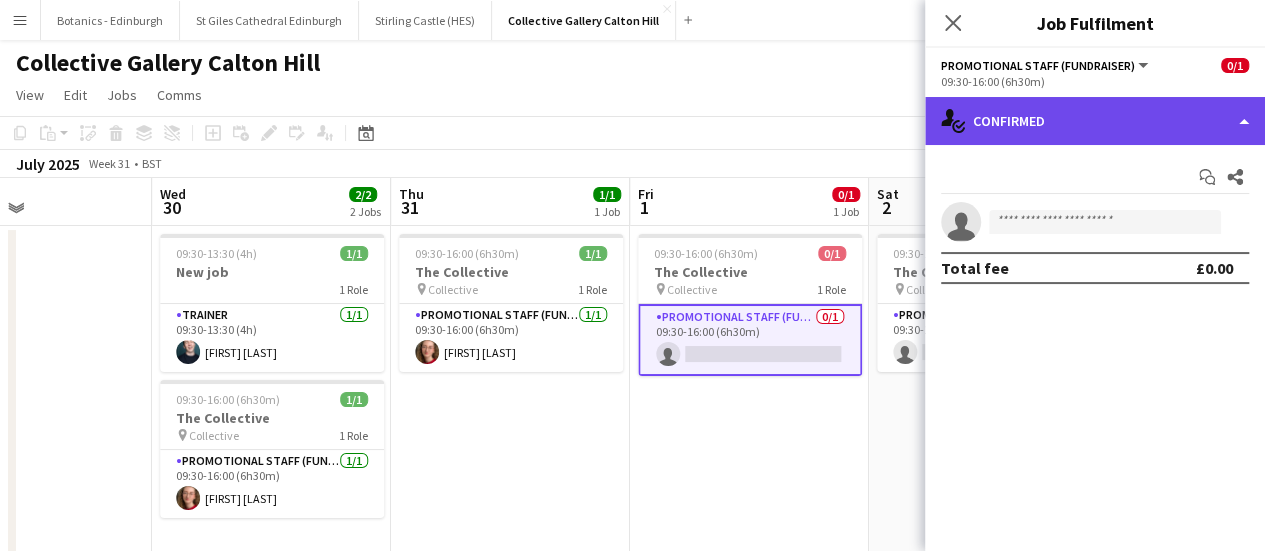 click on "single-neutral-actions-check-2
Confirmed" 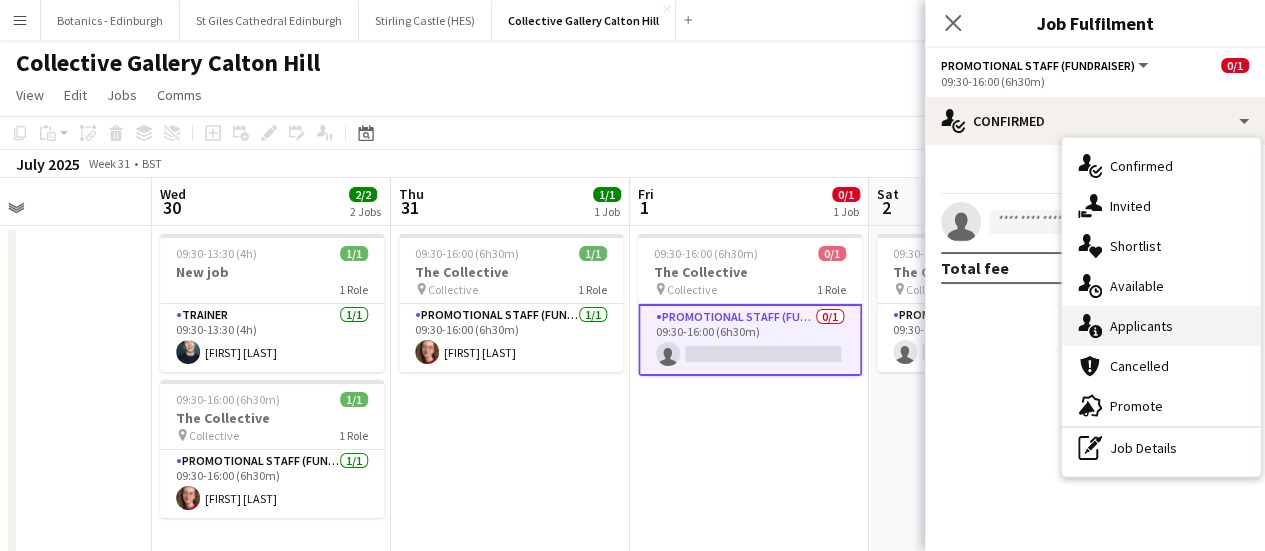 click on "single-neutral-actions-information
Applicants" at bounding box center [1161, 326] 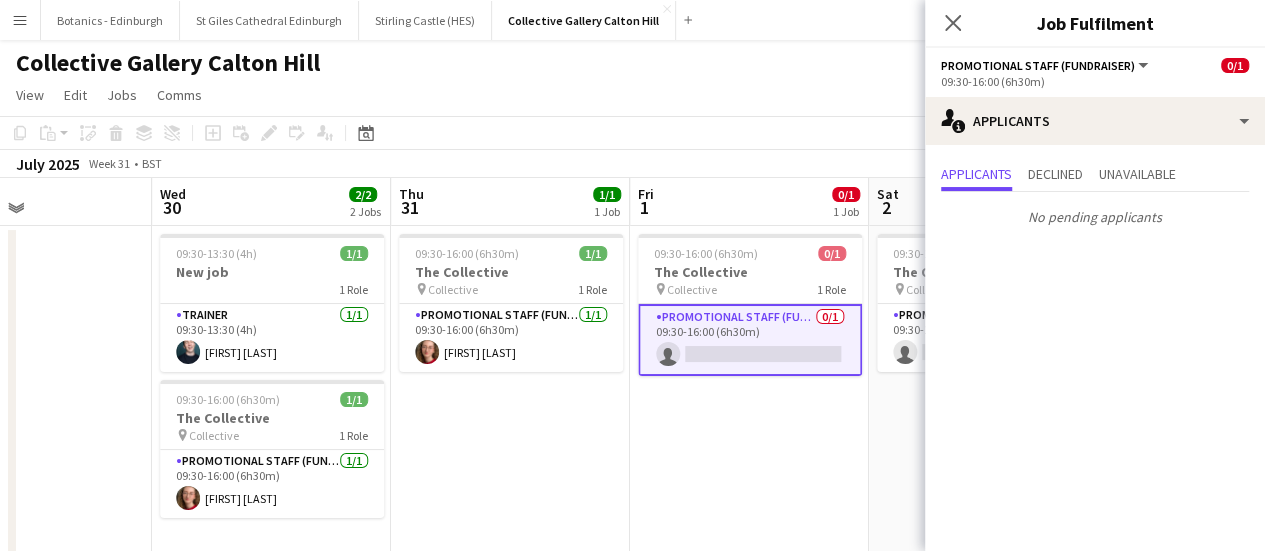 scroll, scrollTop: 0, scrollLeft: 899, axis: horizontal 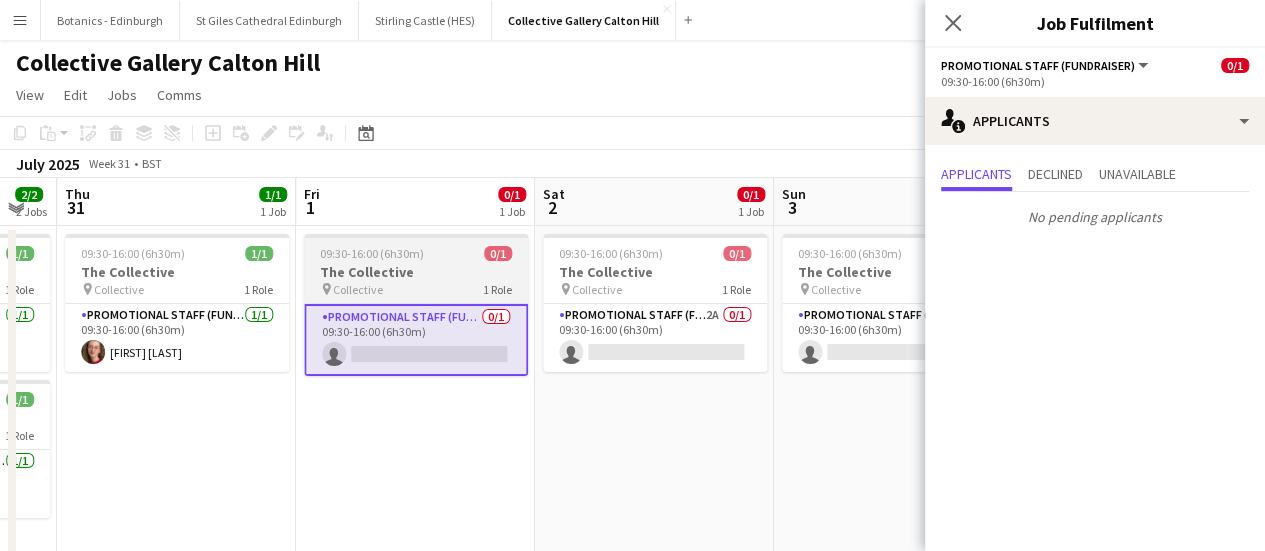 click on "Promotional Staff (Fundraiser)   2A   0/1   09:30-16:00 (6h30m)
single-neutral-actions" at bounding box center (655, 338) 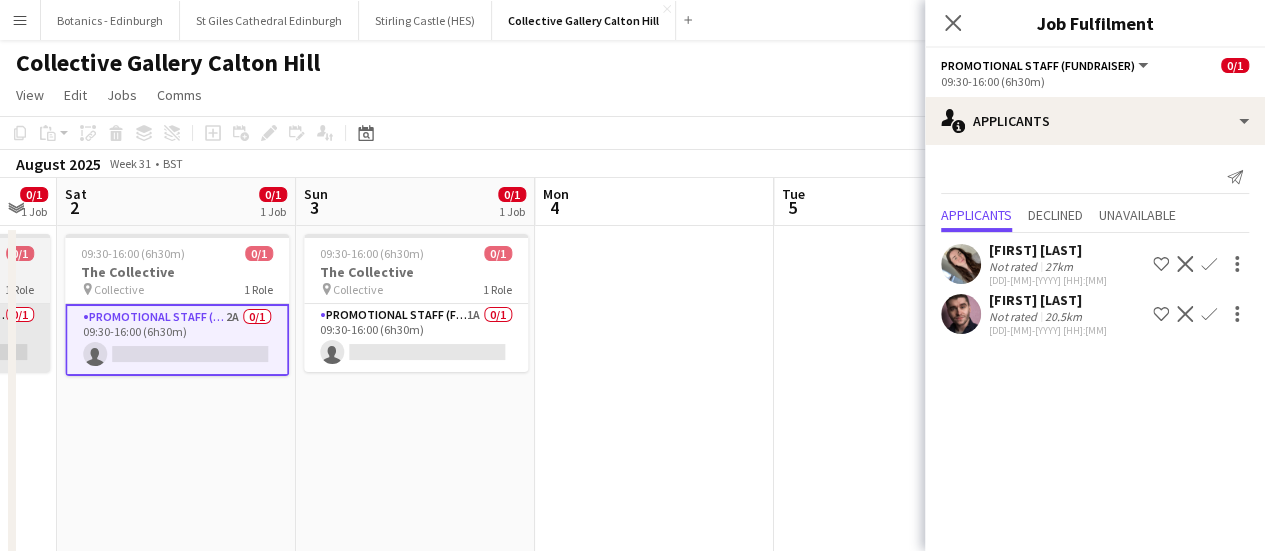 scroll, scrollTop: 0, scrollLeft: 617, axis: horizontal 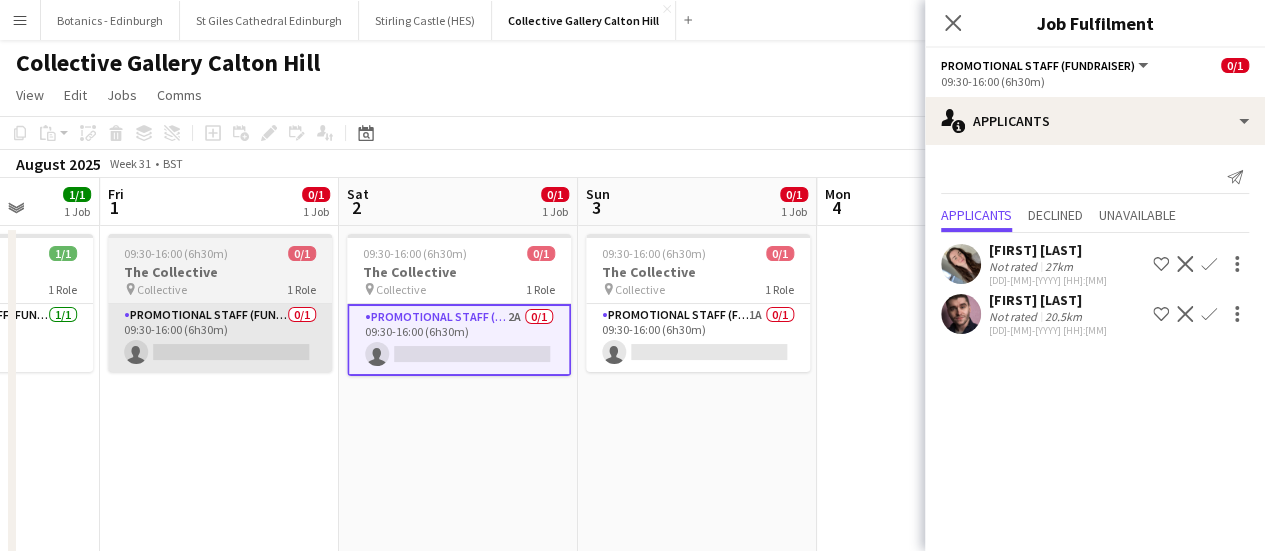 click on "Promotional Staff (Fundraiser)   1A   0/1   09:30-16:00 (6h30m)
single-neutral-actions" at bounding box center [698, 338] 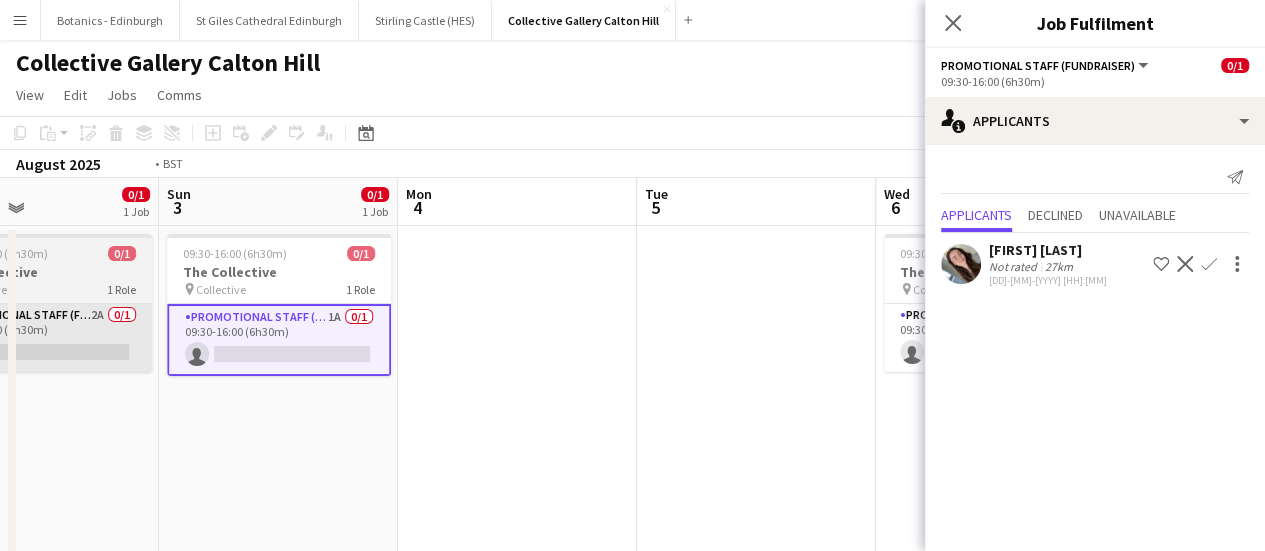 scroll, scrollTop: 0, scrollLeft: 627, axis: horizontal 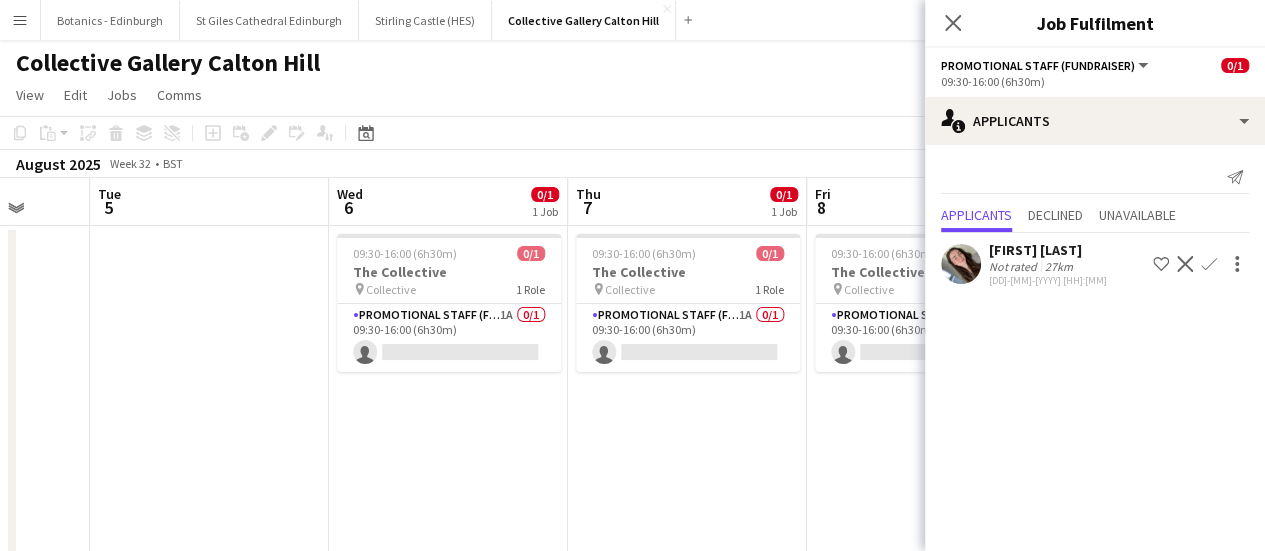 click on "Promotional Staff (Fundraiser)   1A   0/1   09:30-16:00 (6h30m)
single-neutral-actions" at bounding box center [449, 338] 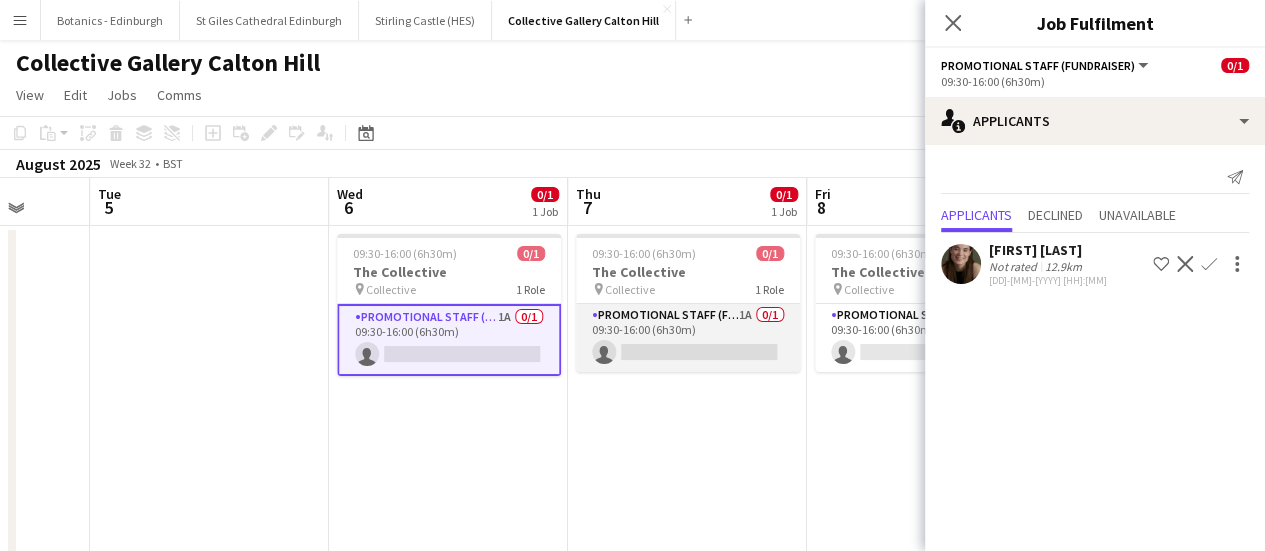 click on "Promotional Staff (Fundraiser)   1A   0/1   09:30-16:00 (6h30m)
single-neutral-actions" at bounding box center [688, 338] 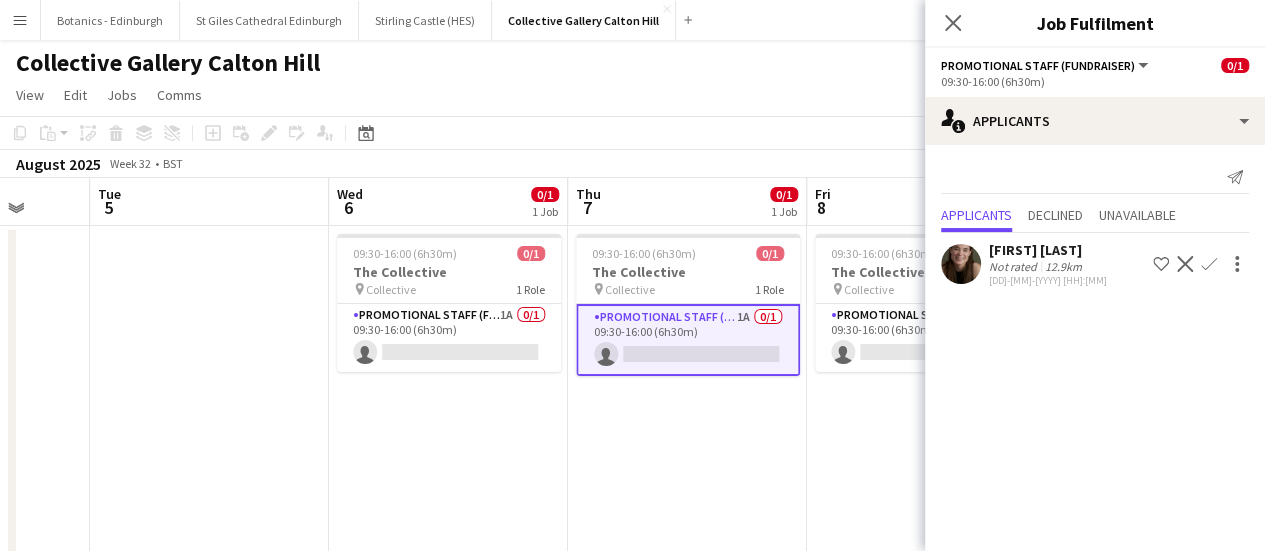 scroll, scrollTop: 0, scrollLeft: 841, axis: horizontal 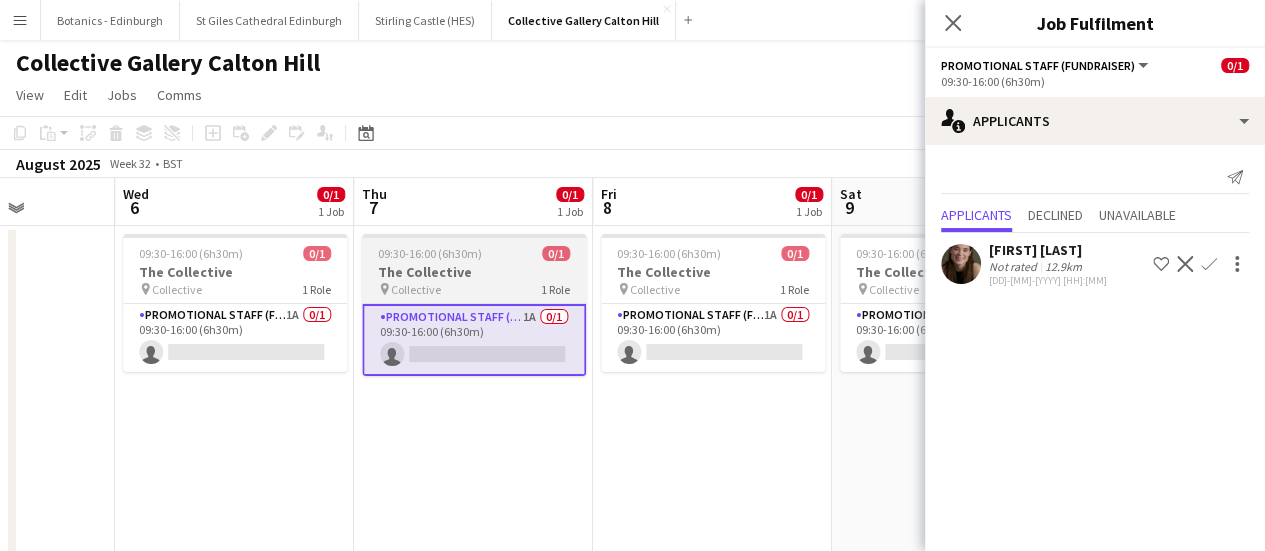 click on "Promotional Staff (Fundraiser)   1A   0/1   09:30-16:00 (6h30m)
single-neutral-actions" at bounding box center [713, 338] 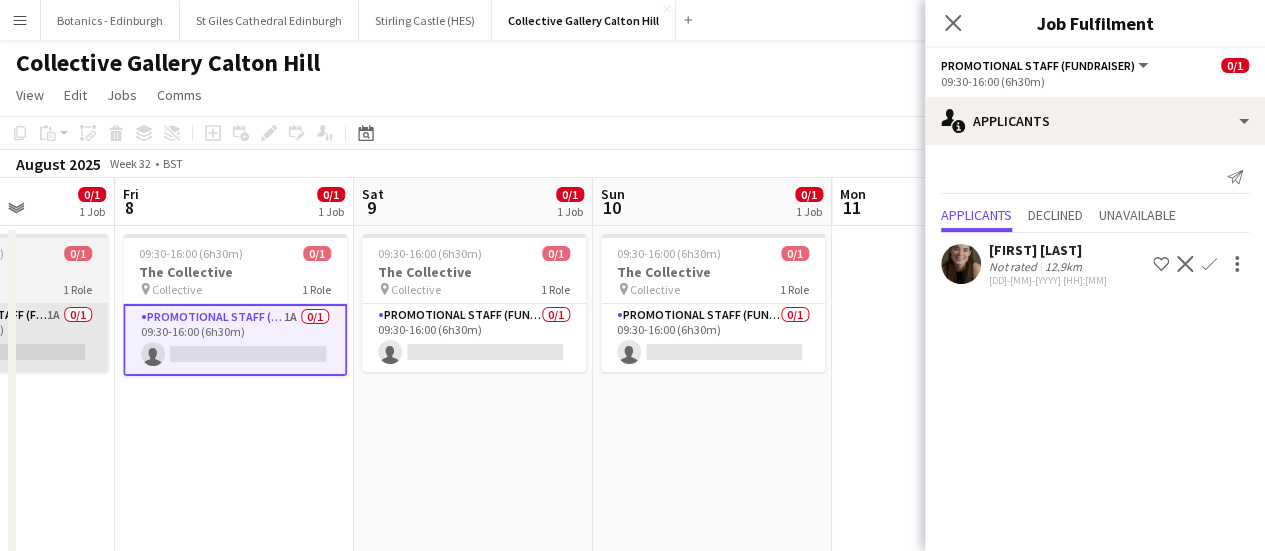 scroll, scrollTop: 0, scrollLeft: 742, axis: horizontal 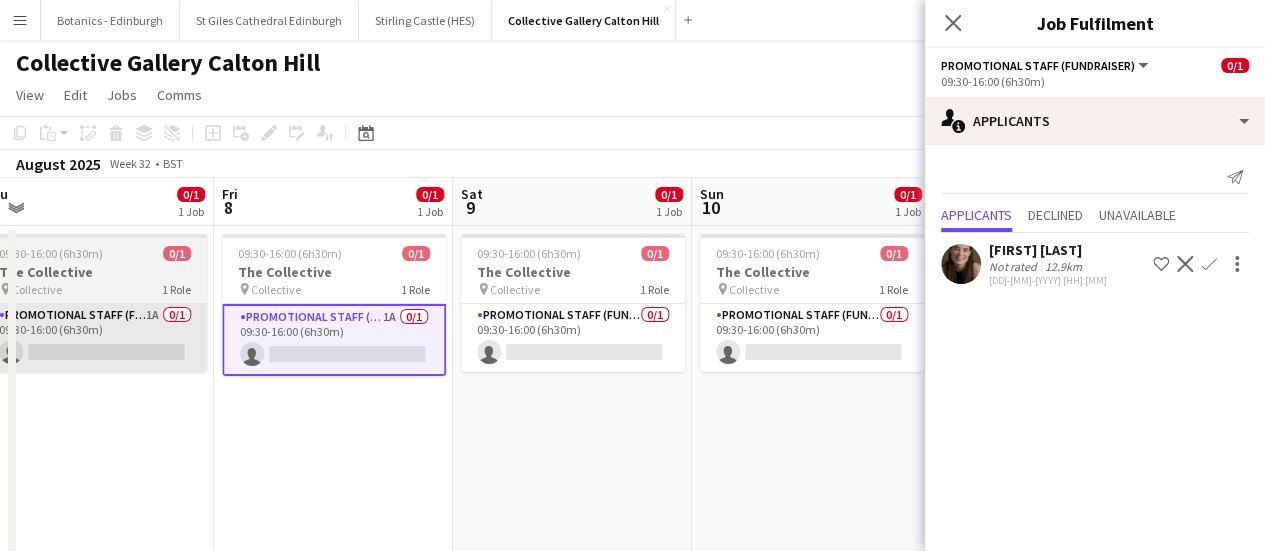 click on "Promotional Staff (Fundraiser)   0/1   09:30-16:00 (6h30m)
single-neutral-actions" at bounding box center [573, 338] 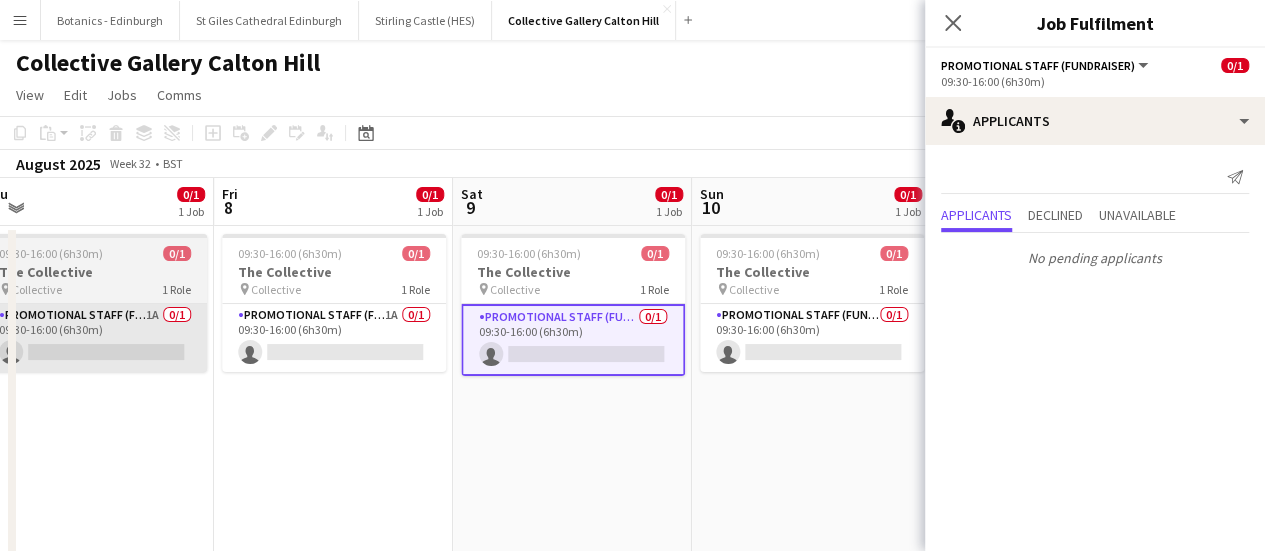 scroll, scrollTop: 0, scrollLeft: 643, axis: horizontal 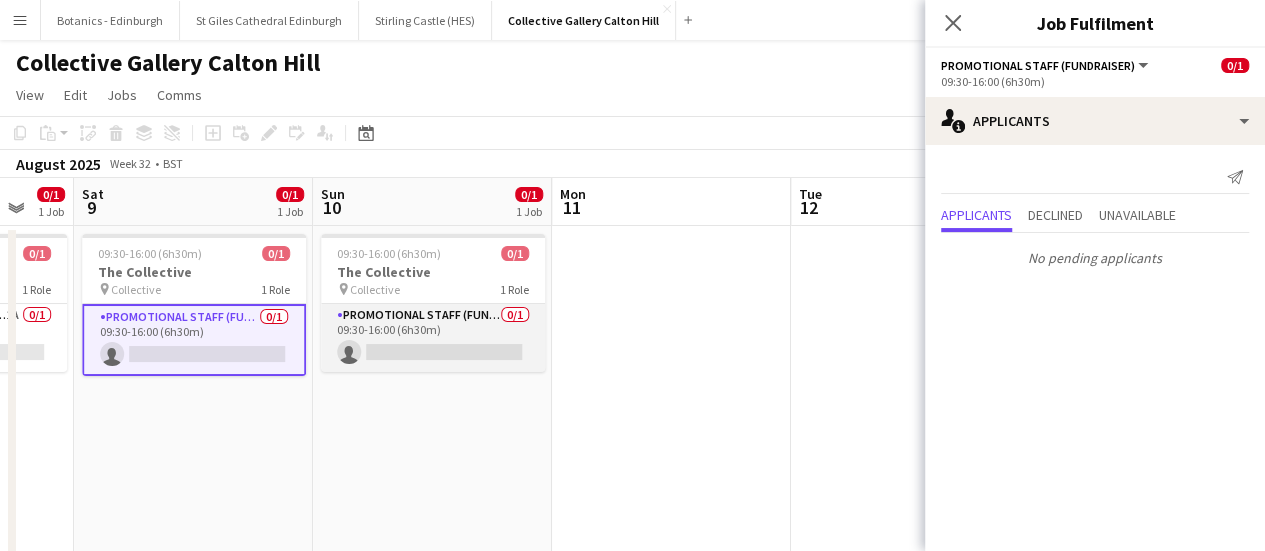 click on "Promotional Staff (Fundraiser)   0/1   09:30-16:00 (6h30m)
single-neutral-actions" at bounding box center (433, 338) 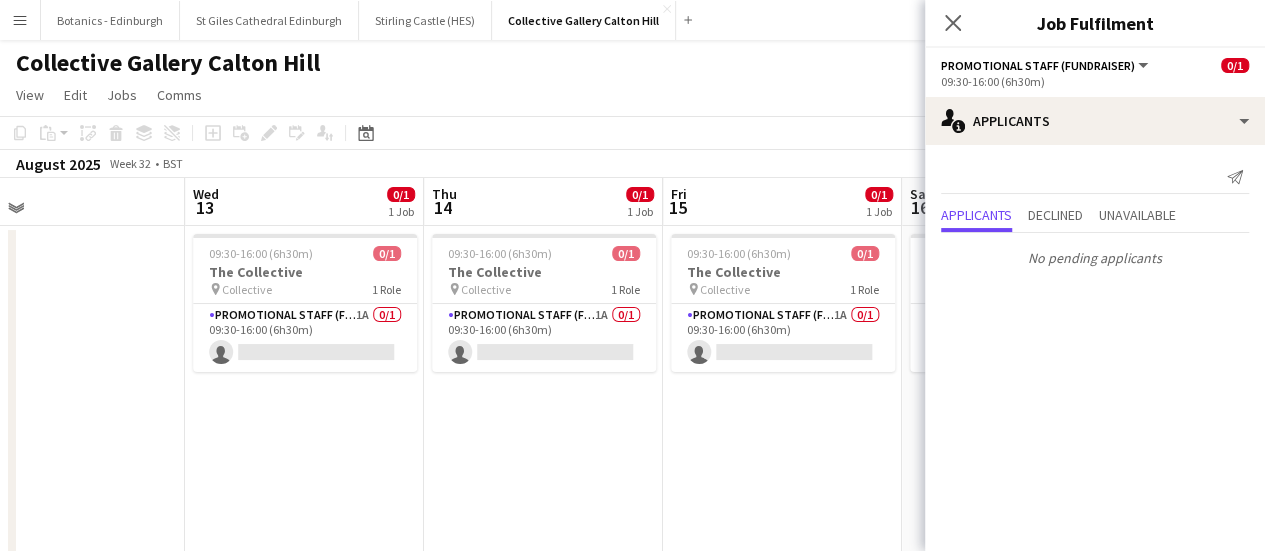 scroll, scrollTop: 0, scrollLeft: 533, axis: horizontal 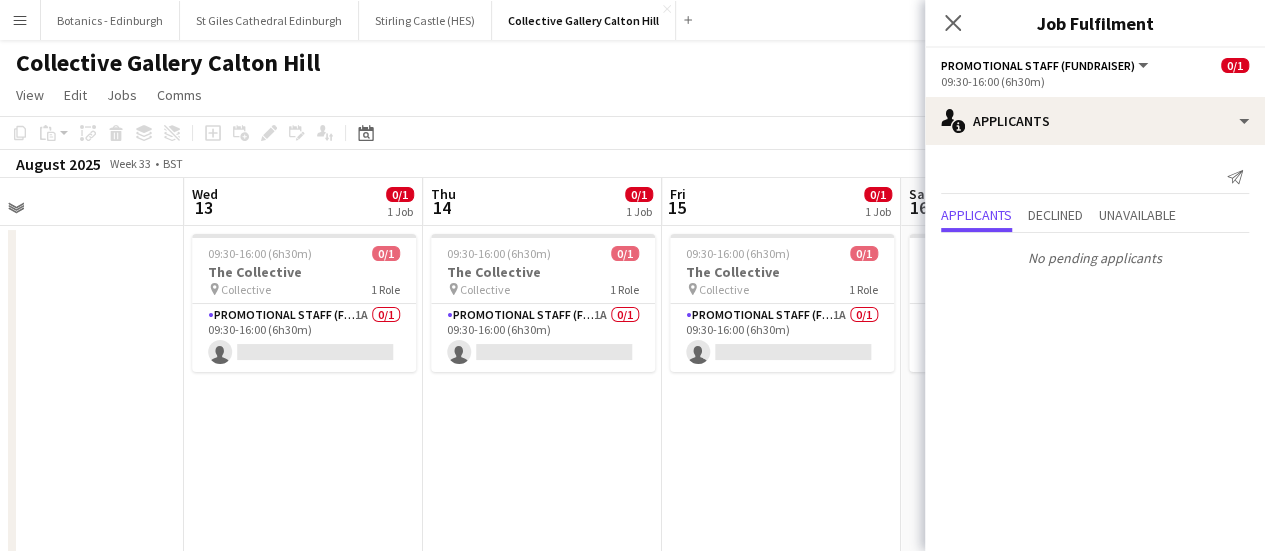 click on "Promotional Staff (Fundraiser)   1A   0/1   09:30-16:00 (6h30m)
single-neutral-actions" at bounding box center [304, 338] 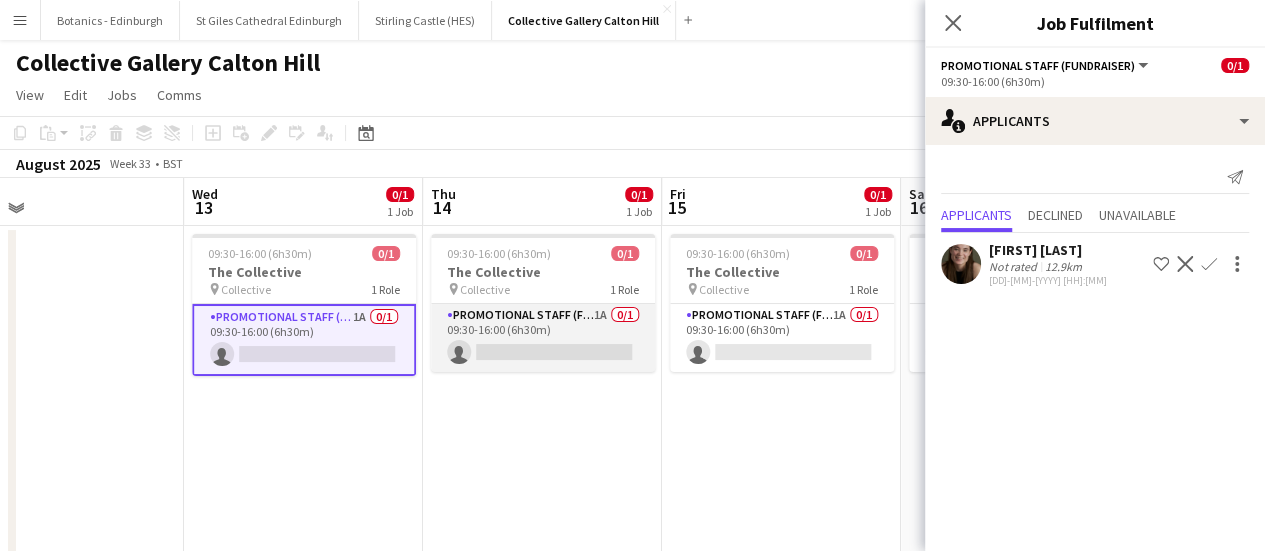 click on "Promotional Staff (Fundraiser)   1A   0/1   09:30-16:00 (6h30m)
single-neutral-actions" at bounding box center [543, 338] 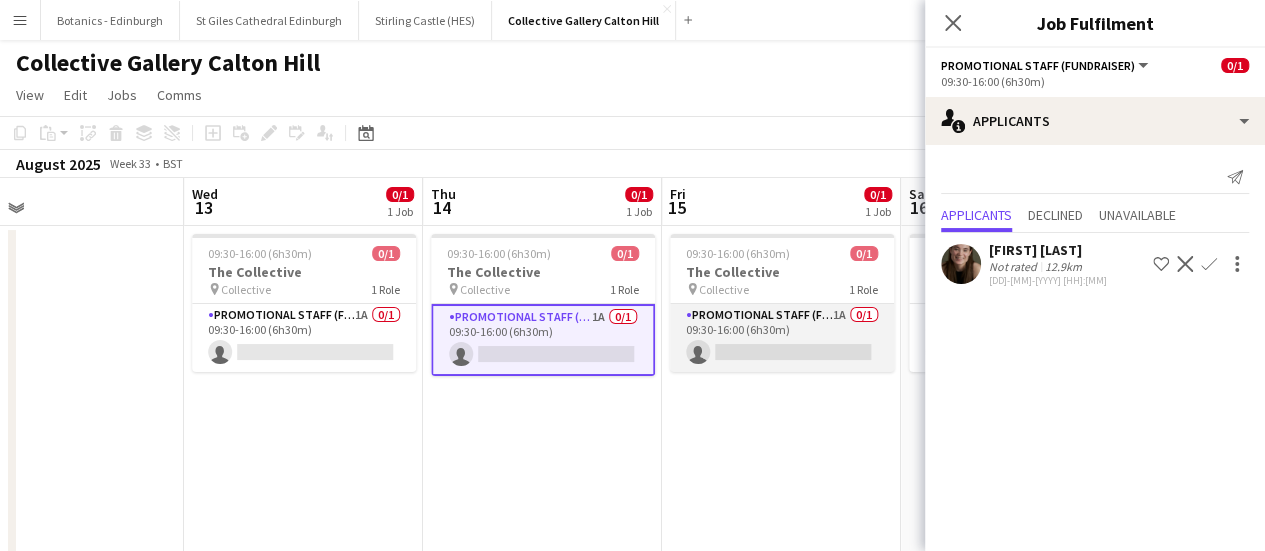 click on "Promotional Staff (Fundraiser)   1A   0/1   09:30-16:00 (6h30m)
single-neutral-actions" at bounding box center (782, 338) 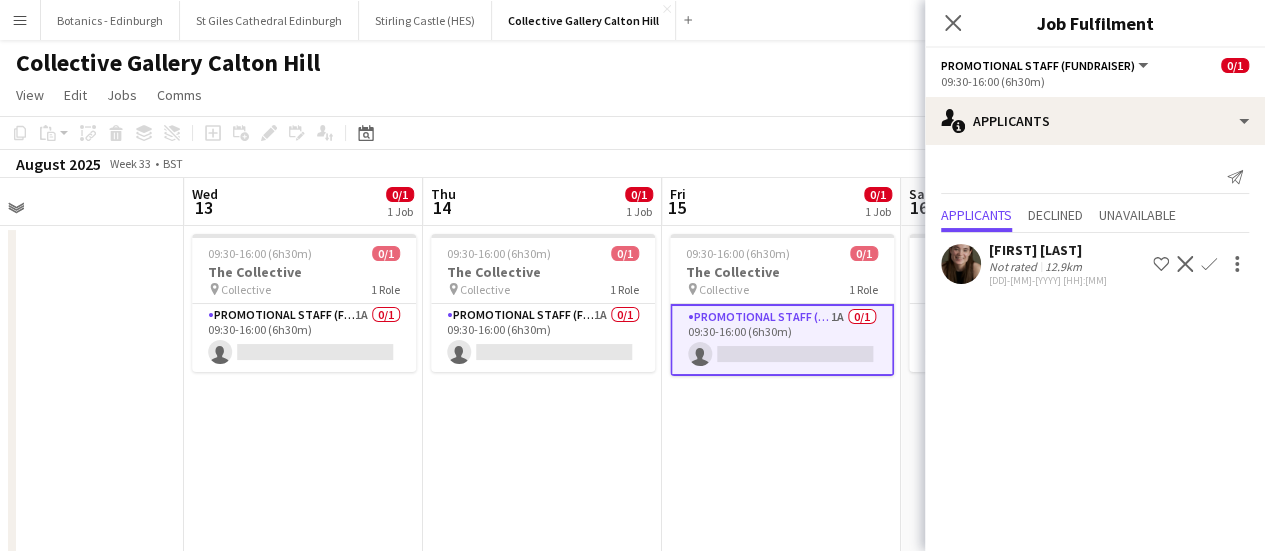 scroll, scrollTop: 0, scrollLeft: 915, axis: horizontal 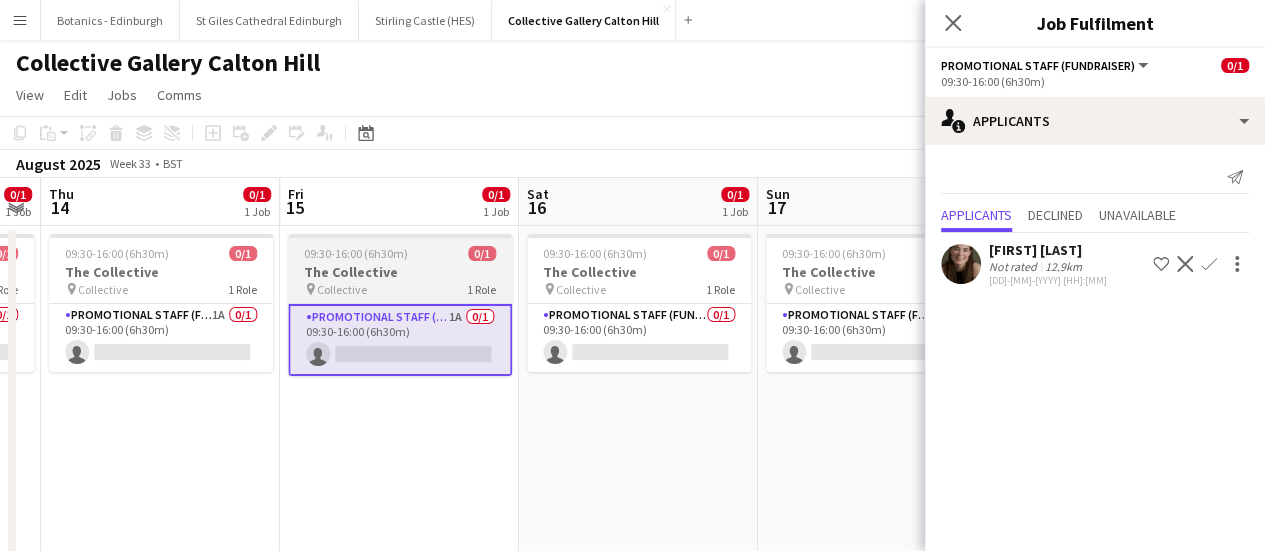 click on "Promotional Staff (Fundraiser)   0/1   09:30-16:00 (6h30m)
single-neutral-actions" at bounding box center [639, 338] 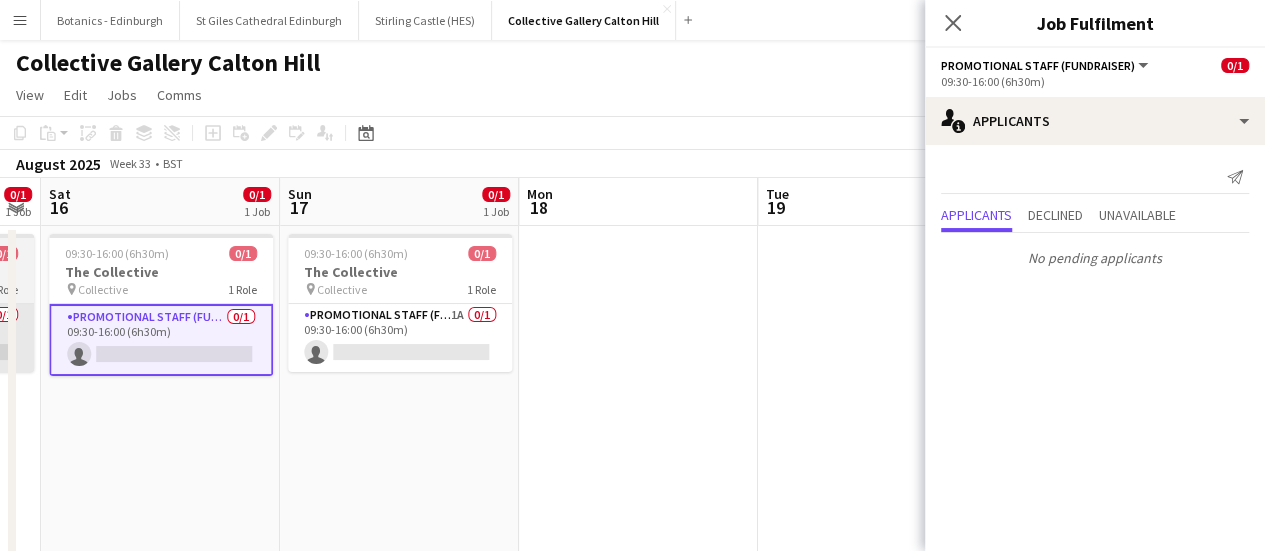 scroll, scrollTop: 0, scrollLeft: 841, axis: horizontal 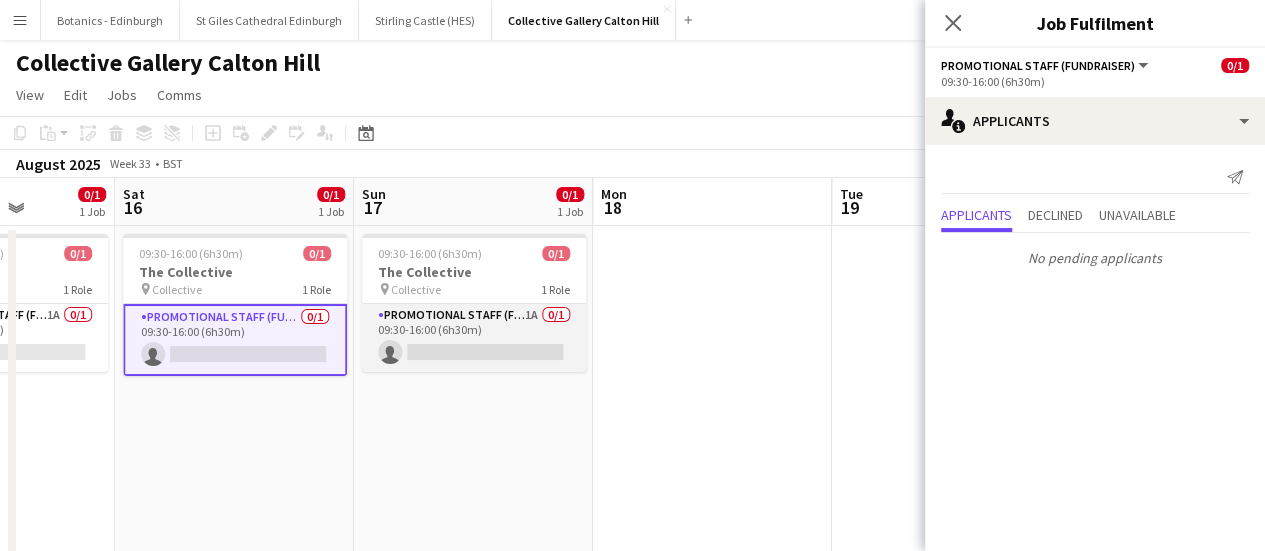 click on "Promotional Staff (Fundraiser)   1A   0/1   09:30-16:00 (6h30m)
single-neutral-actions" at bounding box center [474, 338] 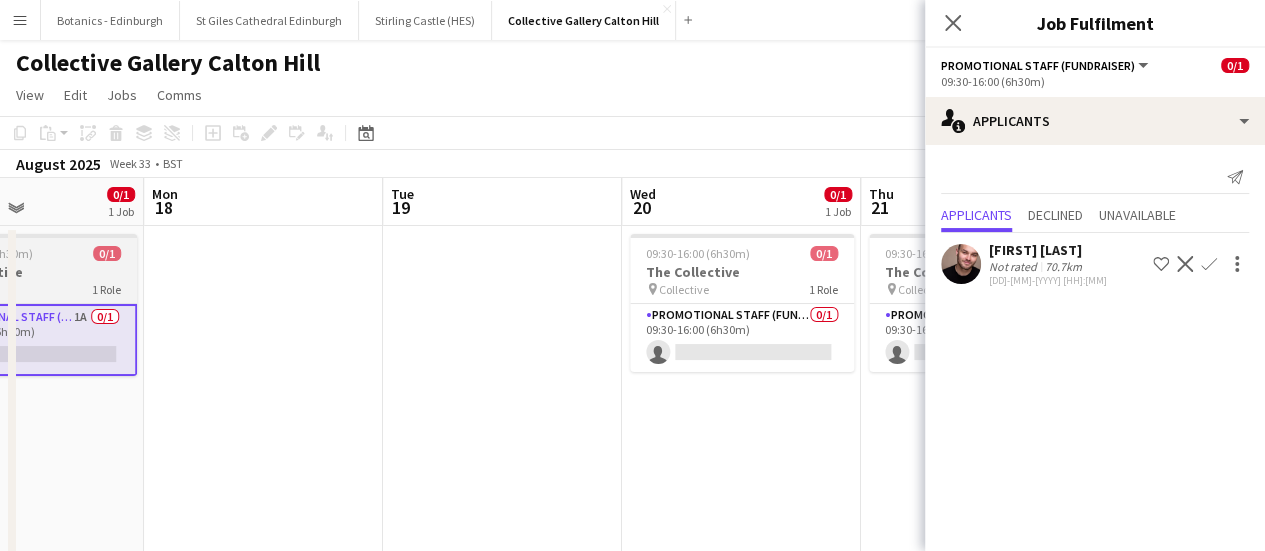scroll, scrollTop: 0, scrollLeft: 821, axis: horizontal 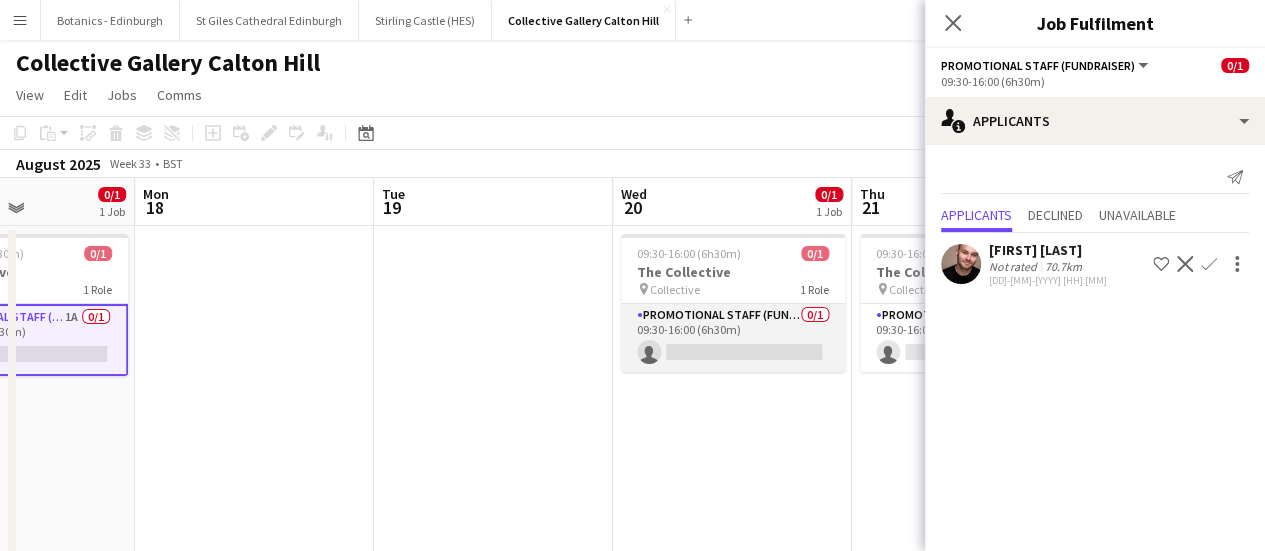 click on "Promotional Staff (Fundraiser)   0/1   09:30-16:00 (6h30m)
single-neutral-actions" at bounding box center (733, 338) 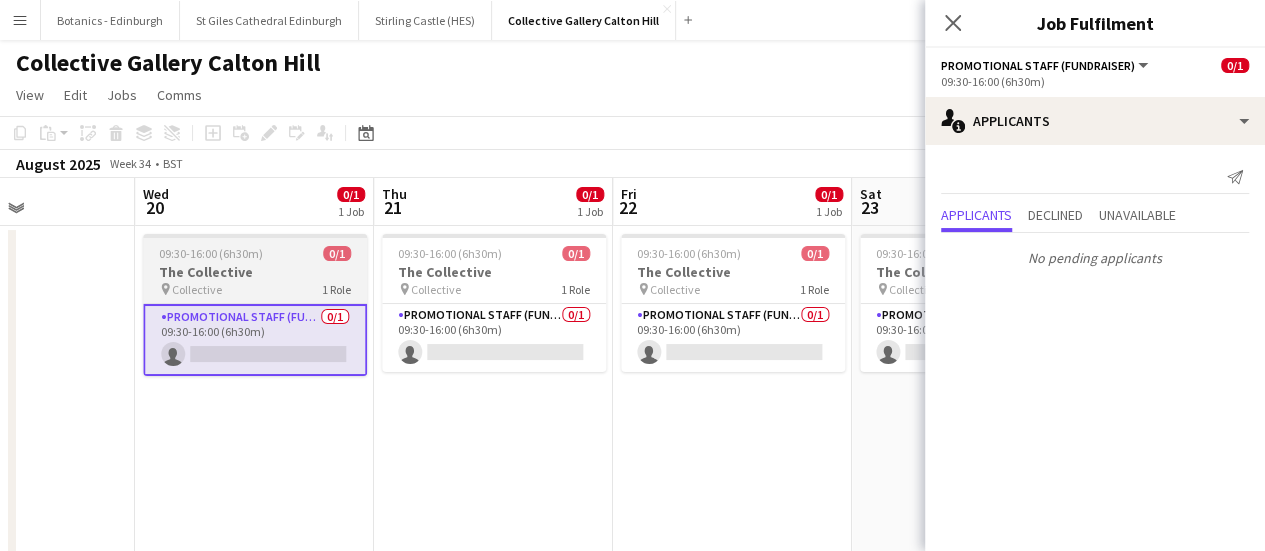 scroll, scrollTop: 0, scrollLeft: 648, axis: horizontal 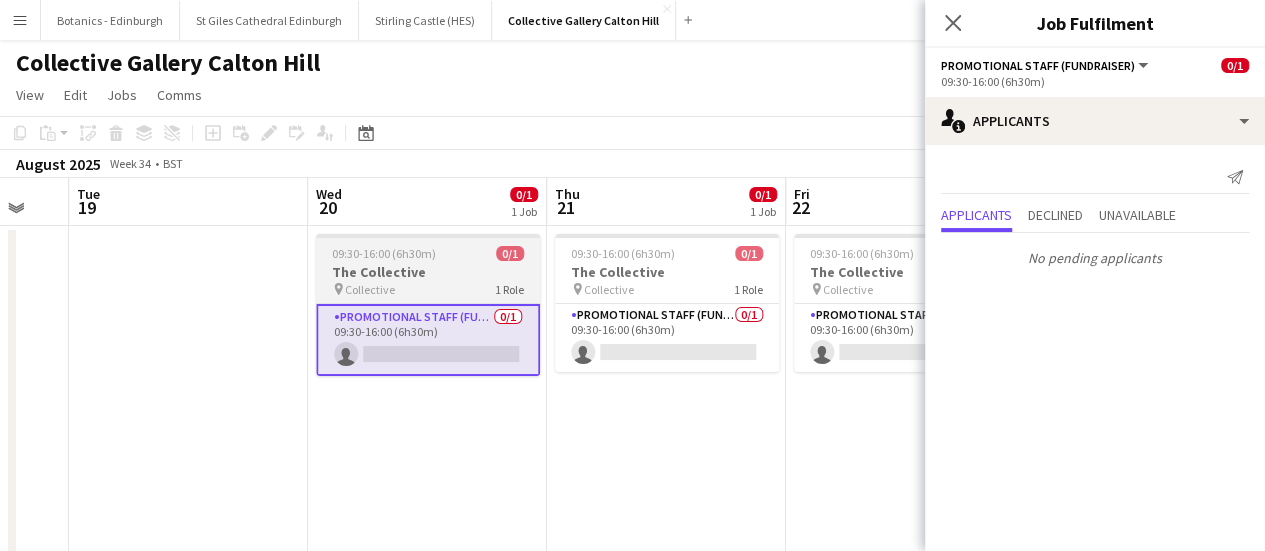 click on "Promotional Staff (Fundraiser)   0/1   09:30-16:00 (6h30m)
single-neutral-actions" at bounding box center (667, 338) 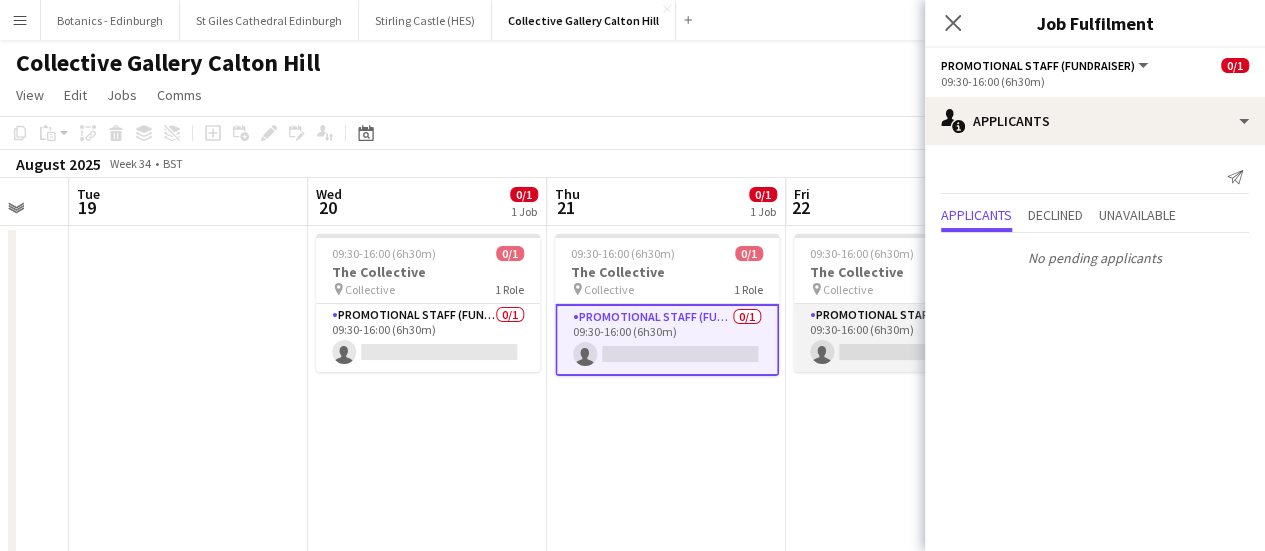 click on "Promotional Staff (Fundraiser)   0/1   09:30-16:00 (6h30m)
single-neutral-actions" at bounding box center [906, 338] 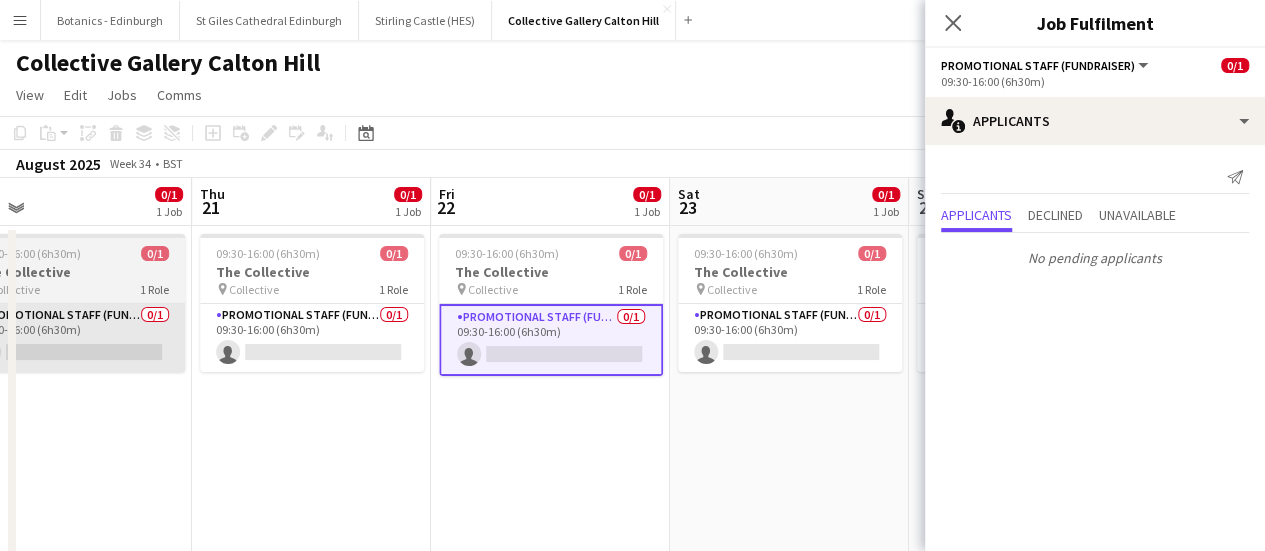 scroll, scrollTop: 0, scrollLeft: 526, axis: horizontal 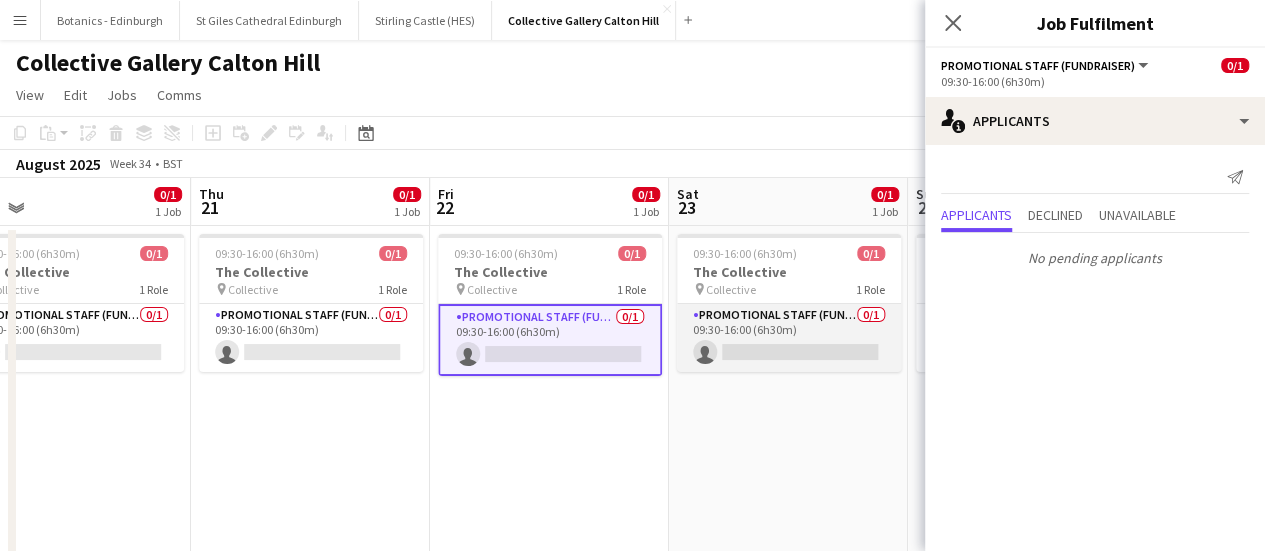 click on "Promotional Staff (Fundraiser)   0/1   09:30-16:00 (6h30m)
single-neutral-actions" at bounding box center [789, 338] 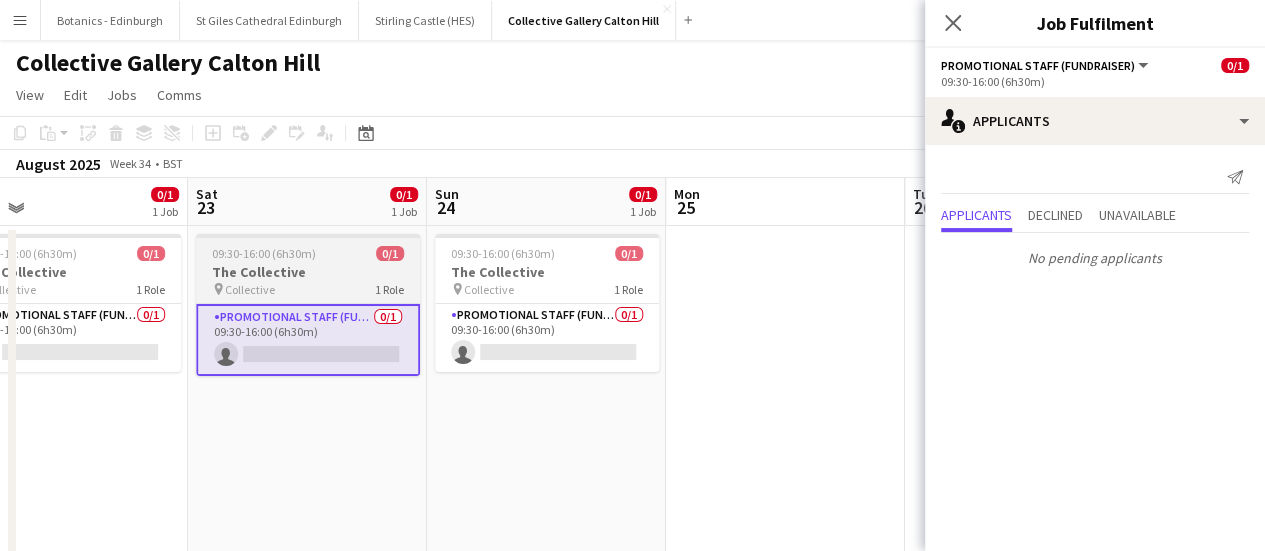 scroll, scrollTop: 0, scrollLeft: 530, axis: horizontal 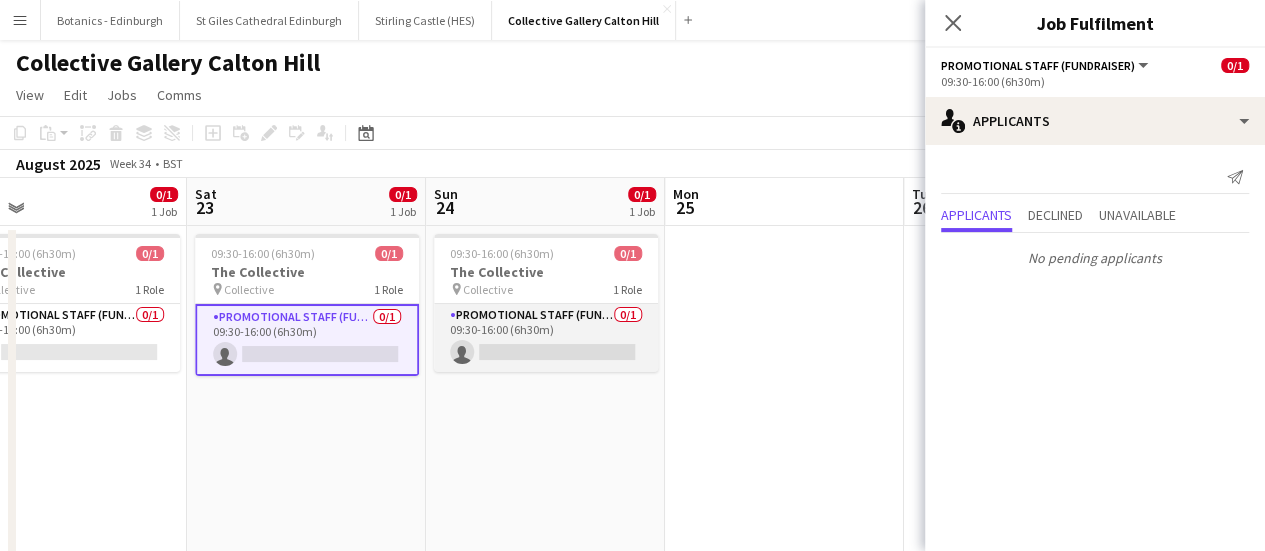 click on "Promotional Staff (Fundraiser)   0/1   09:30-16:00 (6h30m)
single-neutral-actions" at bounding box center [546, 338] 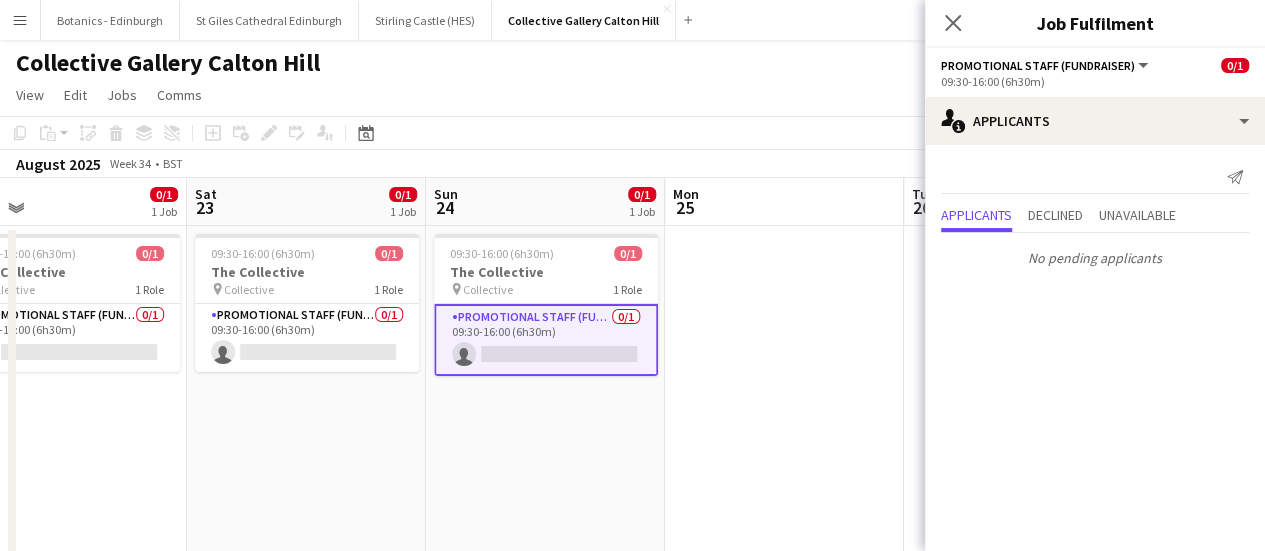 click on "Promotional Staff (Fundraiser)   0/1   09:30-16:00 (6h30m)
single-neutral-actions" at bounding box center [546, 340] 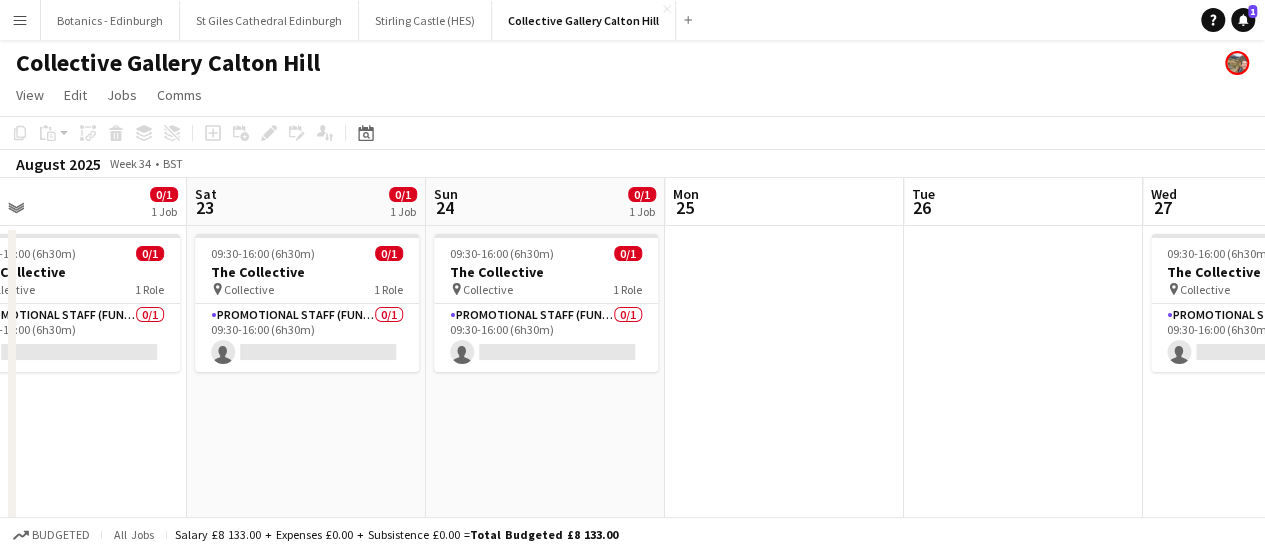 scroll, scrollTop: 0, scrollLeft: 536, axis: horizontal 